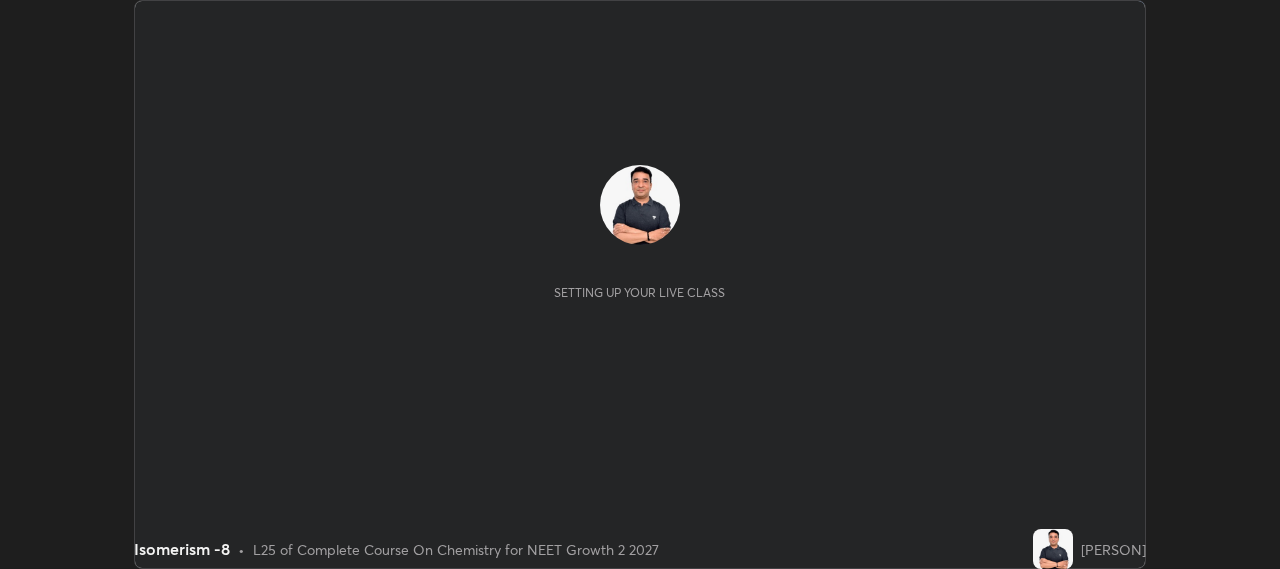 scroll, scrollTop: 0, scrollLeft: 0, axis: both 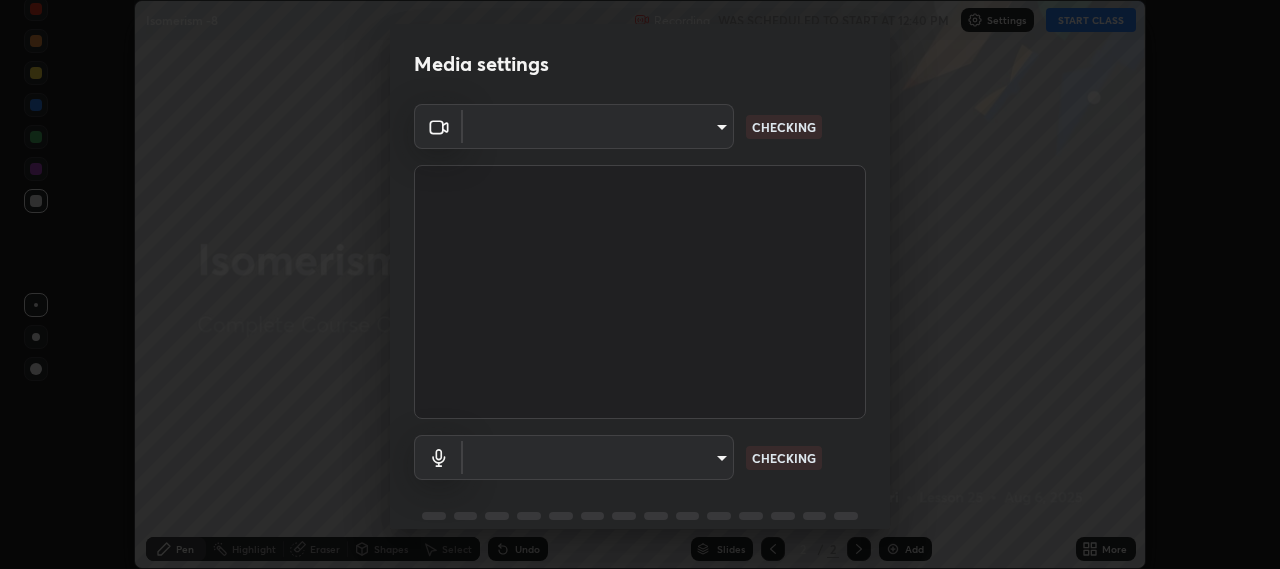 type on "b317e01ce44dabc3be8dd9fbd21c4c94838353ba5ba3926cf423050bf086703d" 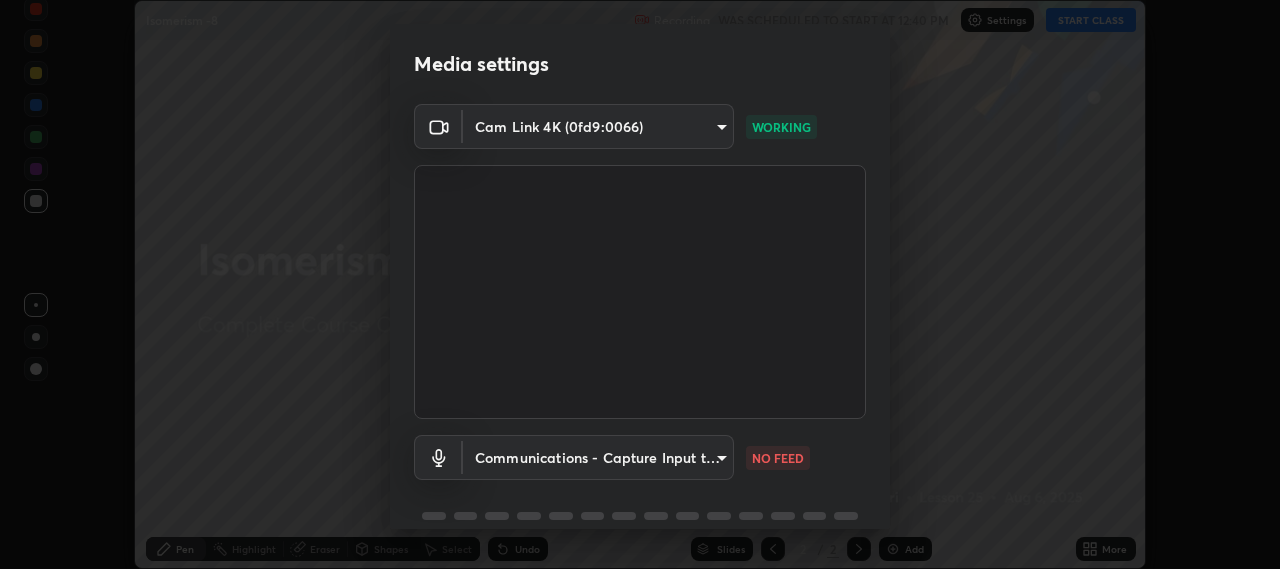 scroll, scrollTop: 87, scrollLeft: 0, axis: vertical 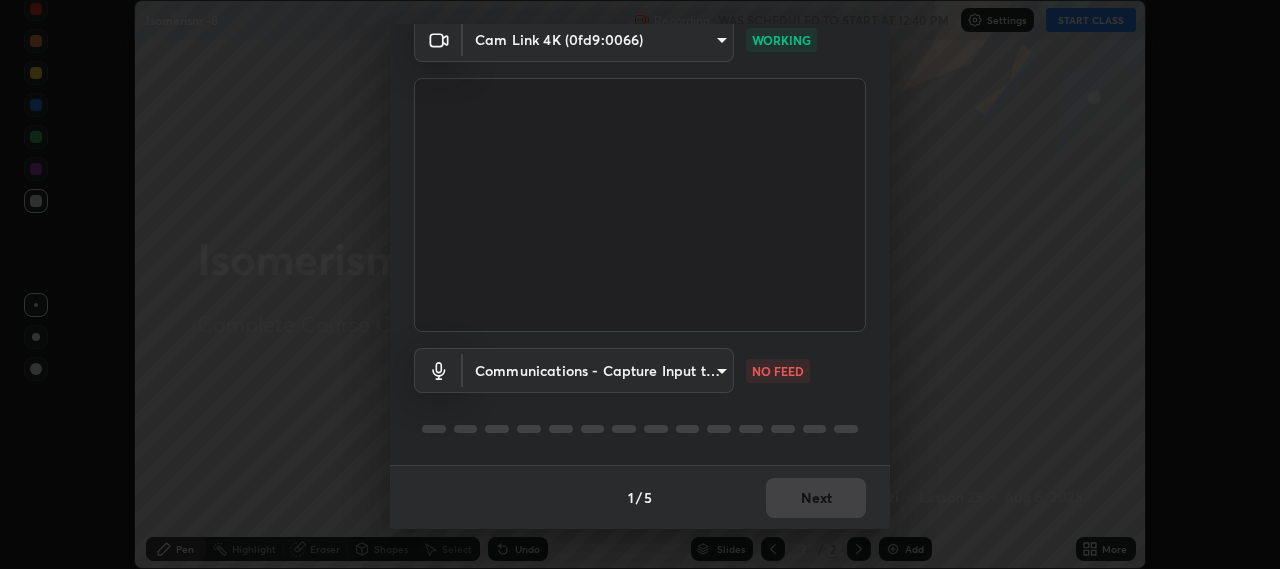 click on "Erase all Isomerism -8 Recording WAS SCHEDULED TO START AT  12:40 PM Settings START CLASS Setting up your live class Isomerism -8 • L25 of Complete Course On Chemistry for NEET Growth 2 2027 [PERSON] Pen Highlight Eraser Shapes Select Undo Slides 2 / 2 Add More No doubts shared Encourage your learners to ask a doubt for better clarity Report an issue Reason for reporting Buffering Chat not working Audio - Video sync issue Educator video quality low ​ Attach an image Report Media settings Cam Link 4K (0fd9:0066) b317e01ce44dabc3be8dd9fbd21c4c94838353ba5ba3926cf423050bf086703d WORKING Communications - Capture Input terminal (Digital Array MIC) communications NO FEED 1 / 5 Next" at bounding box center (640, 284) 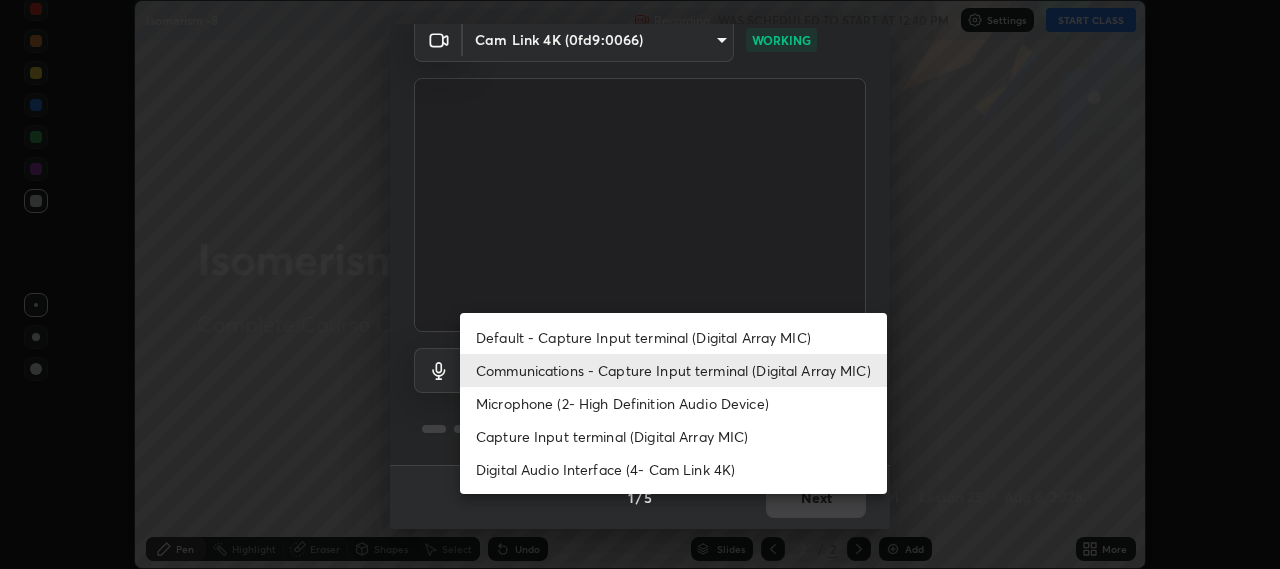 click on "Default - Capture Input terminal (Digital Array MIC)" at bounding box center (673, 337) 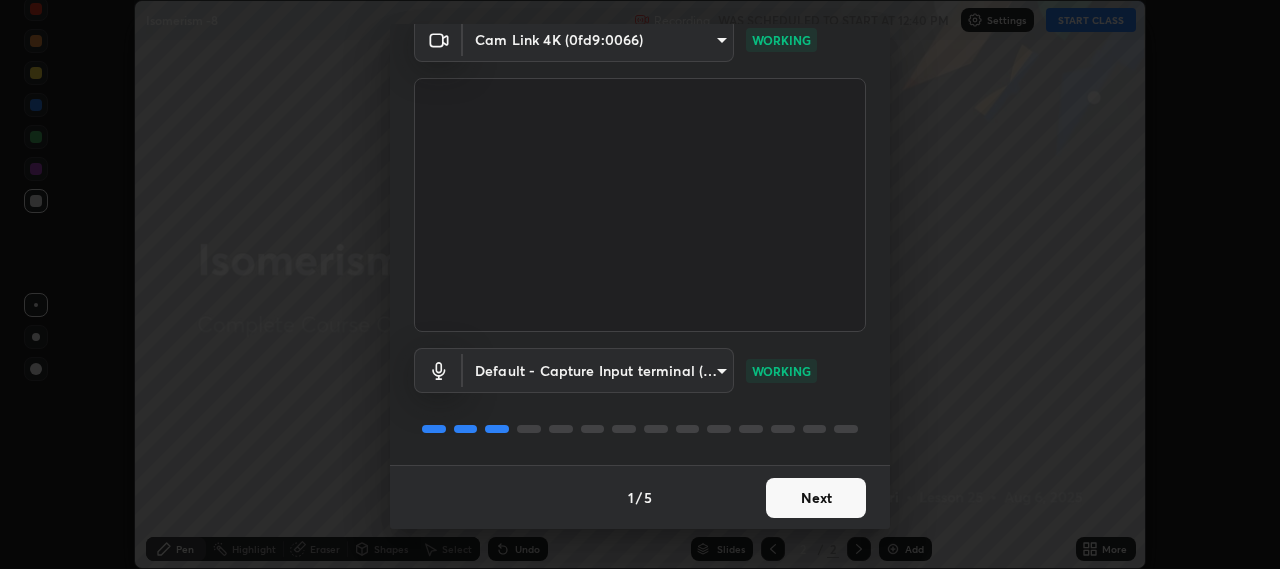 click on "Next" at bounding box center [816, 498] 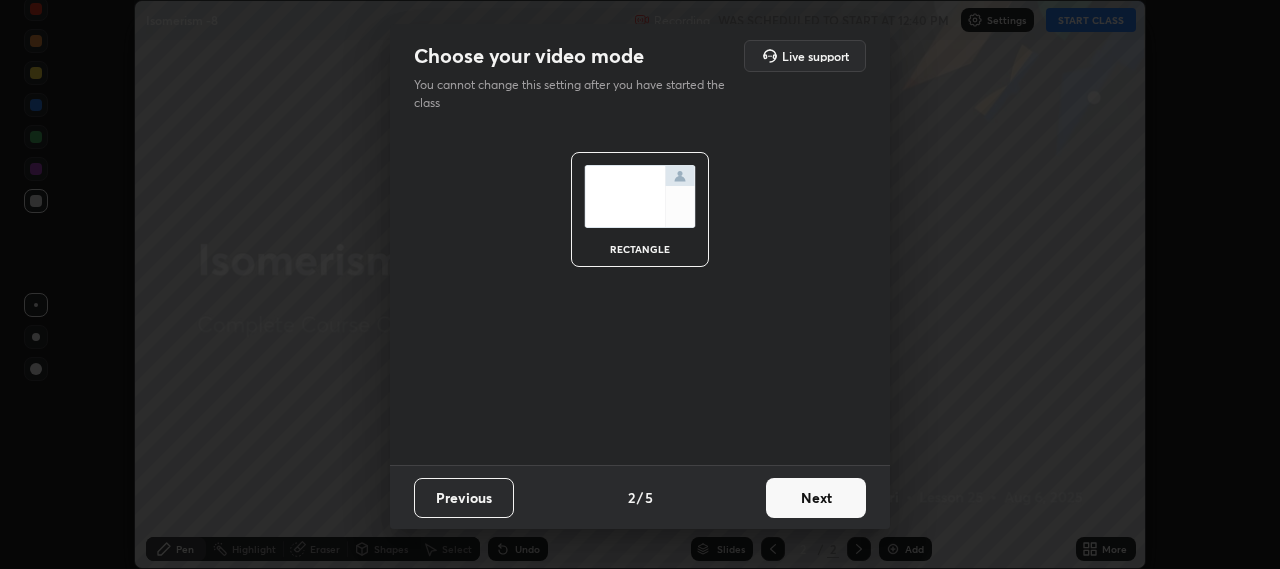 scroll, scrollTop: 0, scrollLeft: 0, axis: both 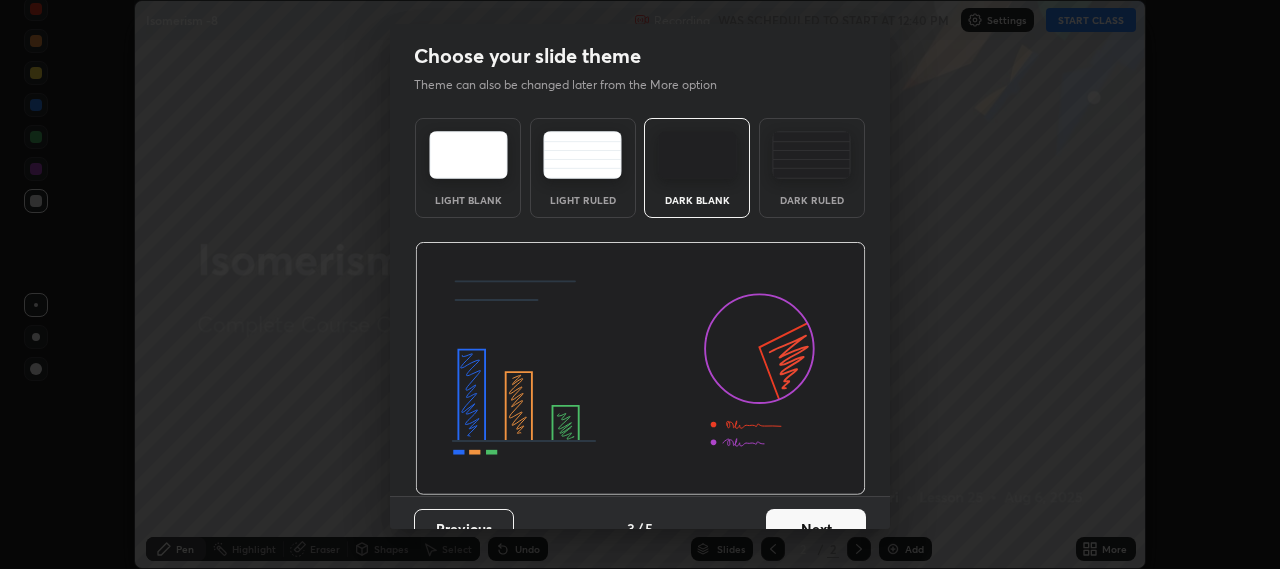 click on "Next" at bounding box center [816, 529] 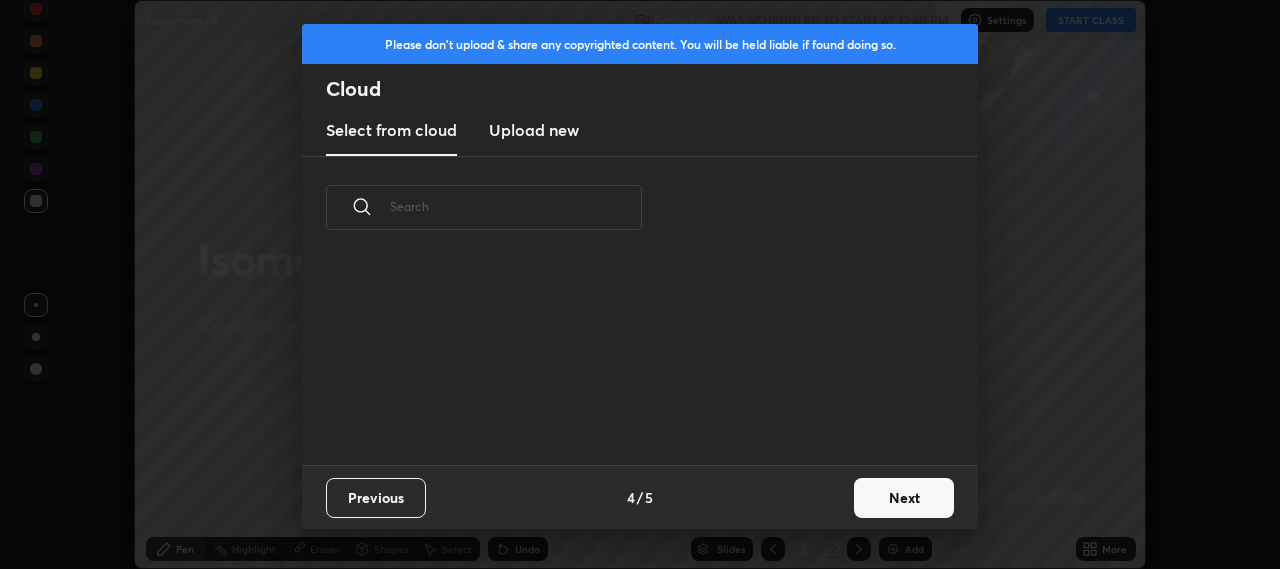 click on "Next" at bounding box center (904, 498) 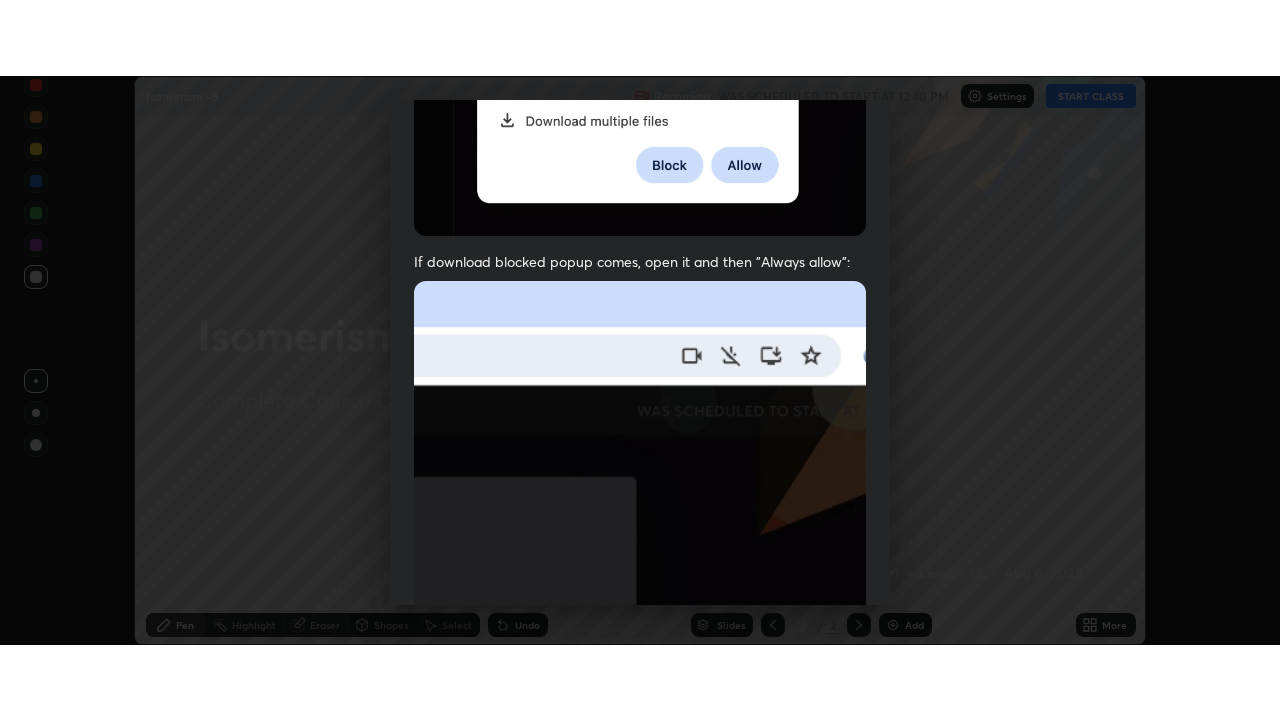 scroll, scrollTop: 495, scrollLeft: 0, axis: vertical 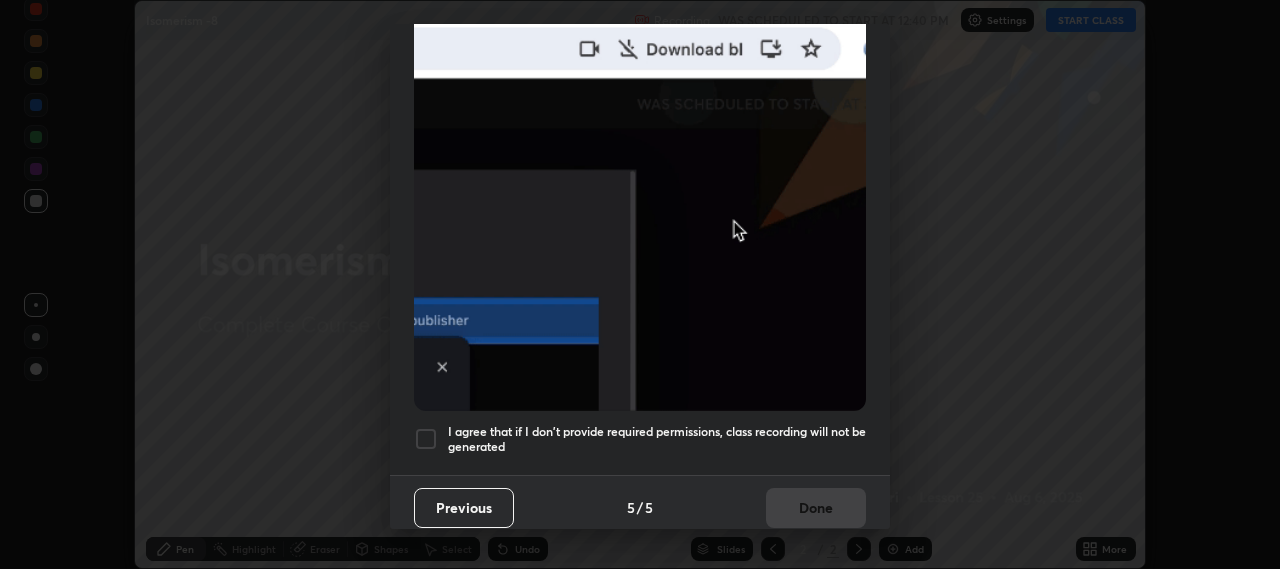 click at bounding box center [426, 439] 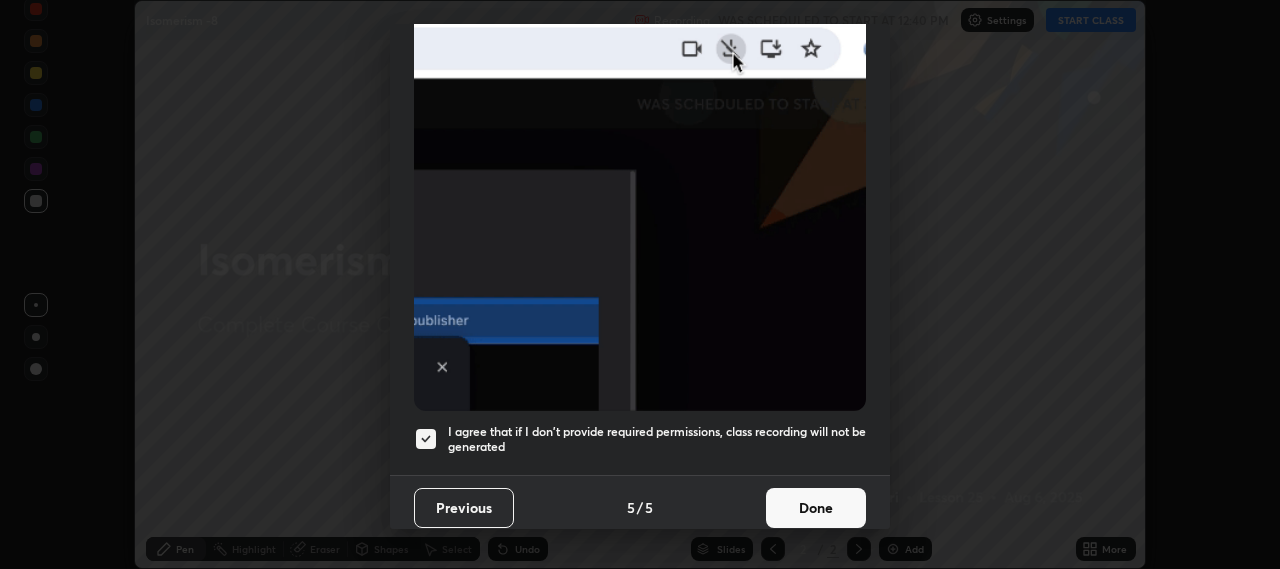click on "Done" at bounding box center (816, 508) 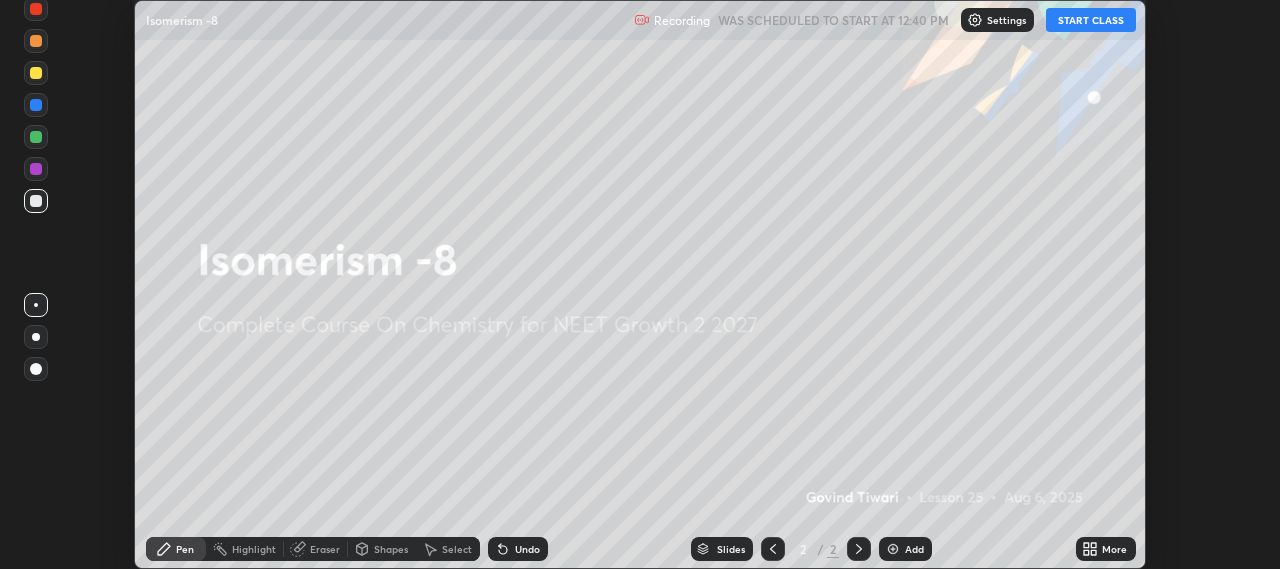 click 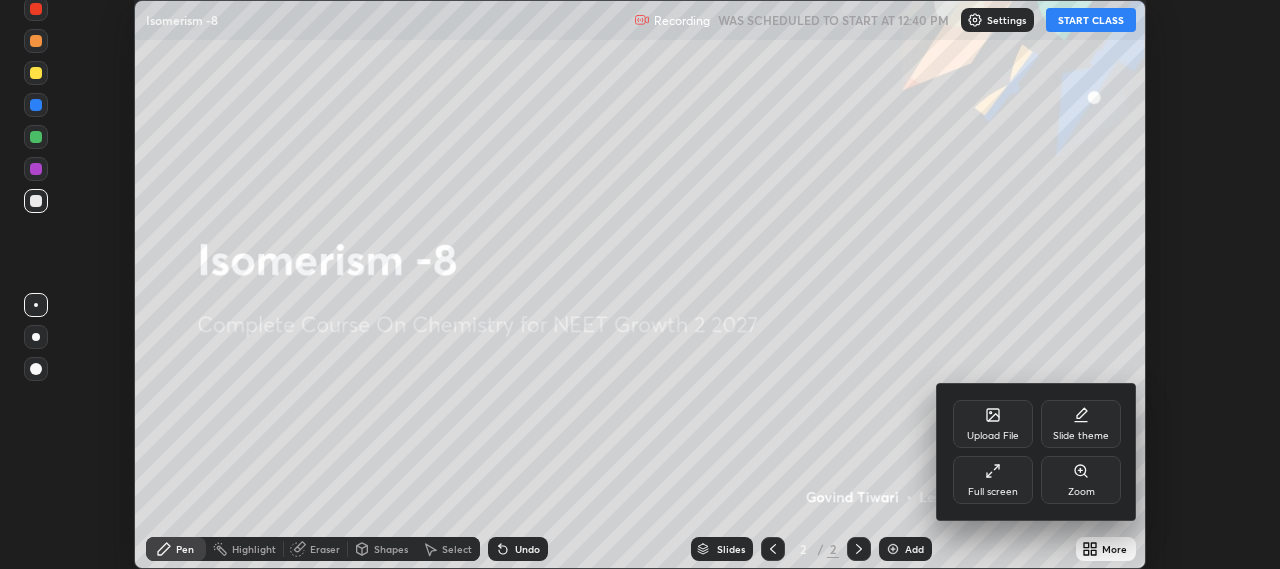click 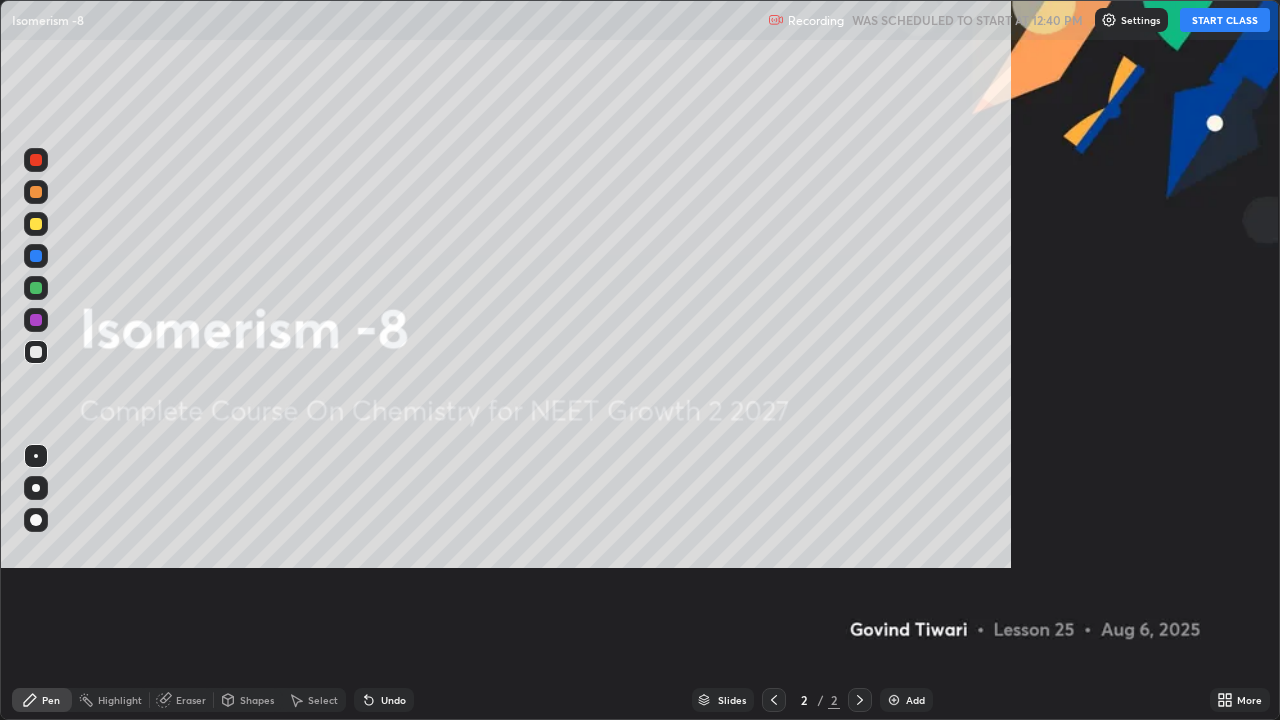 scroll, scrollTop: 99280, scrollLeft: 98720, axis: both 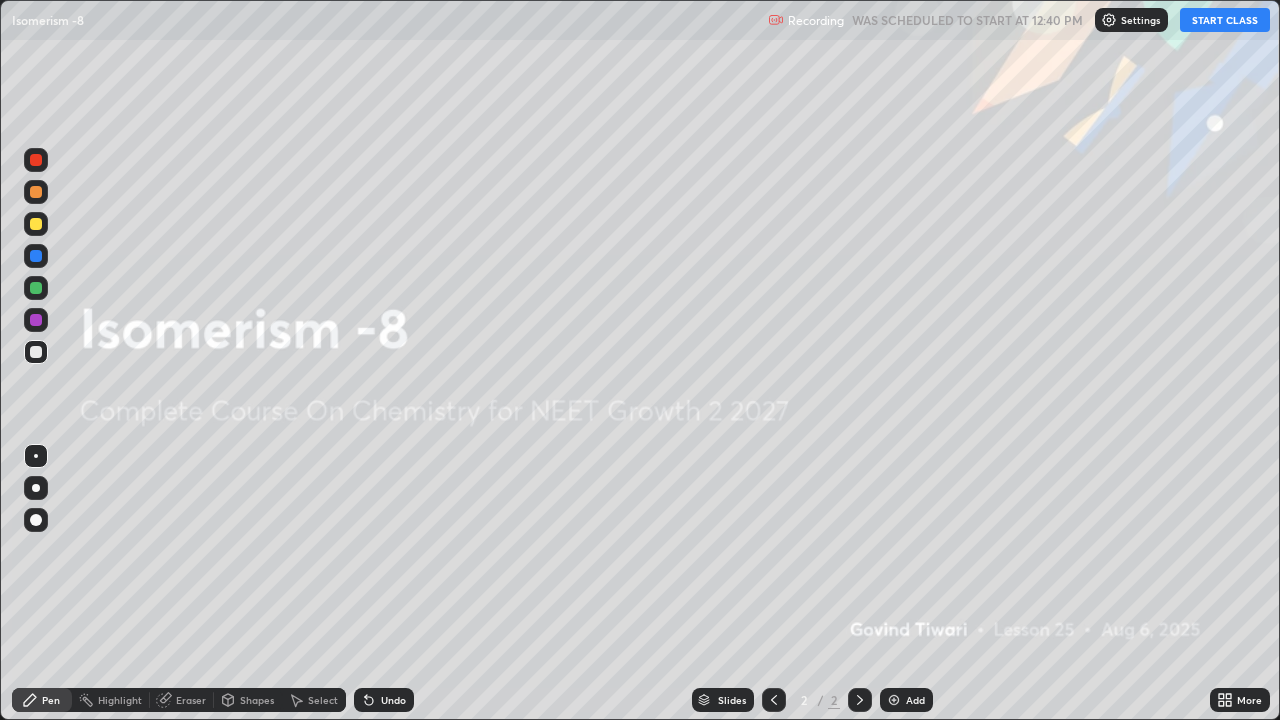 click on "START CLASS" at bounding box center [1225, 20] 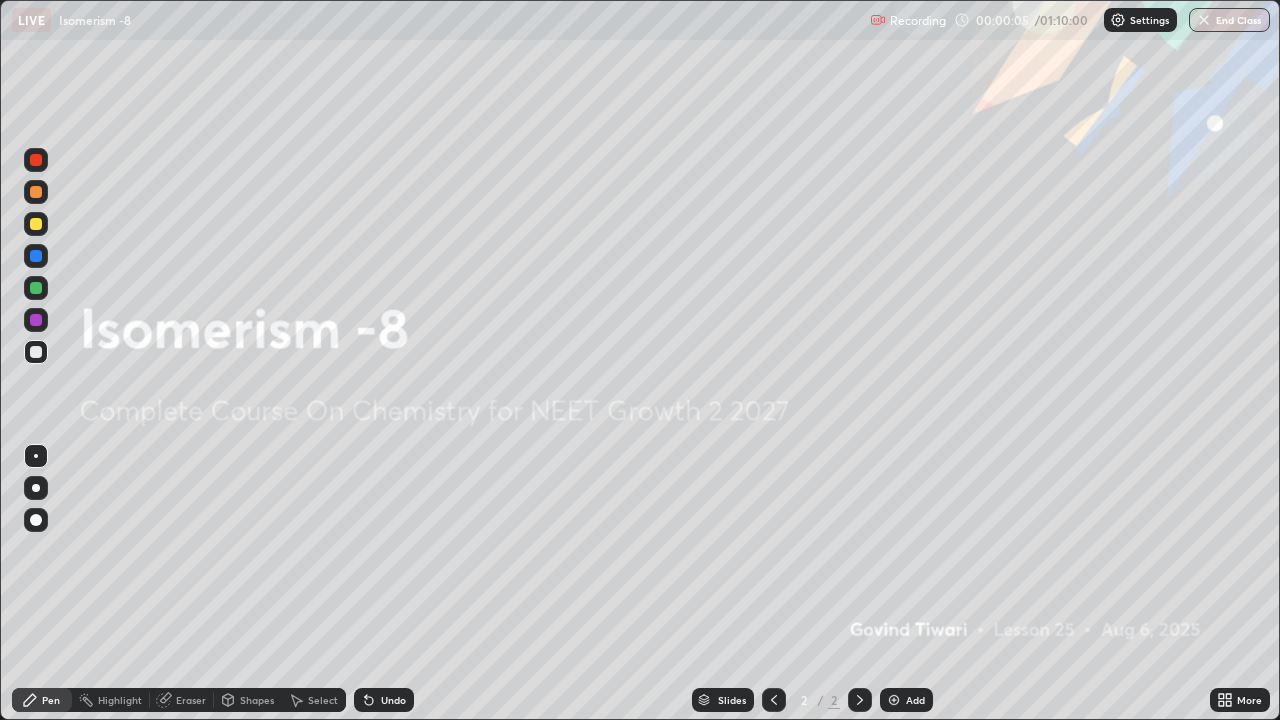 click at bounding box center (36, 488) 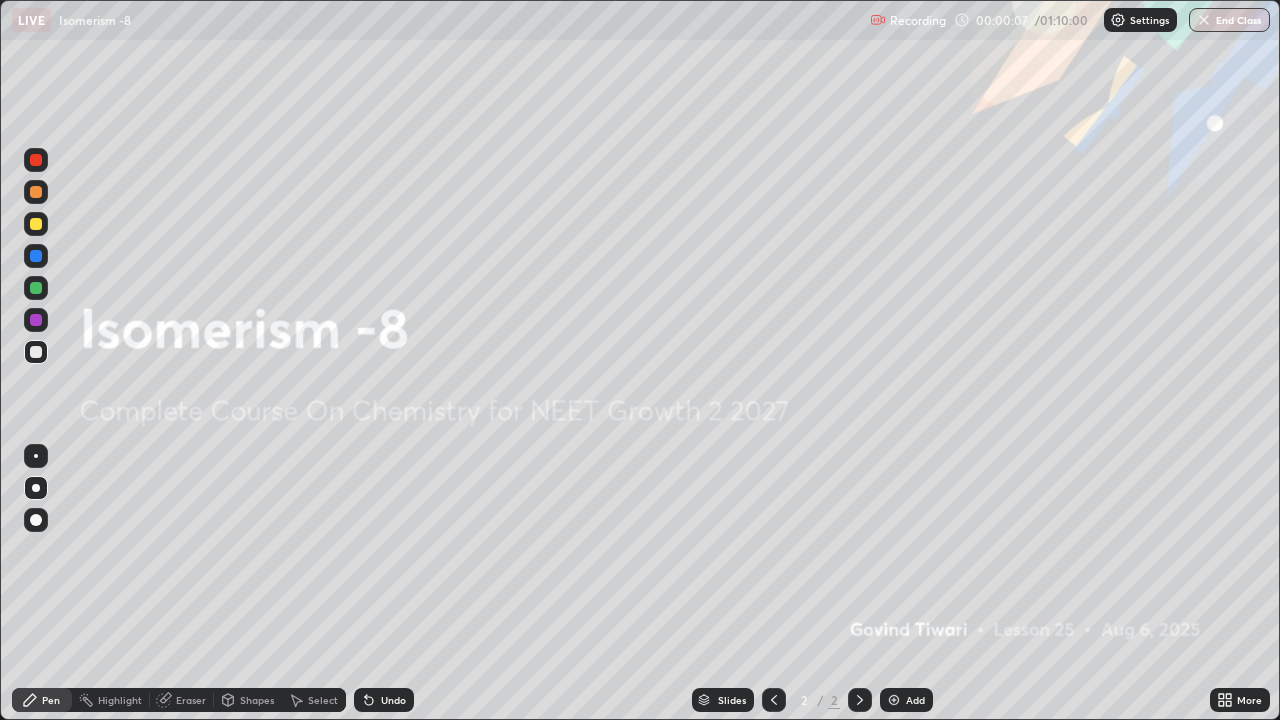 click at bounding box center [36, 224] 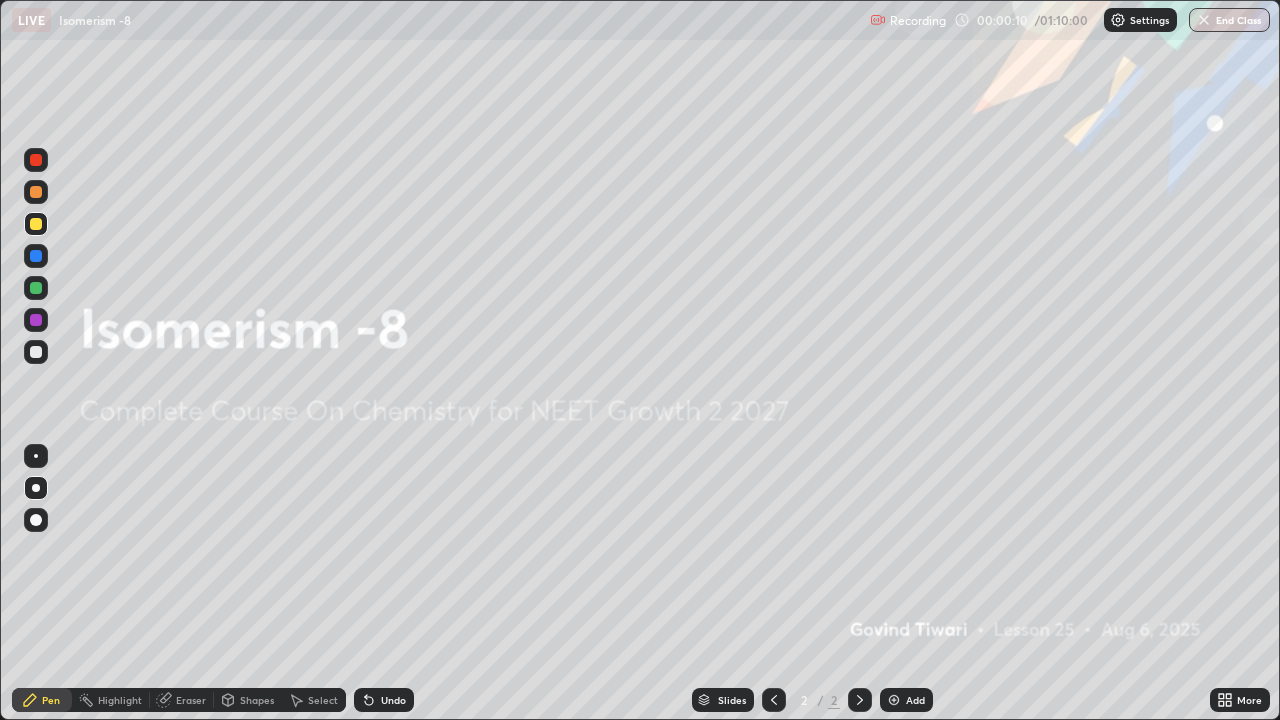 click on "Add" at bounding box center [906, 700] 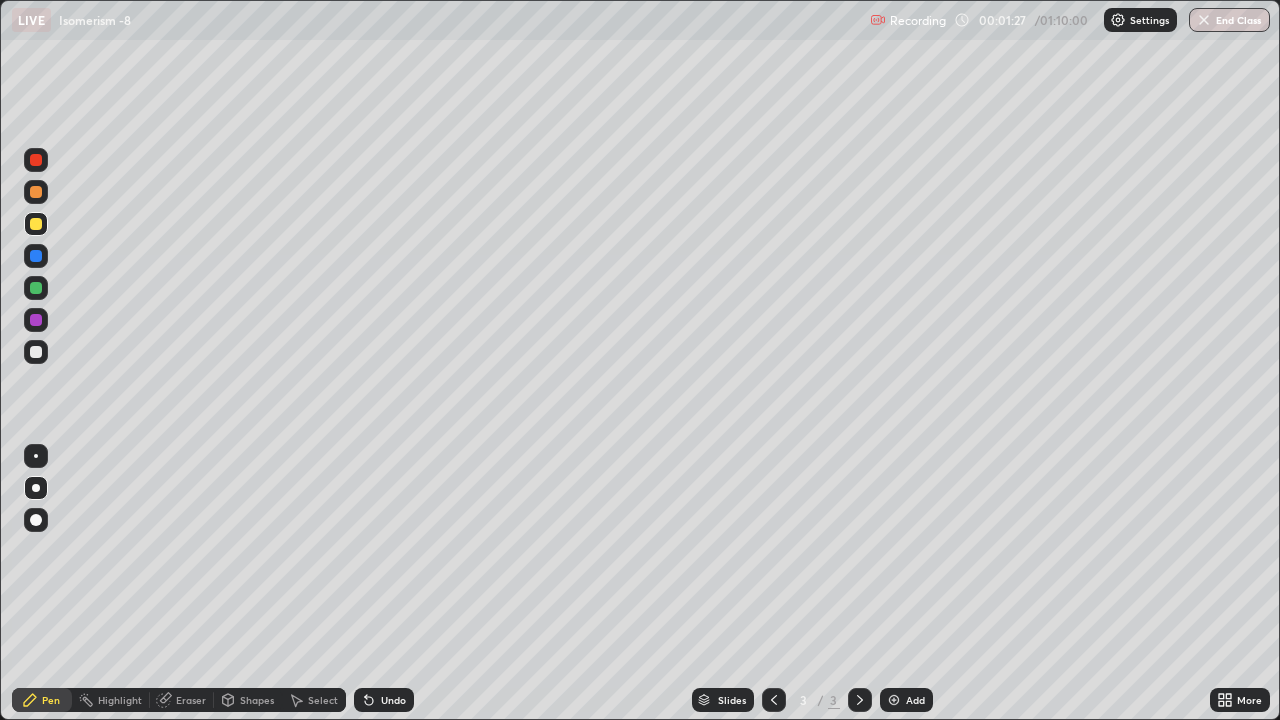 click at bounding box center [36, 352] 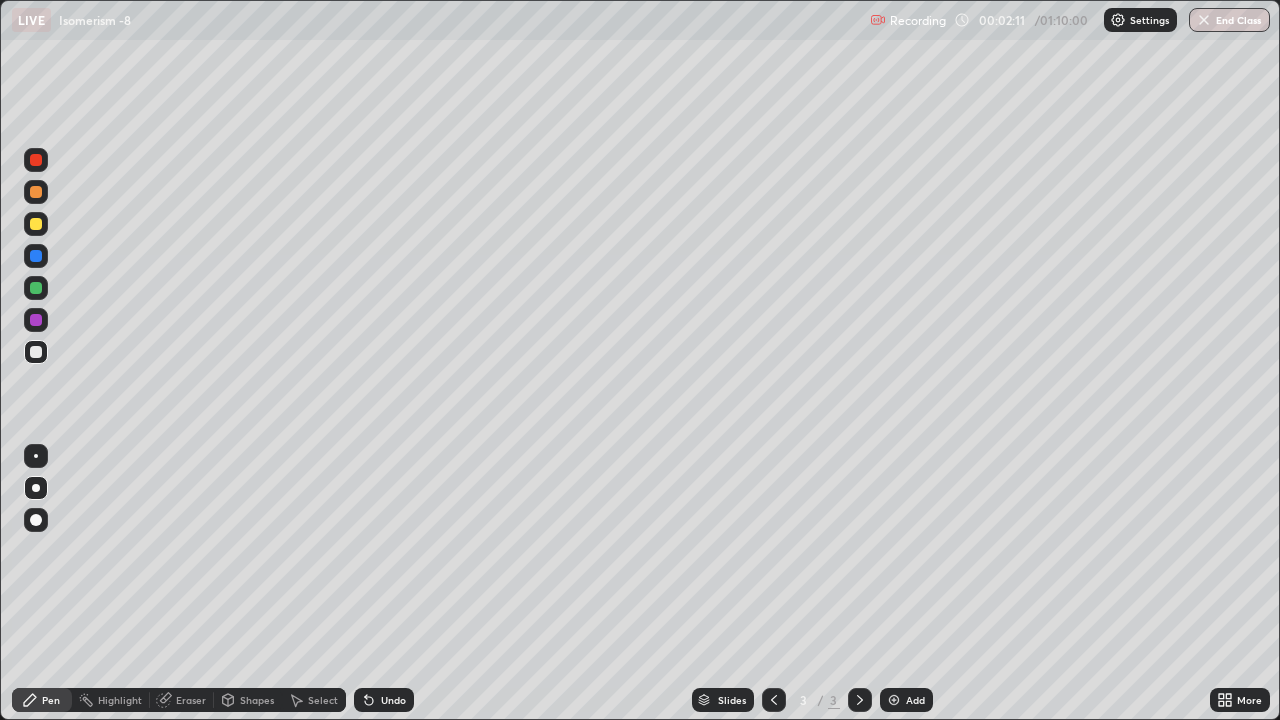 click at bounding box center [36, 288] 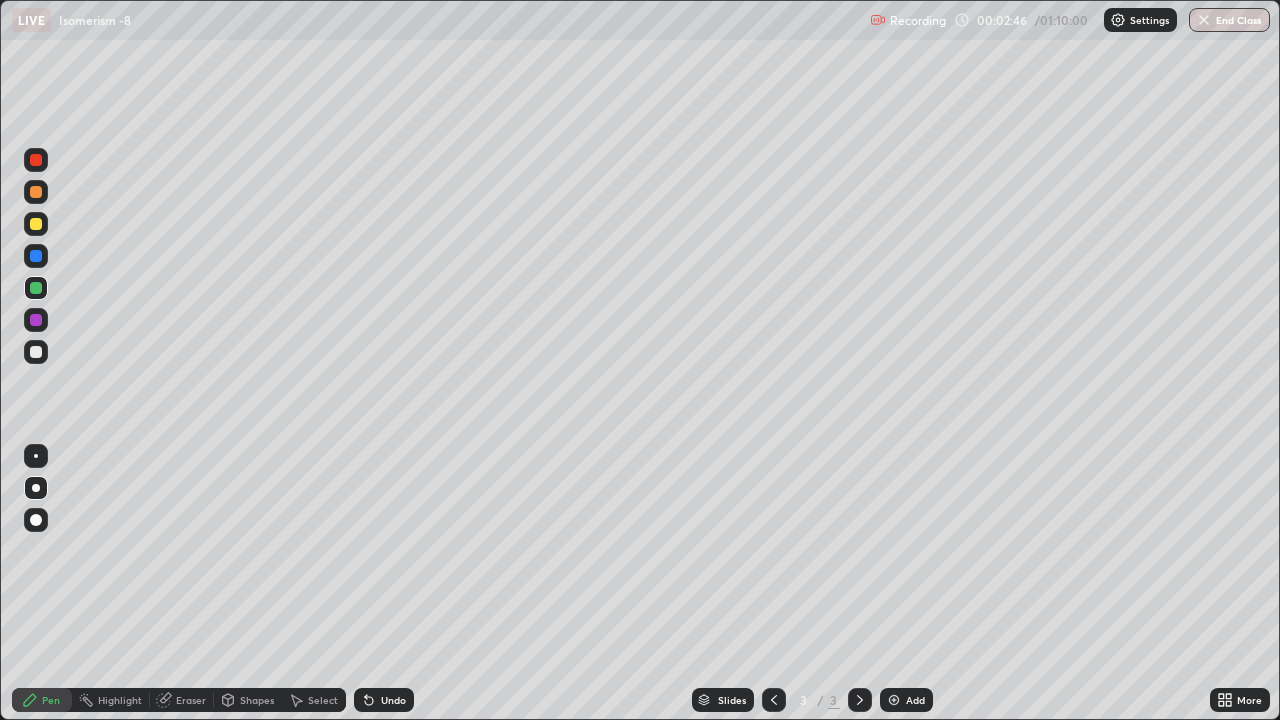 click at bounding box center (36, 224) 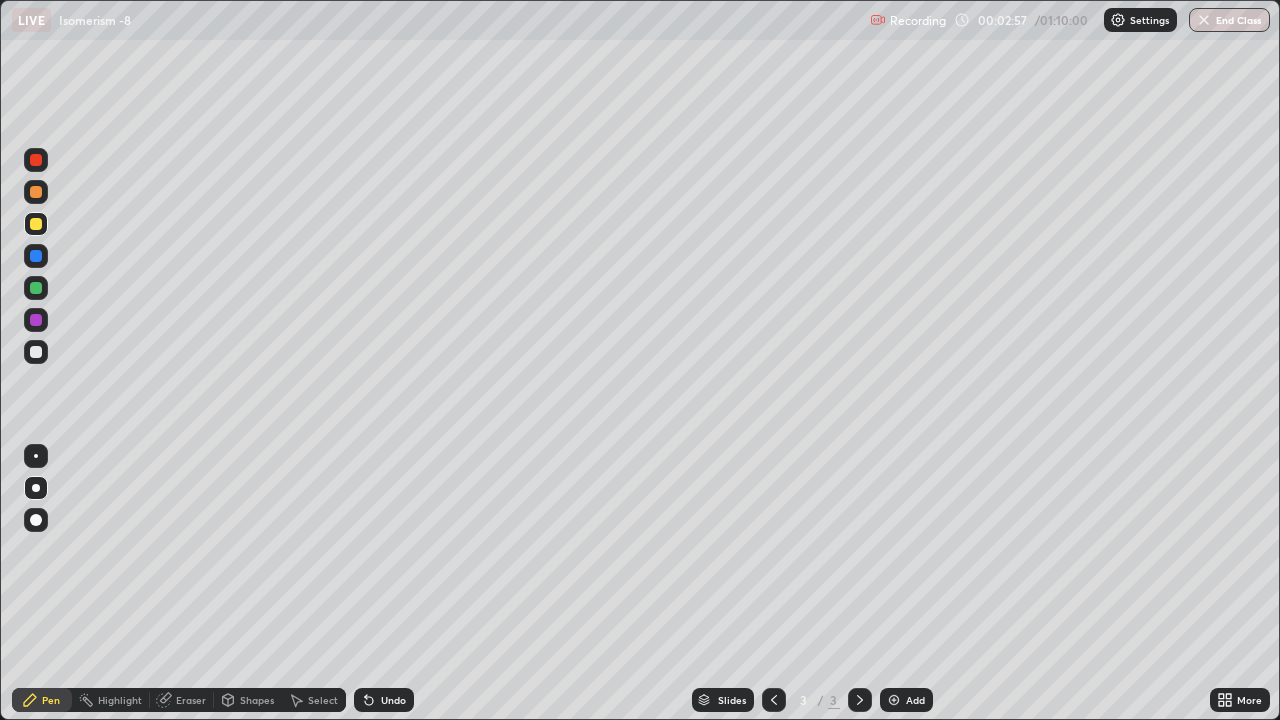 click at bounding box center (36, 352) 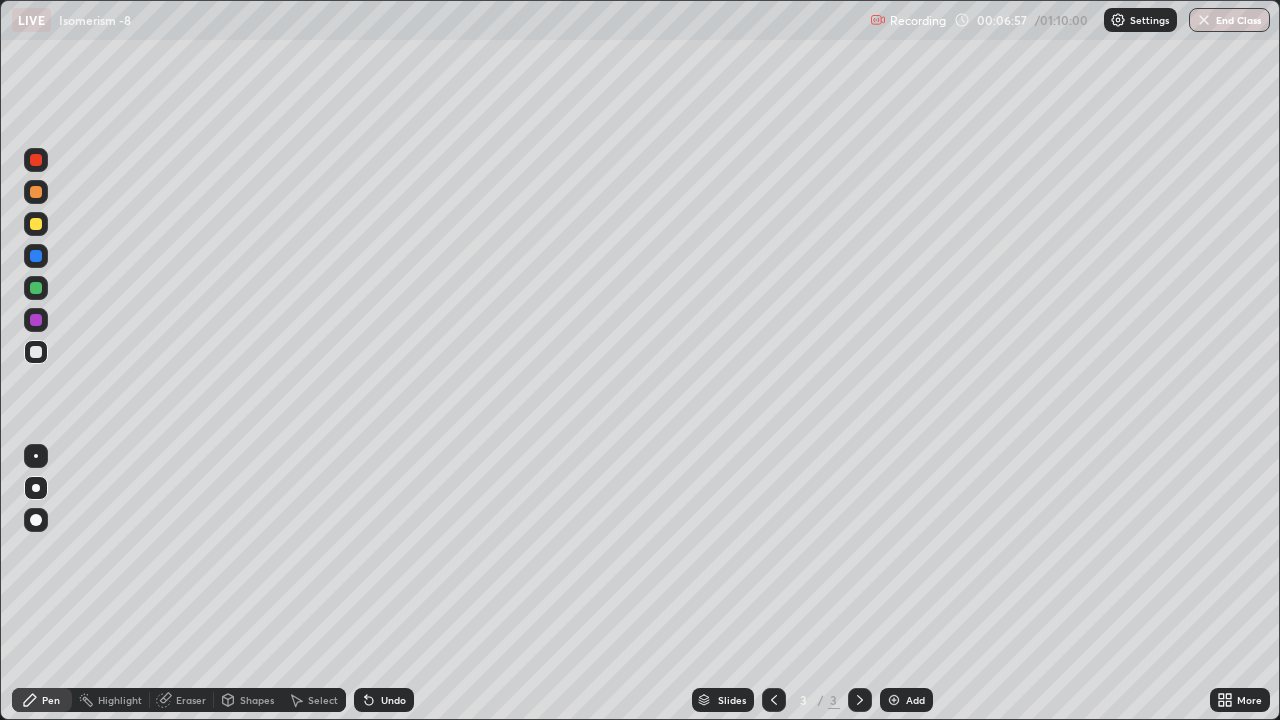 click at bounding box center (894, 700) 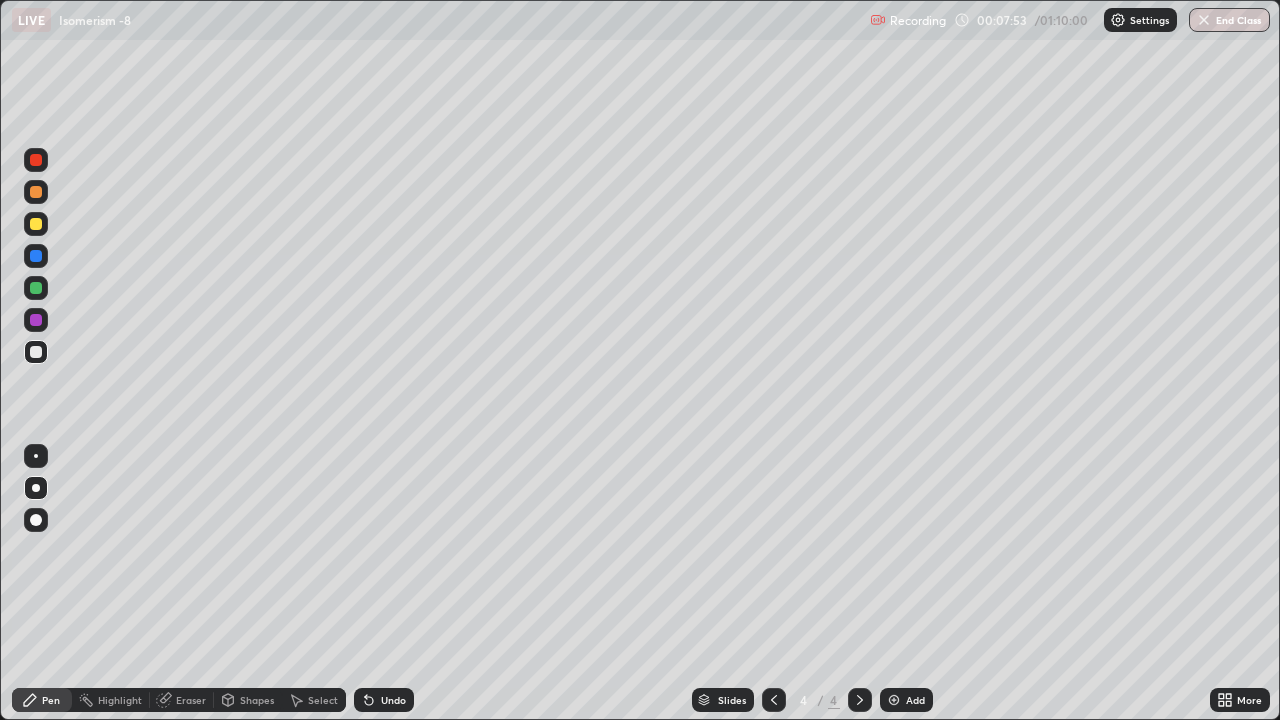 click at bounding box center (36, 288) 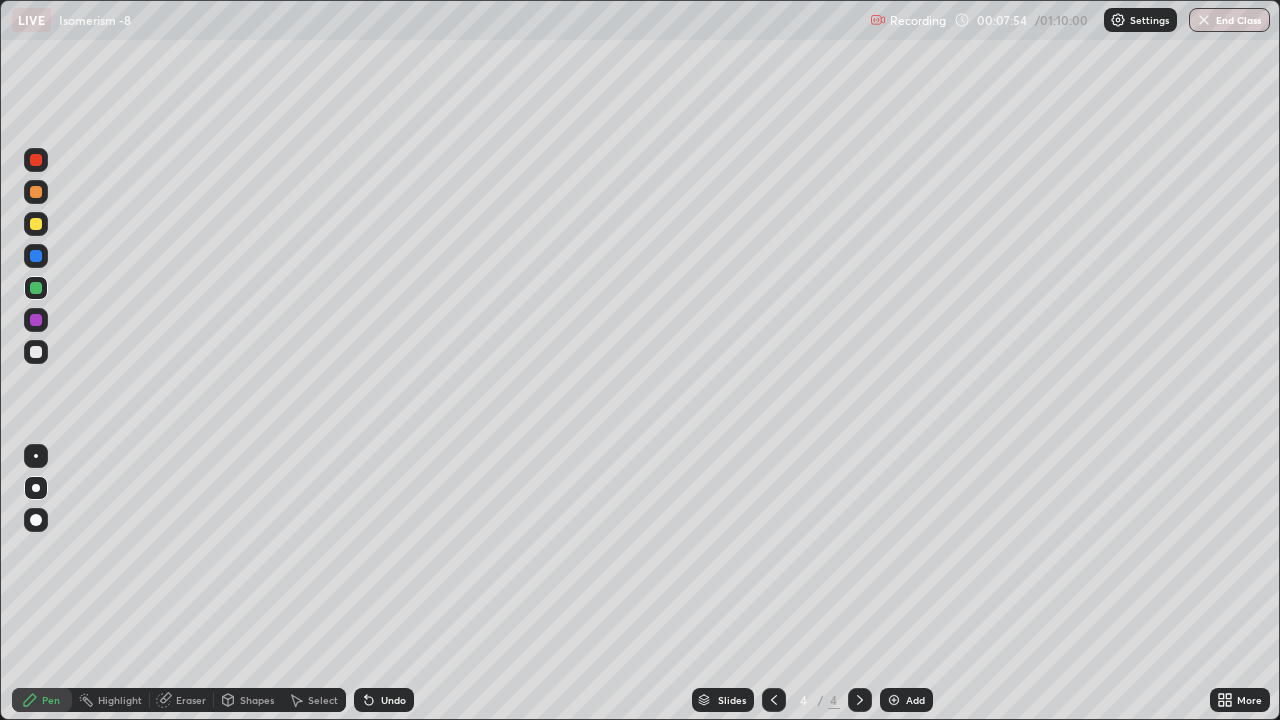 click at bounding box center [36, 224] 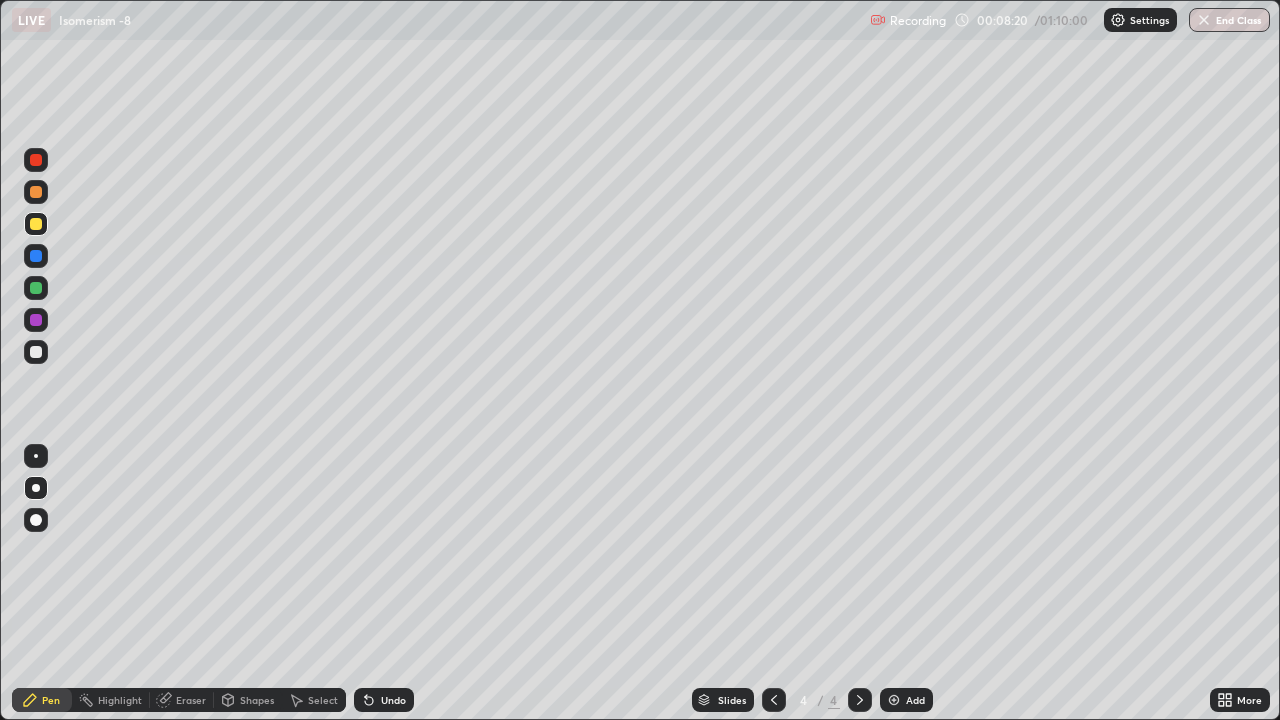 click at bounding box center (36, 288) 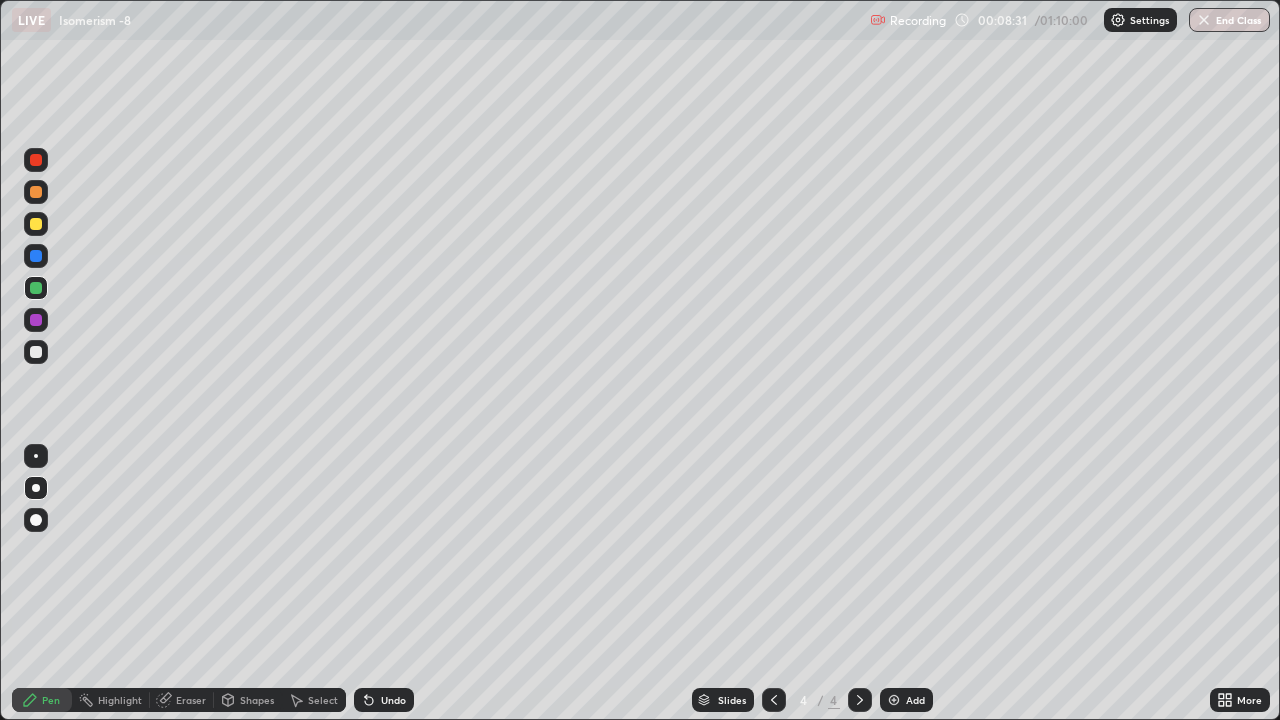 click at bounding box center [36, 352] 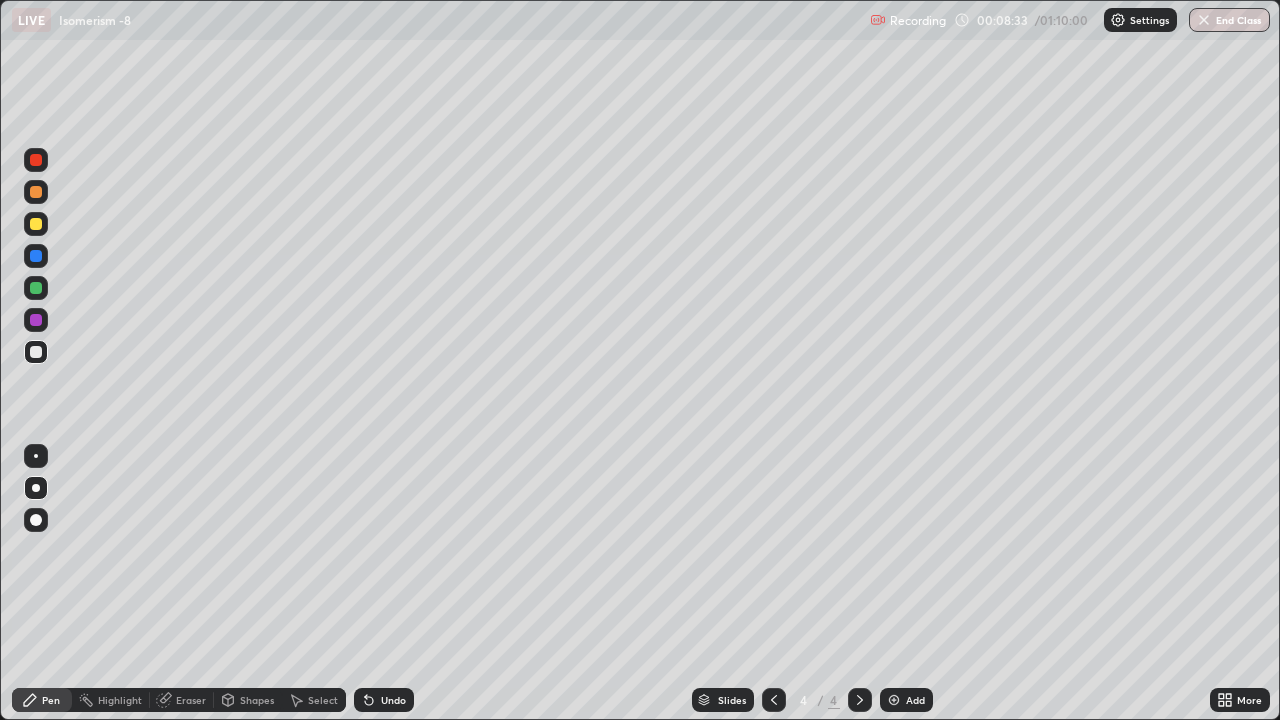 click at bounding box center (36, 224) 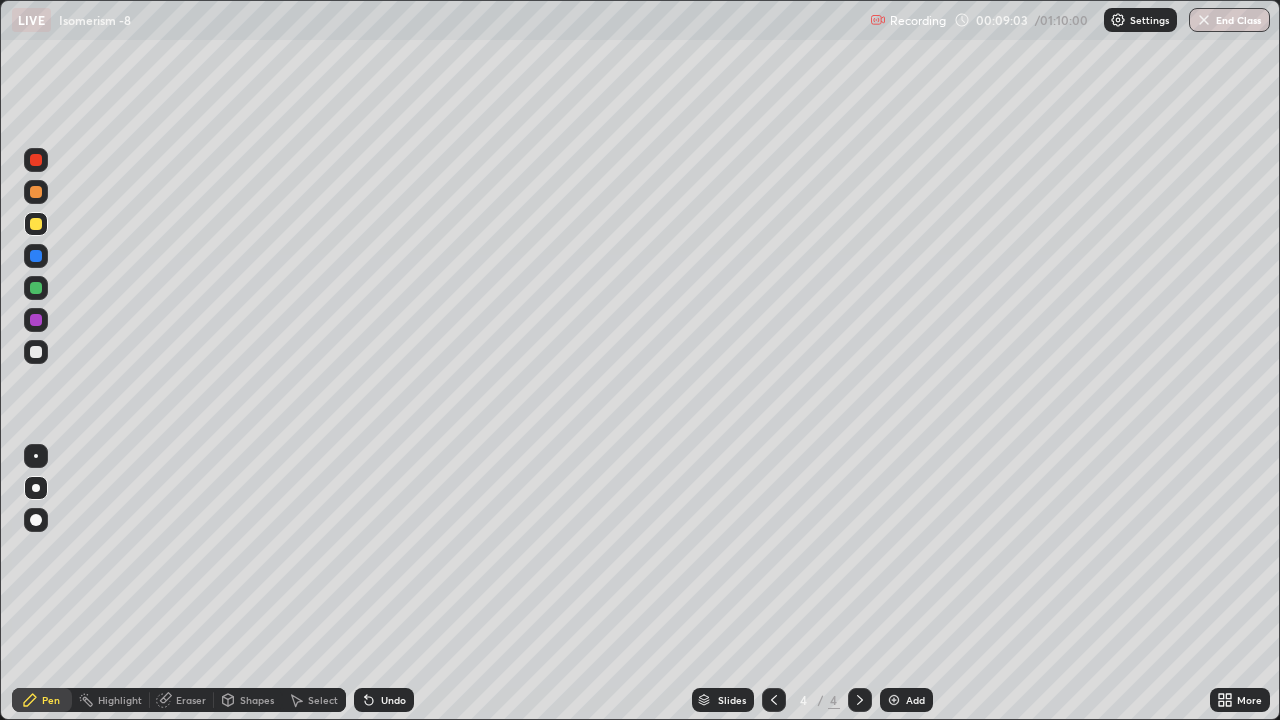 click at bounding box center (36, 352) 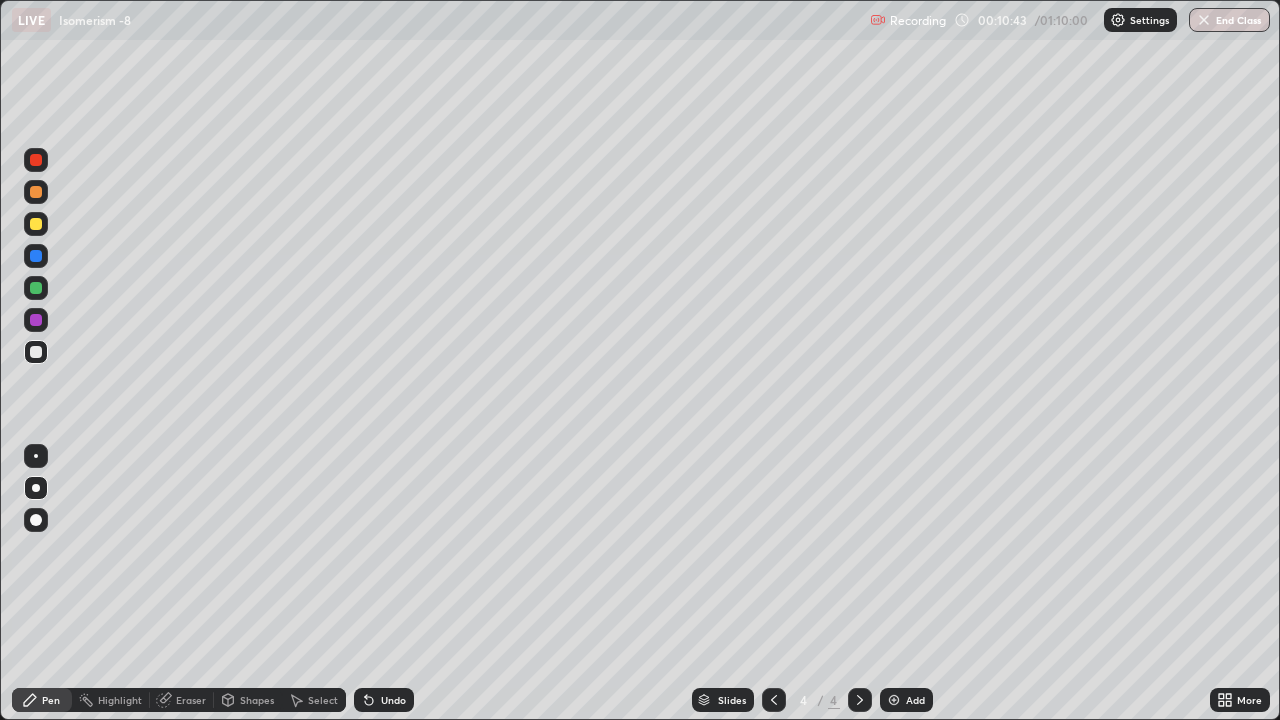 click at bounding box center (36, 224) 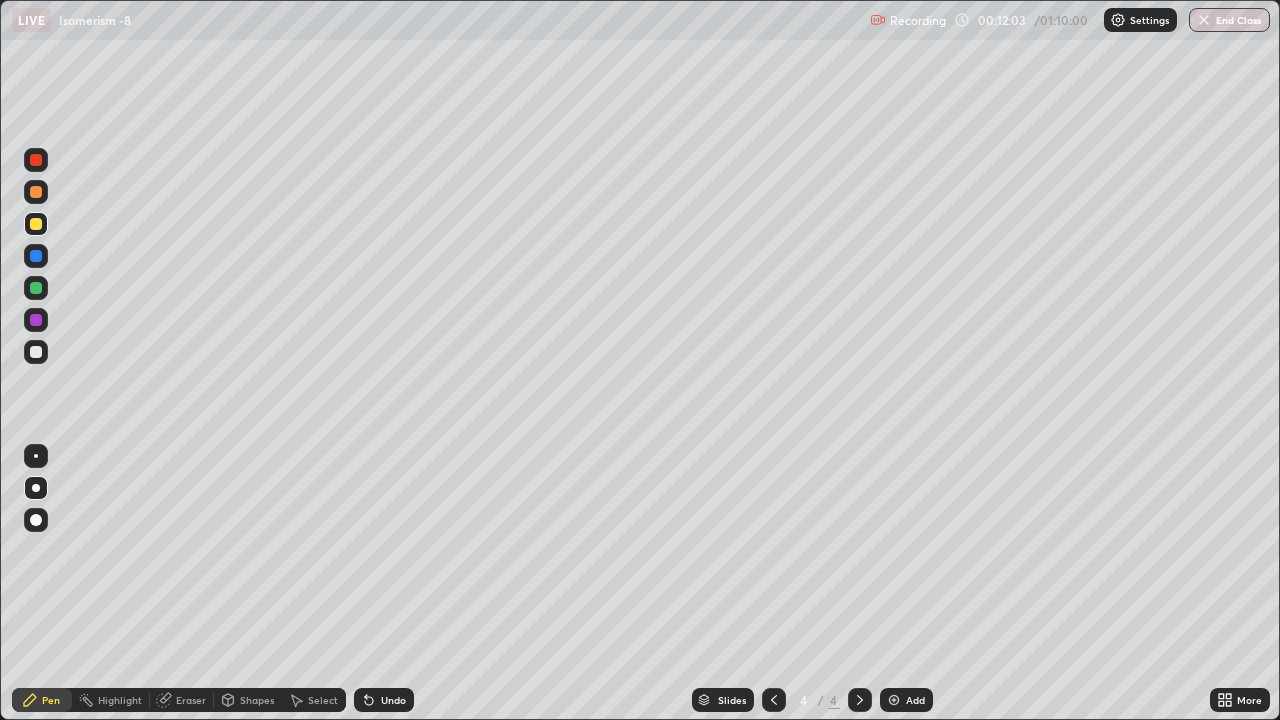 click at bounding box center (36, 352) 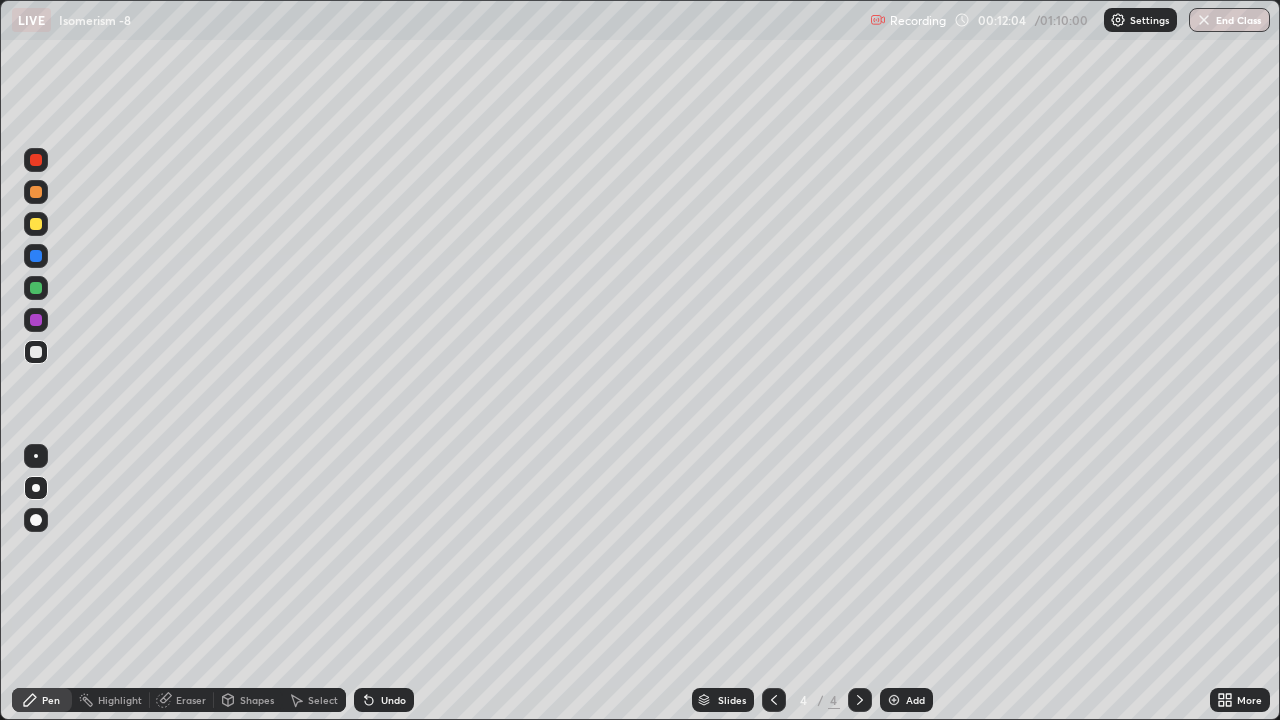 click at bounding box center [36, 520] 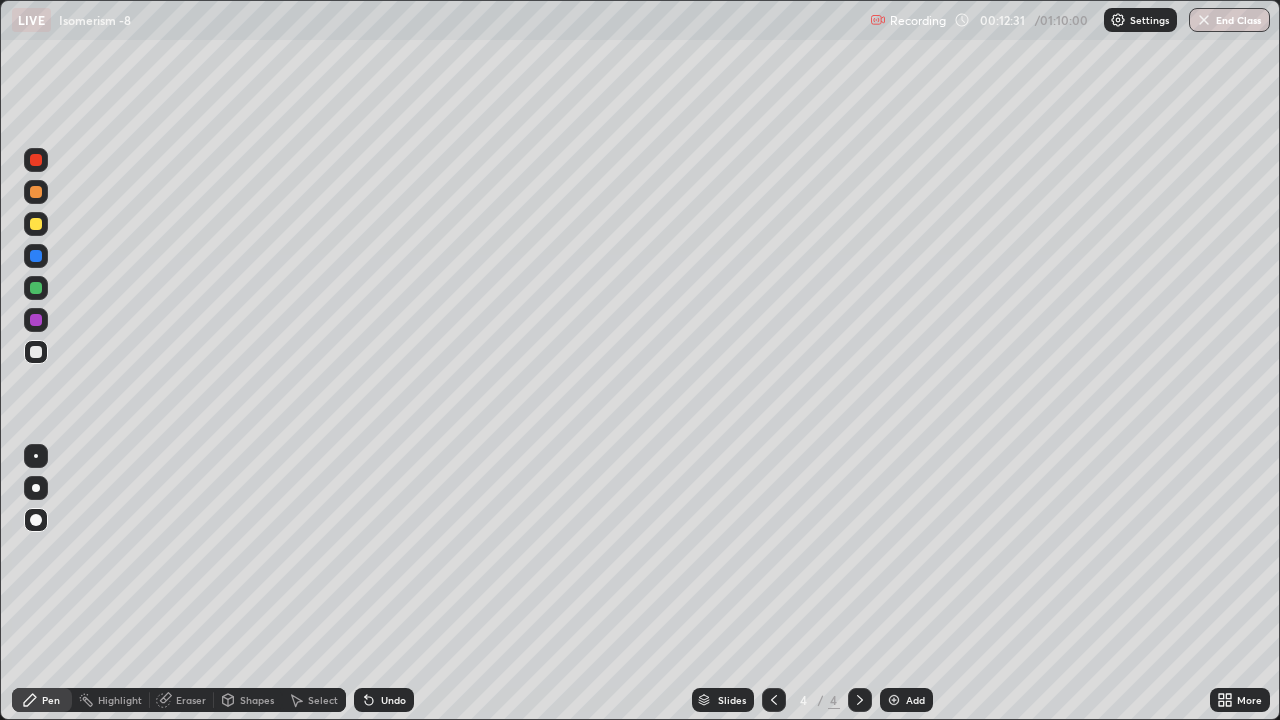 click at bounding box center (36, 192) 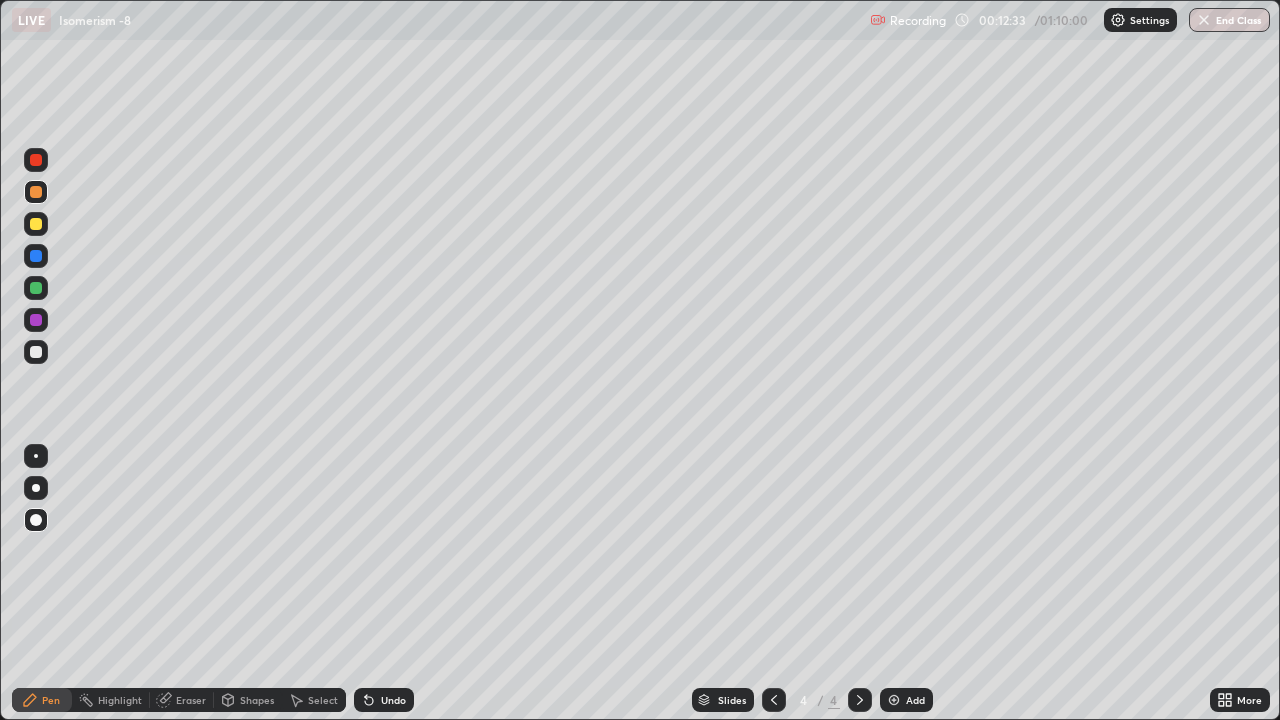click at bounding box center [36, 288] 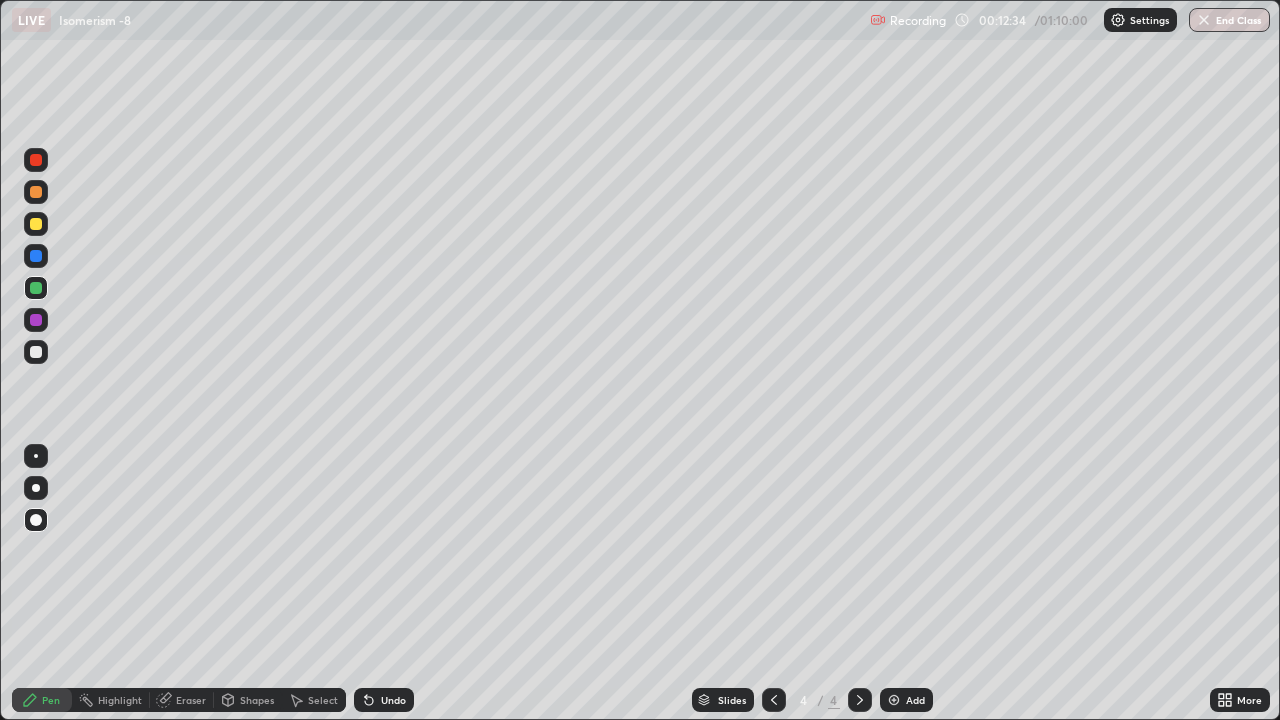 click at bounding box center (36, 456) 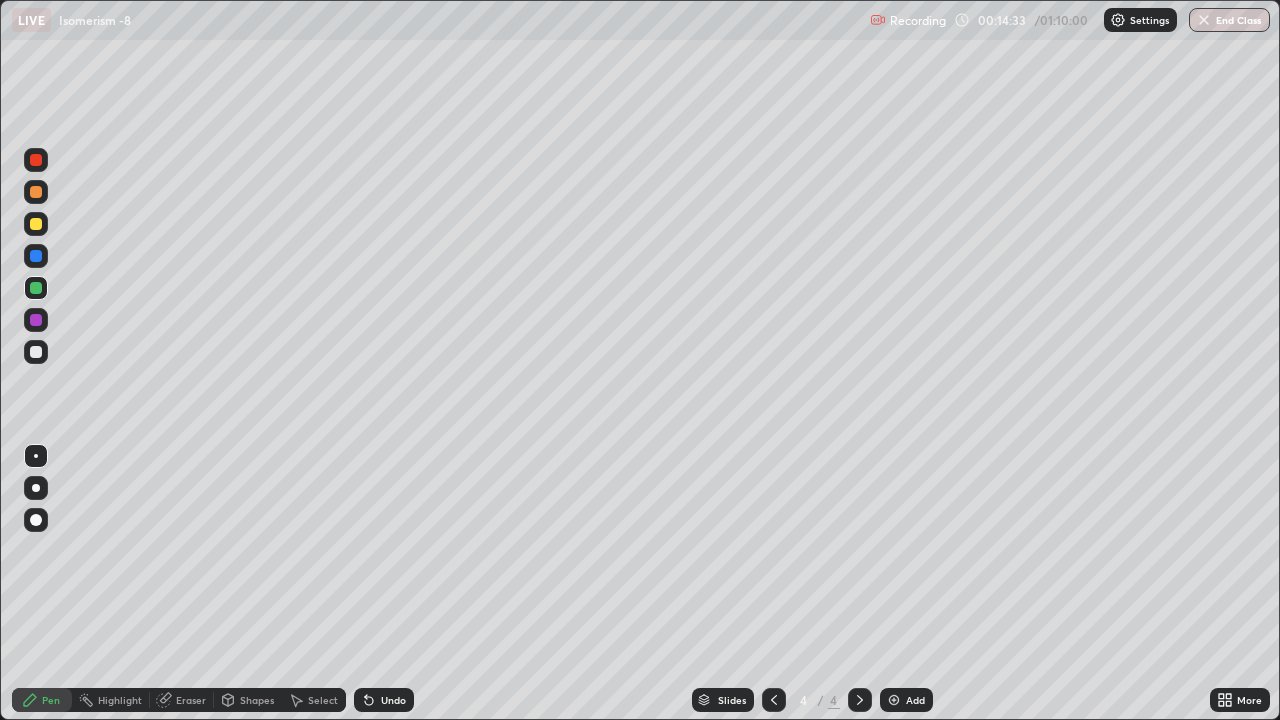 click 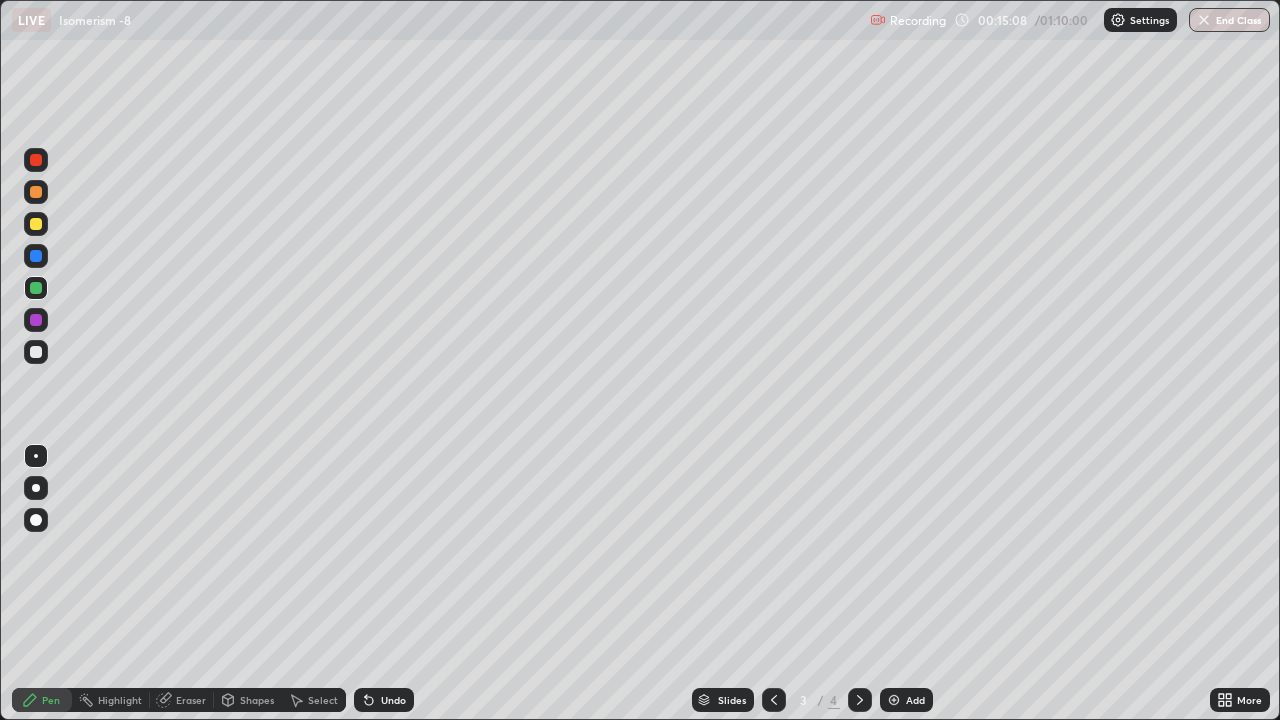 click 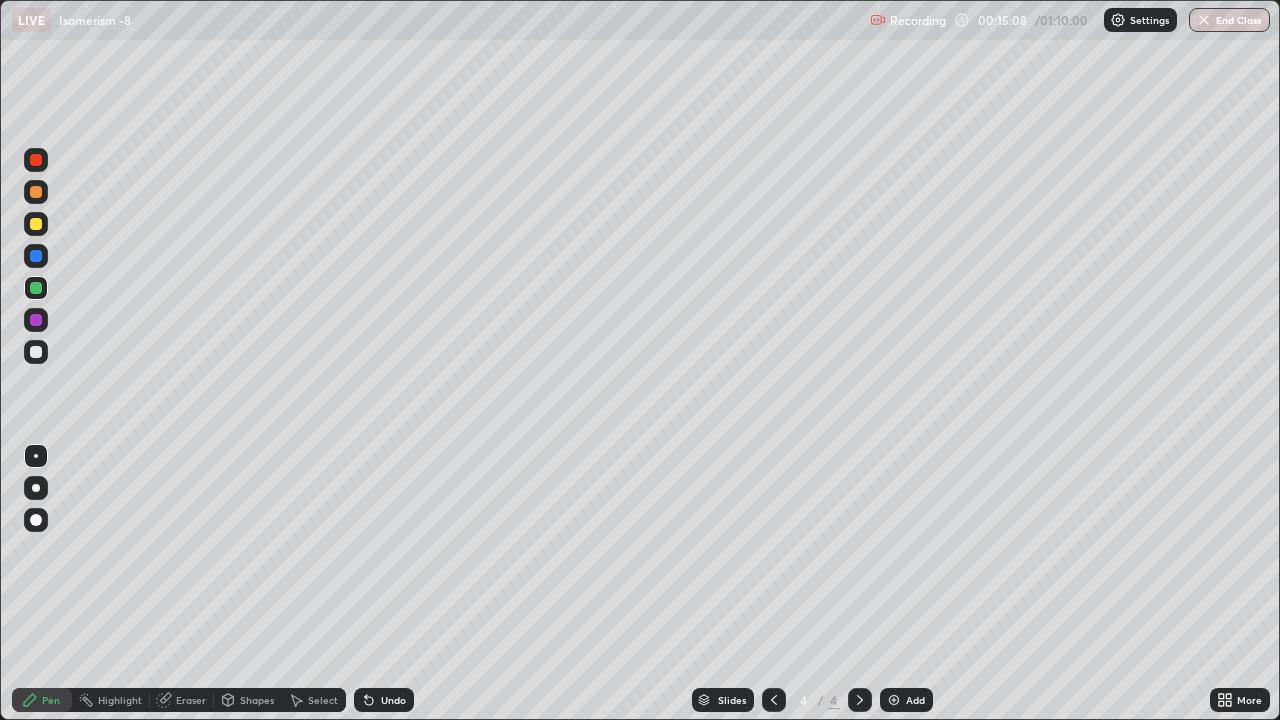 click 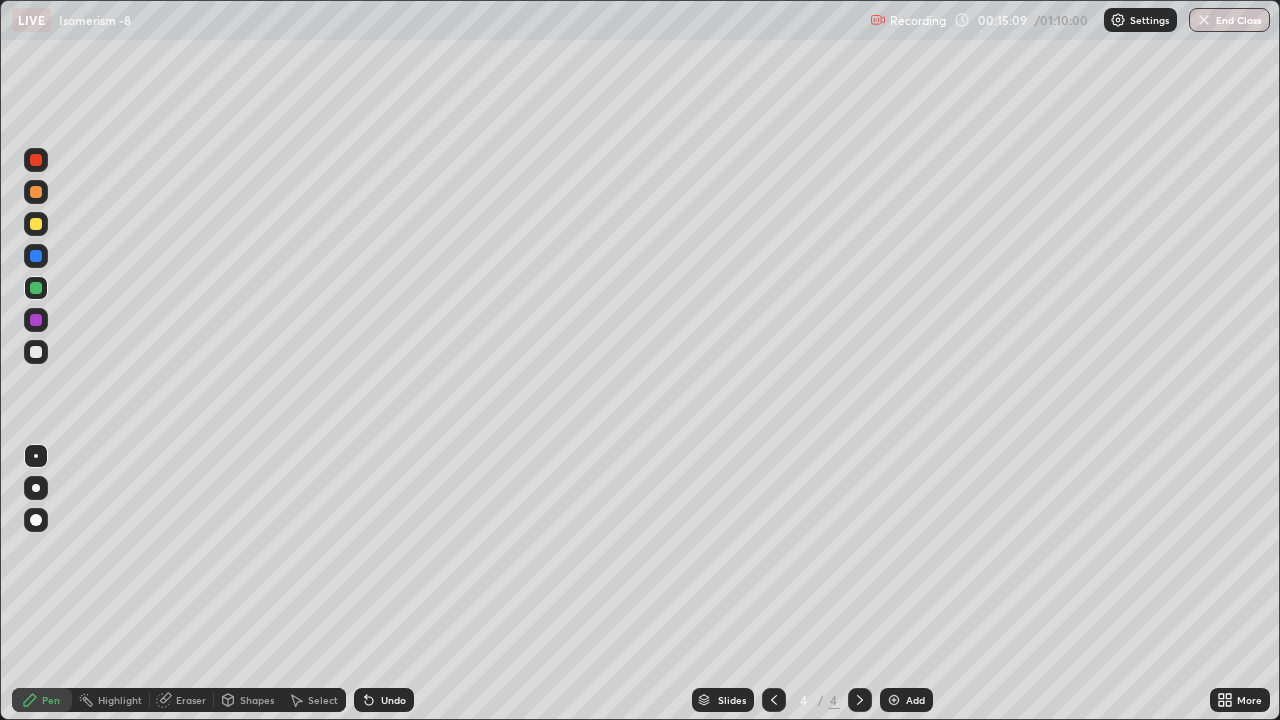 click 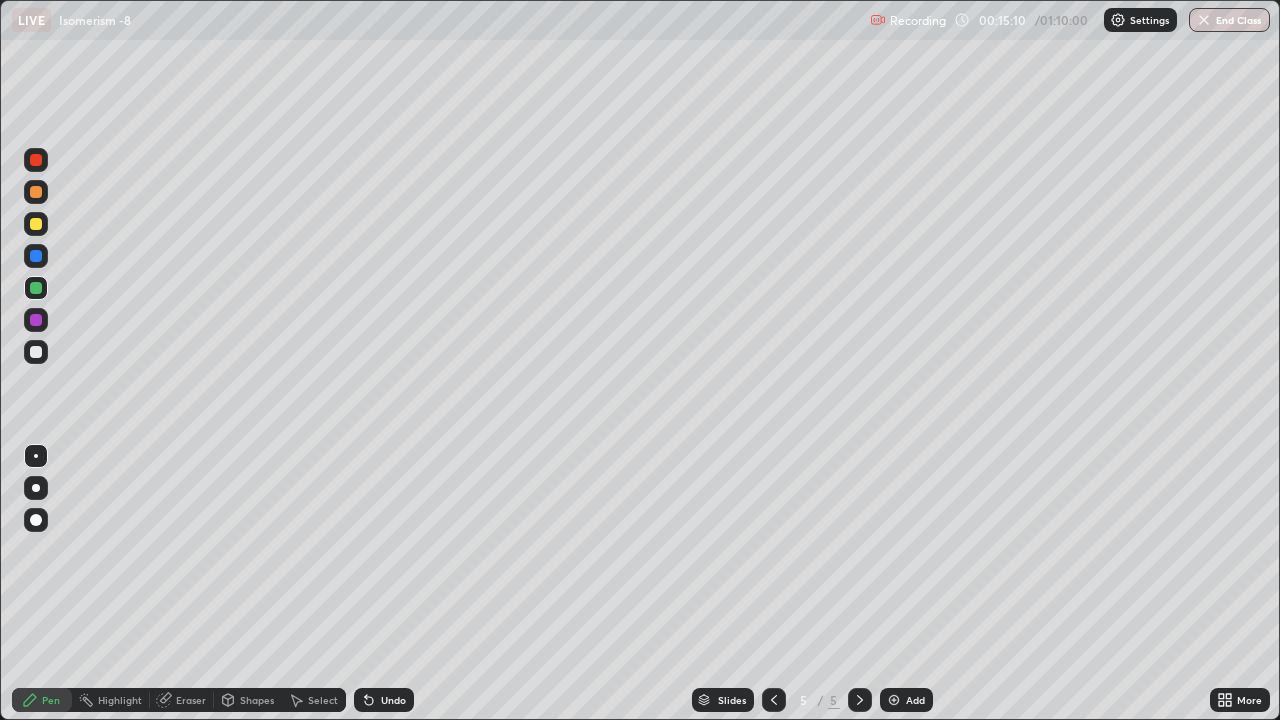 click at bounding box center (36, 352) 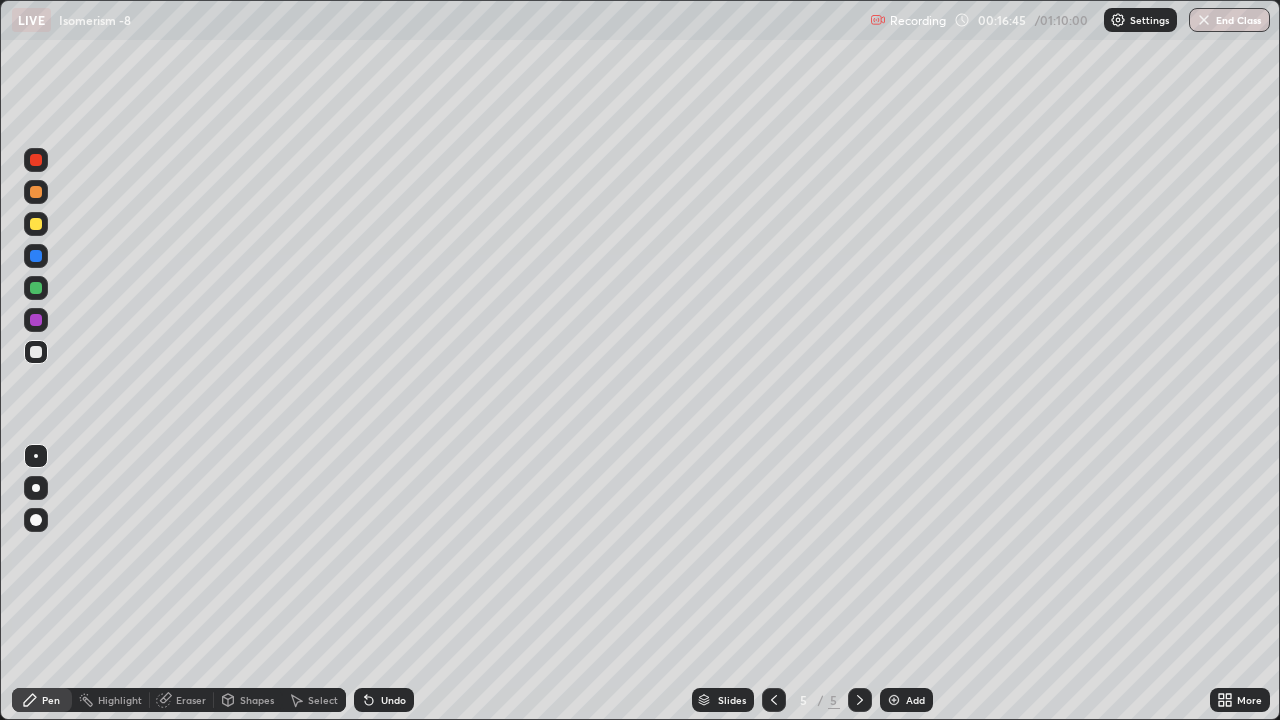 click at bounding box center [36, 488] 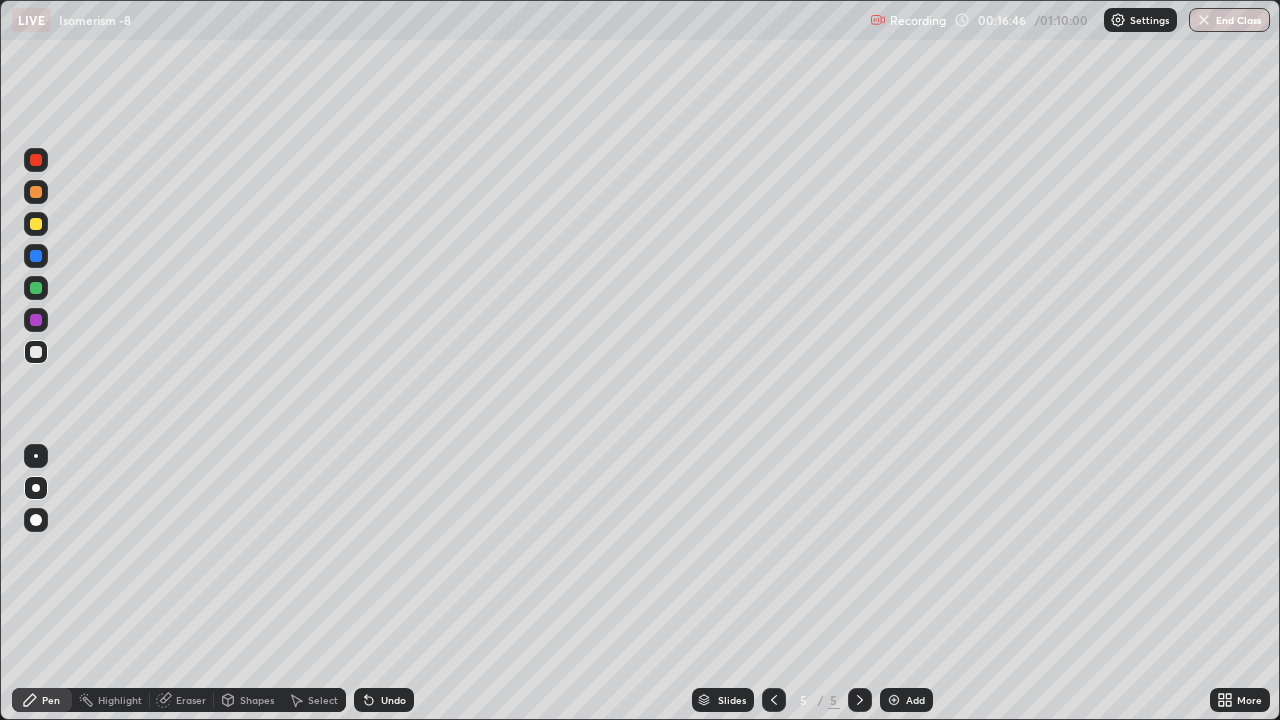 click on "Add" at bounding box center (906, 700) 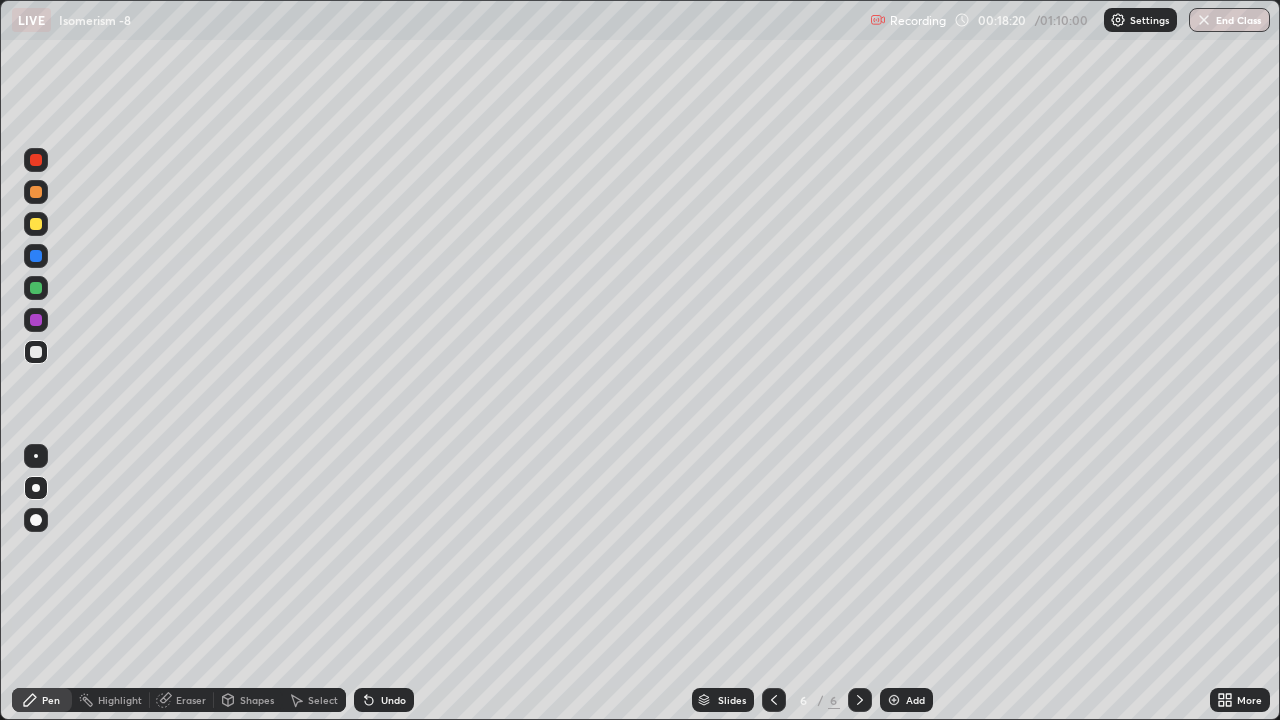 click at bounding box center (36, 288) 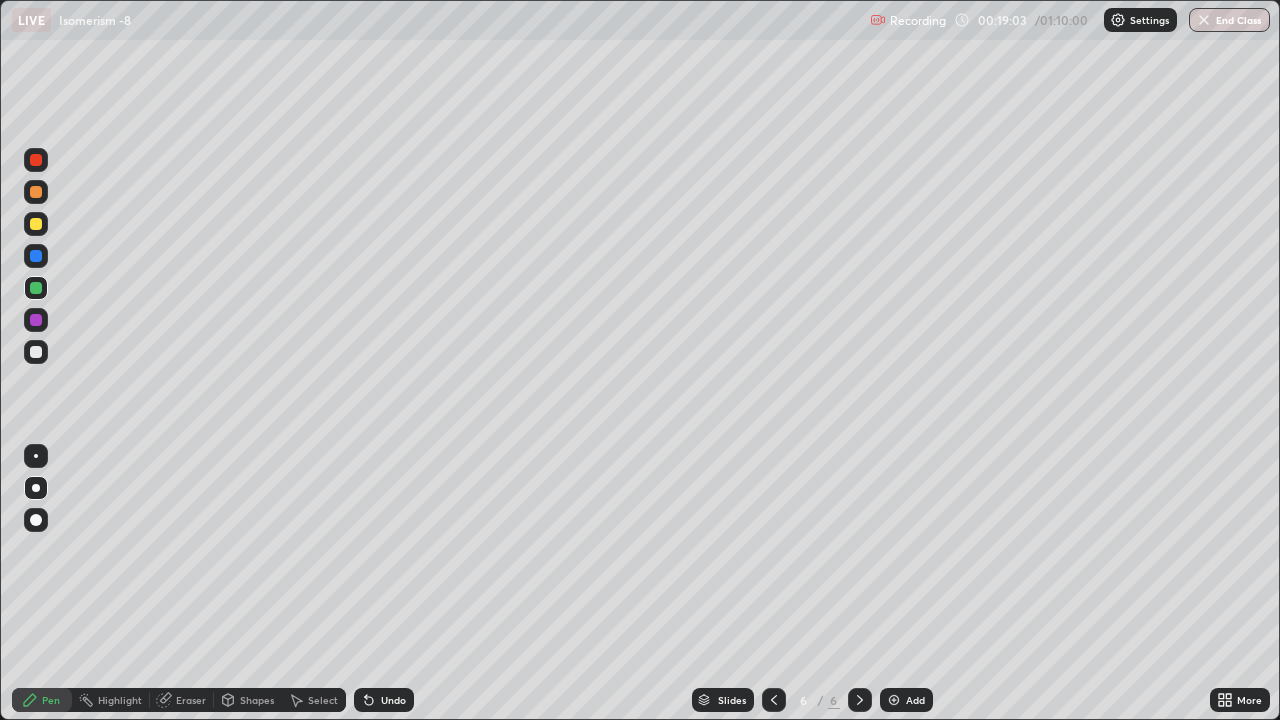 click at bounding box center [36, 352] 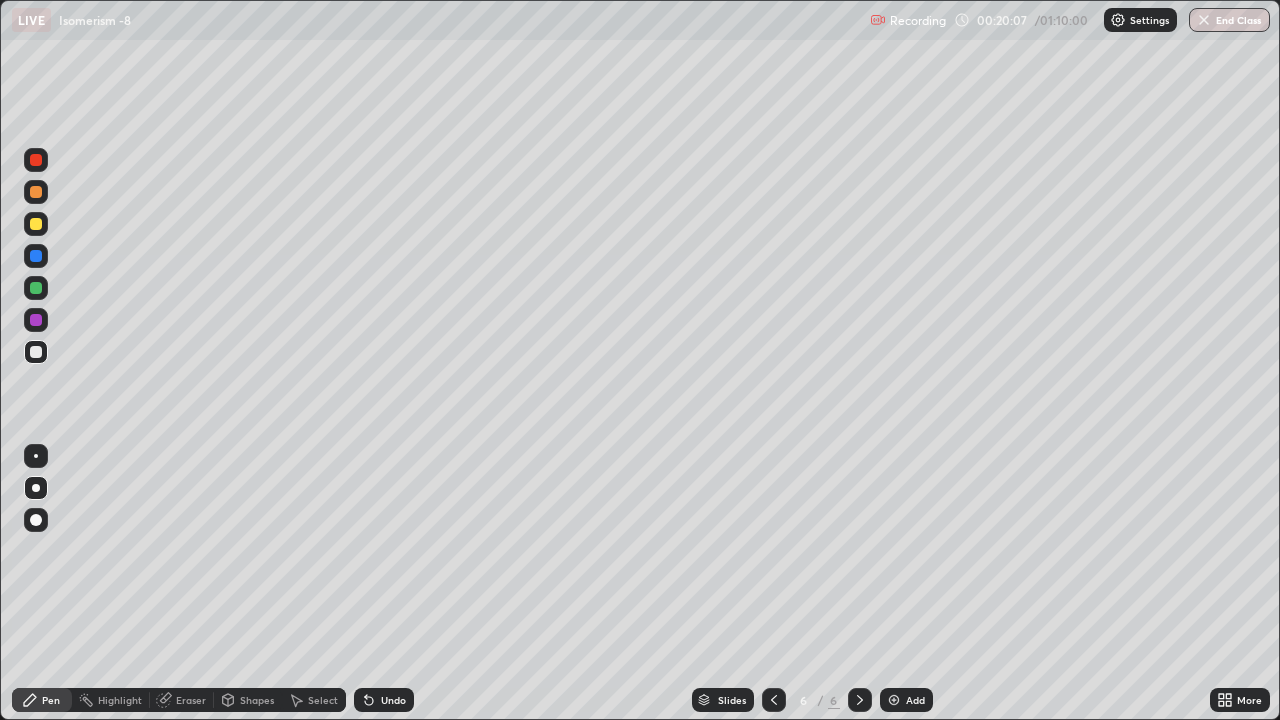 click at bounding box center [36, 224] 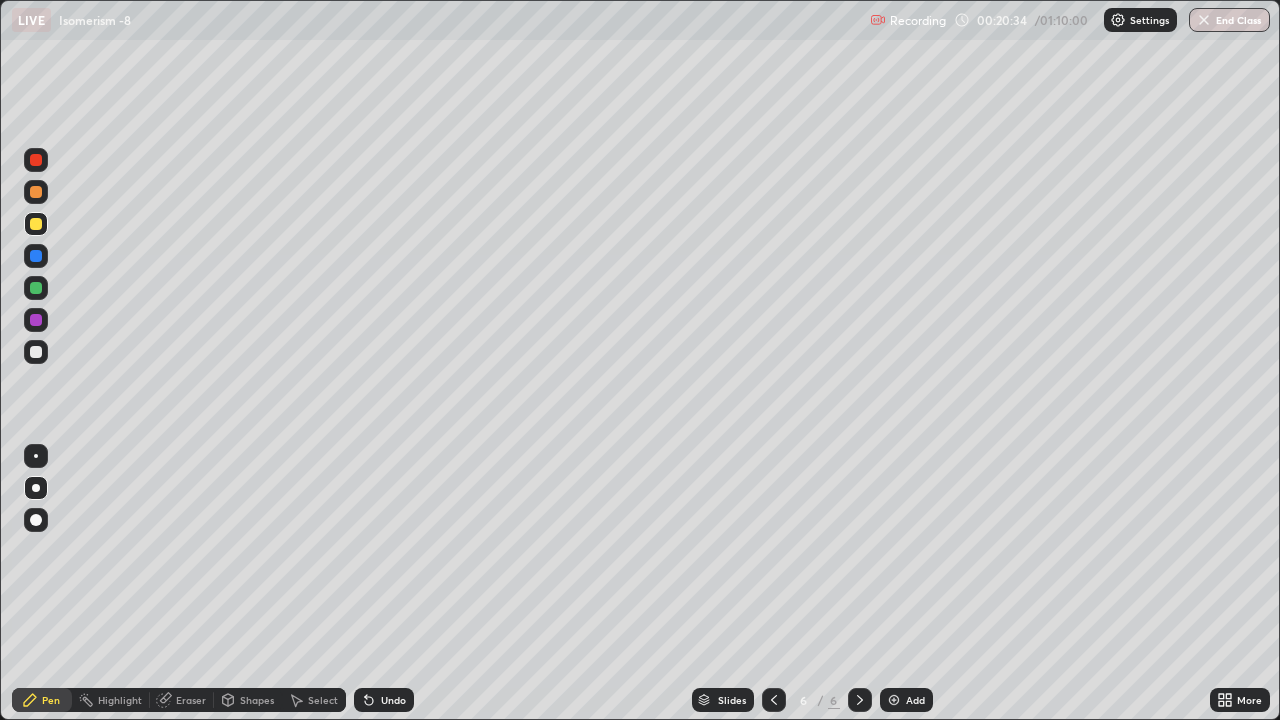 click on "Eraser" at bounding box center (182, 700) 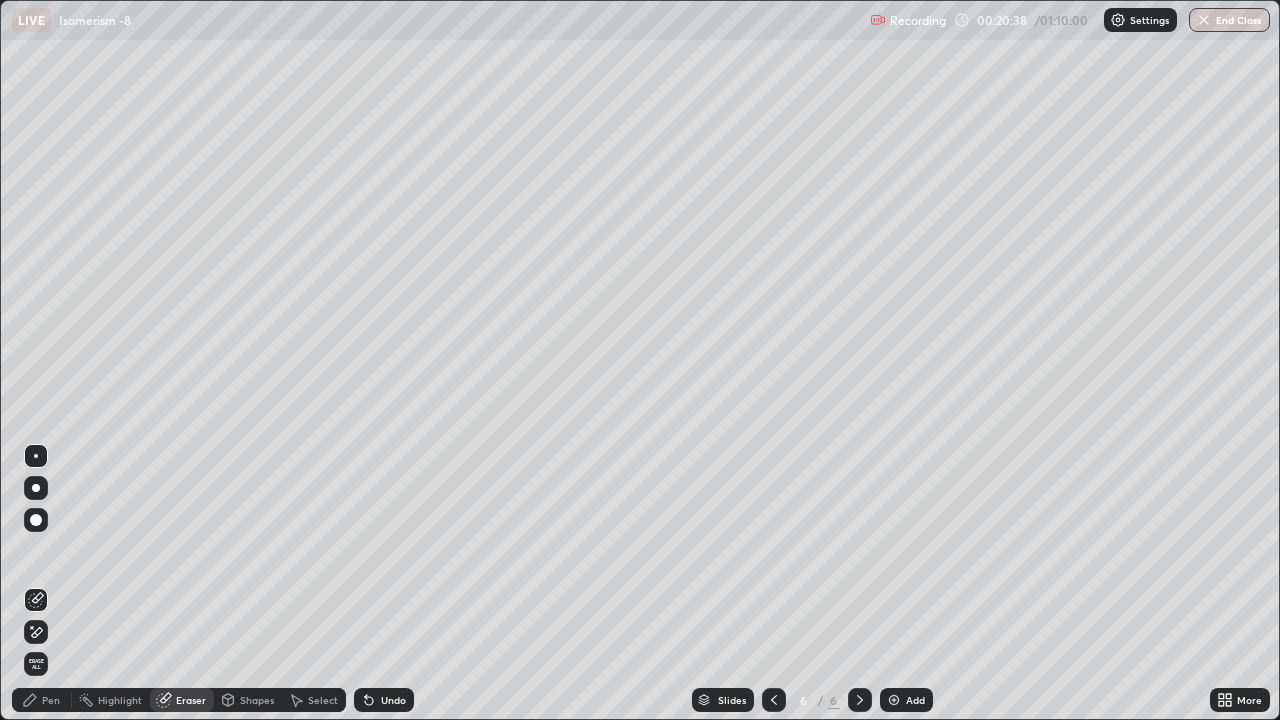 click on "Pen" at bounding box center [51, 700] 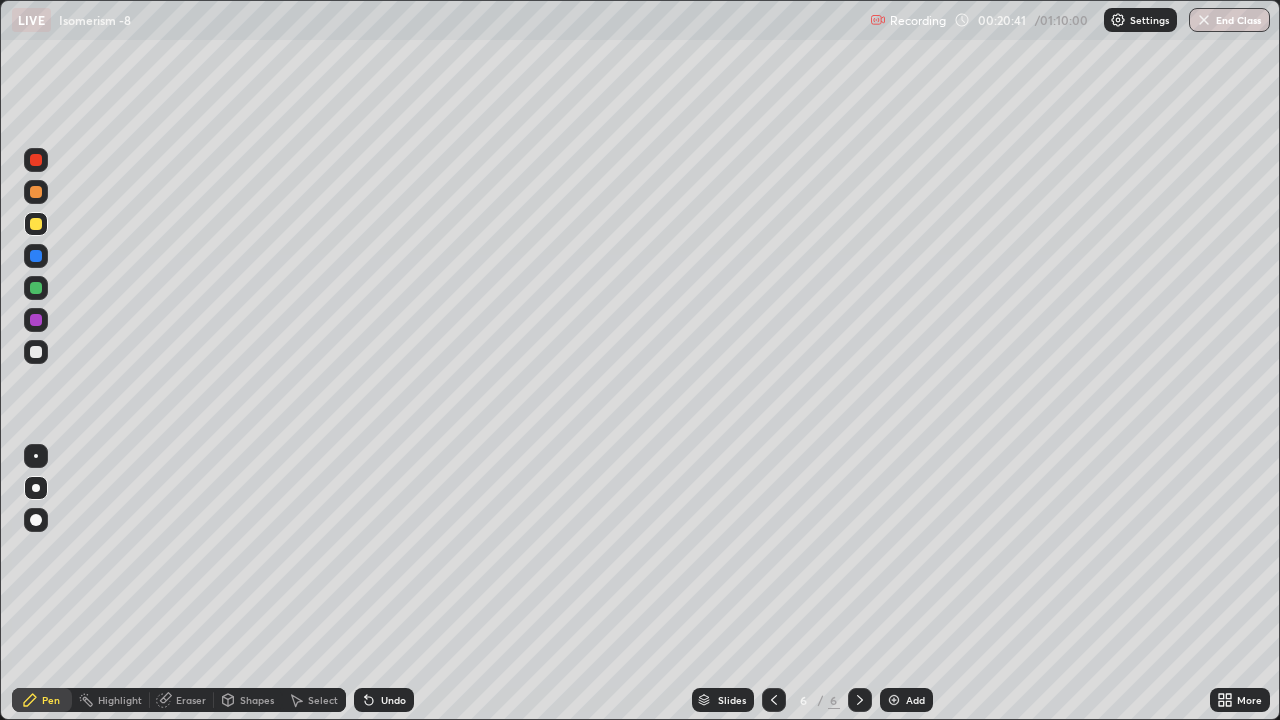 click at bounding box center (36, 288) 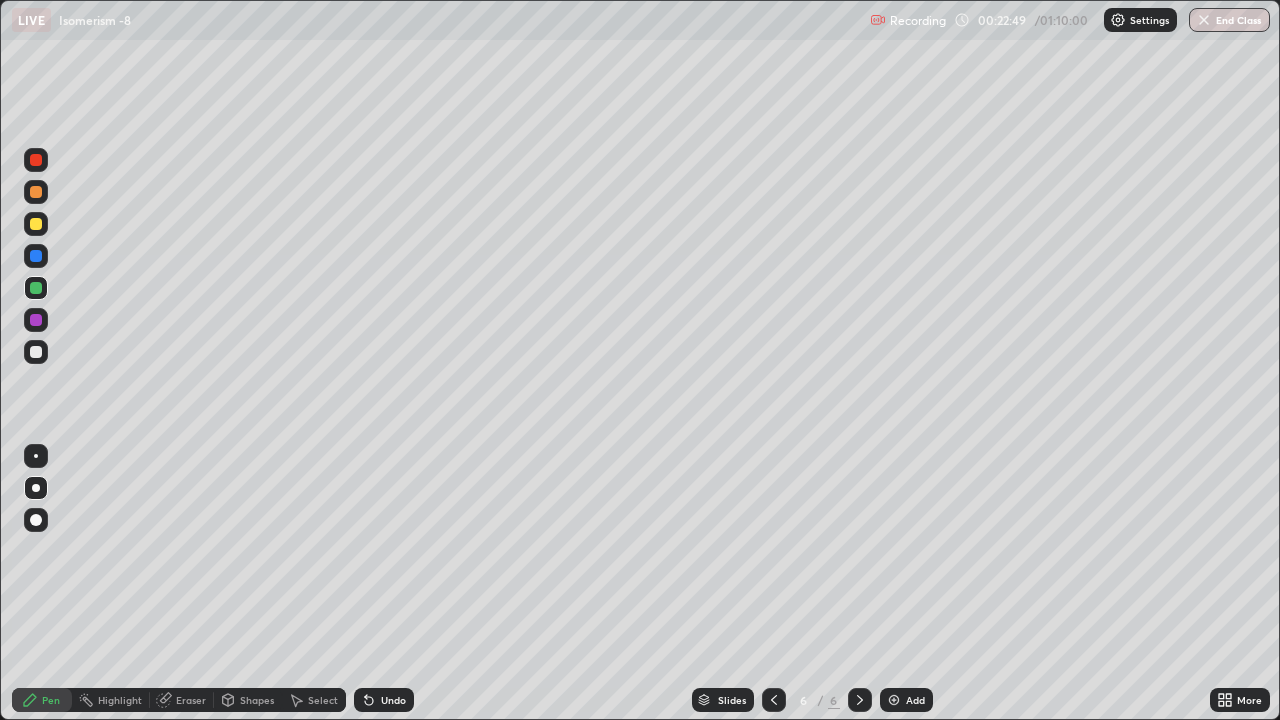 click at bounding box center (894, 700) 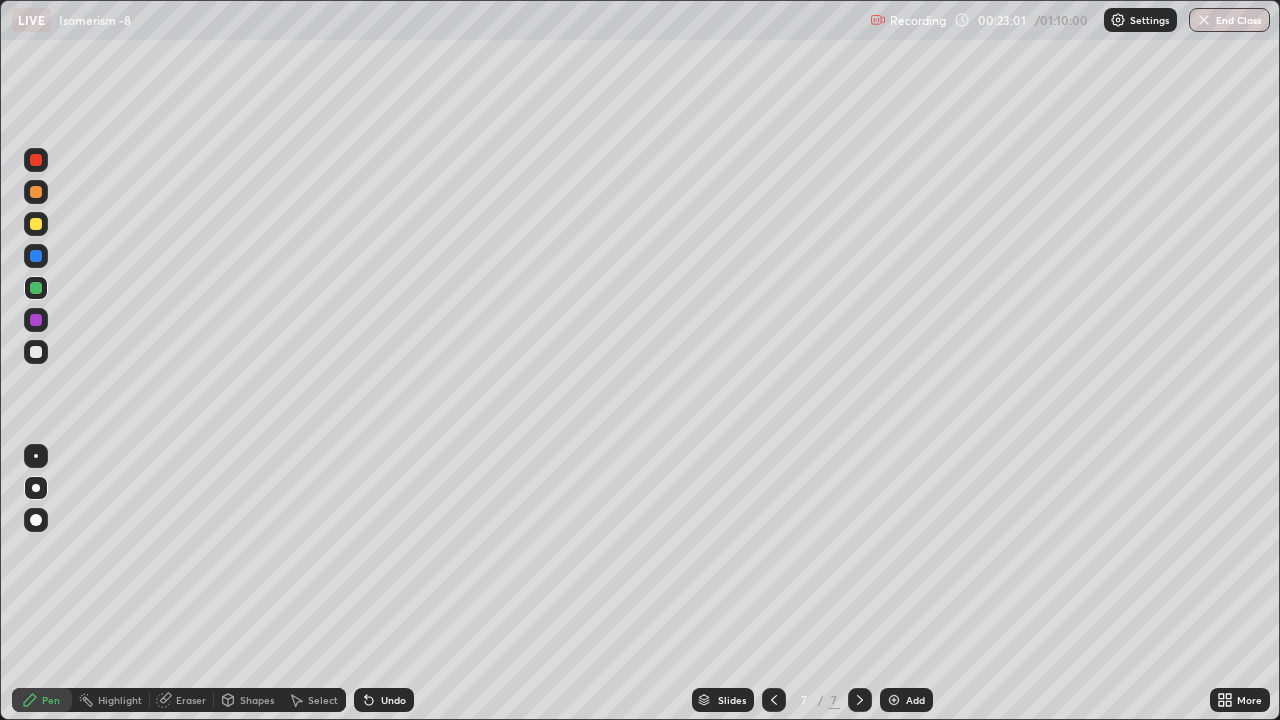 click at bounding box center (36, 352) 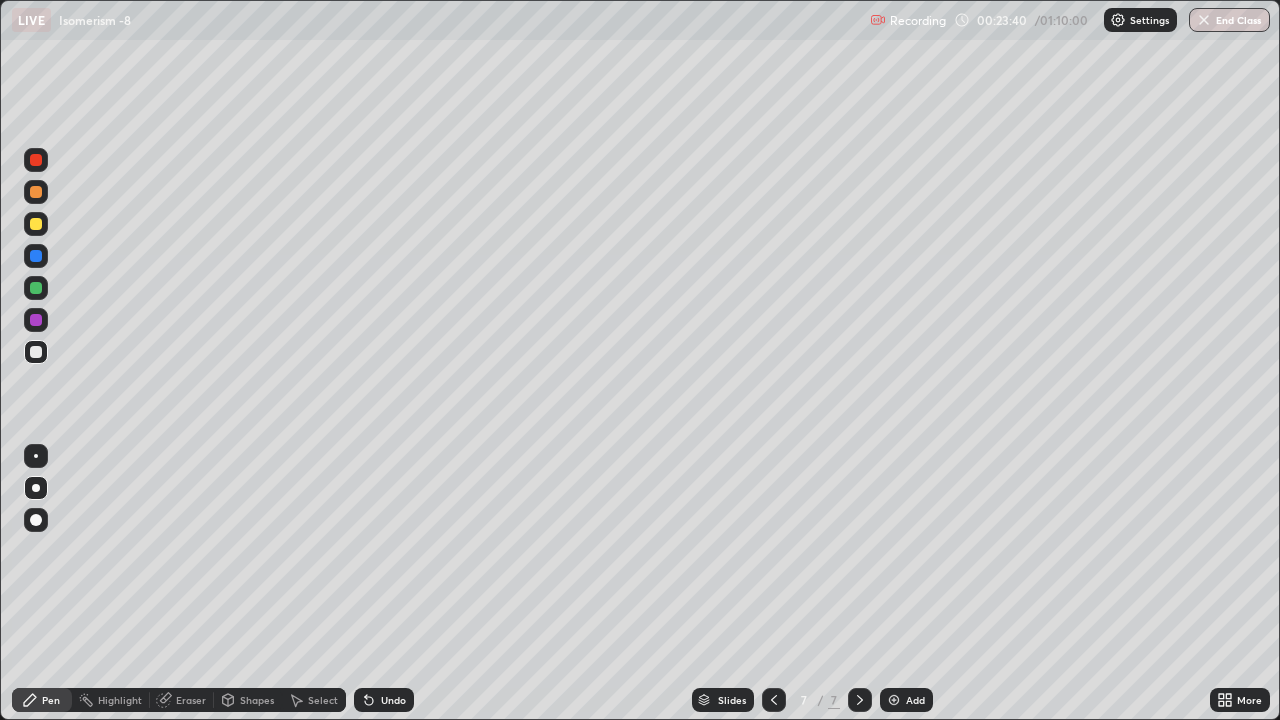 click at bounding box center [36, 224] 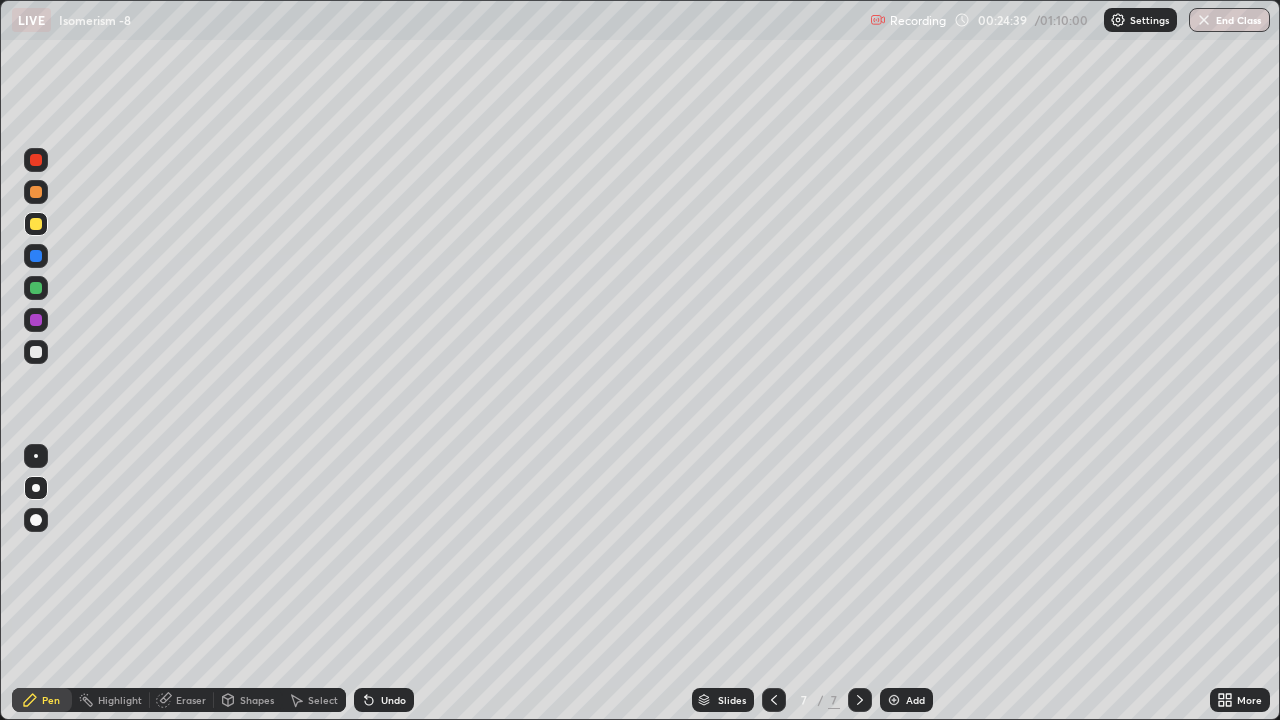 click at bounding box center [36, 352] 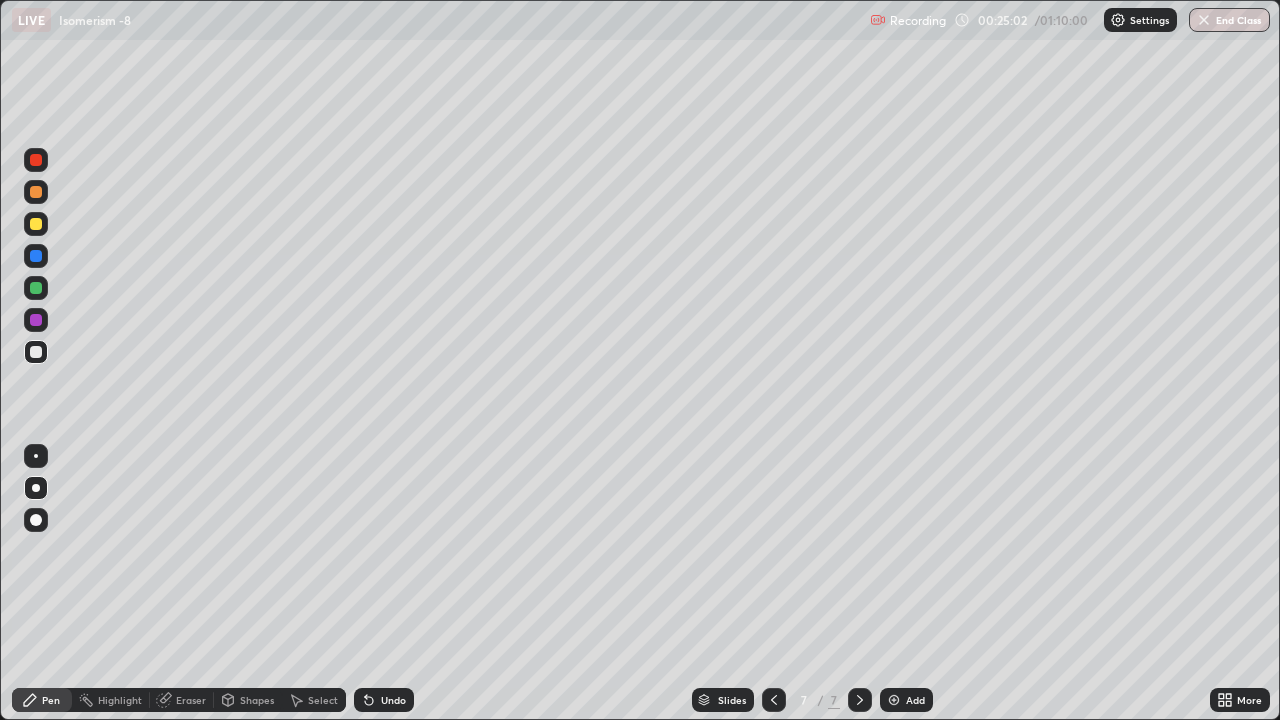 click 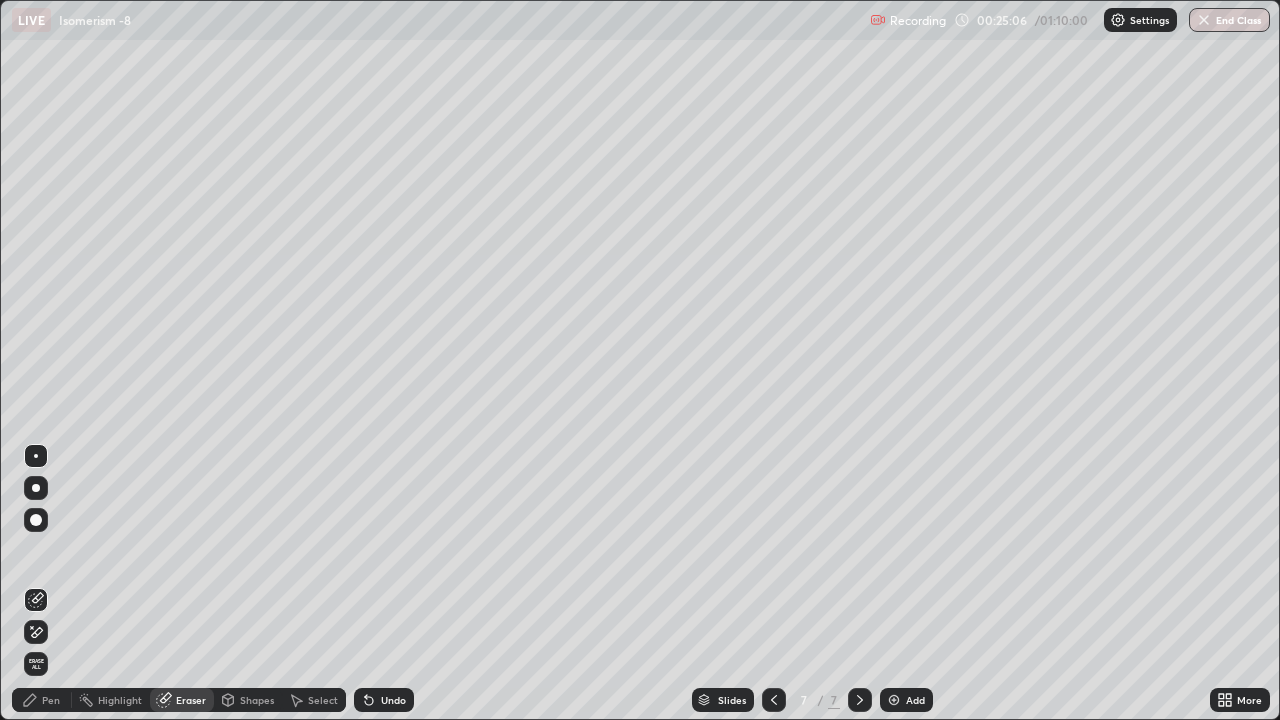 click on "Pen" at bounding box center [51, 700] 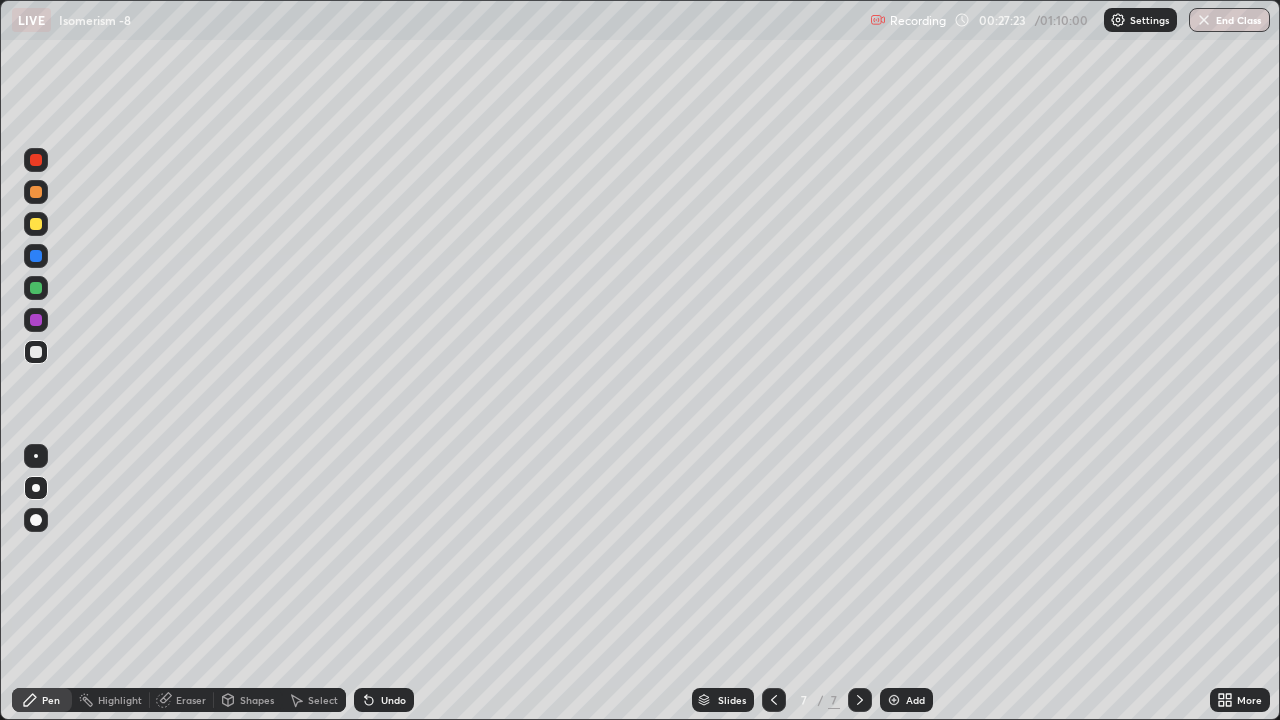 click at bounding box center (36, 224) 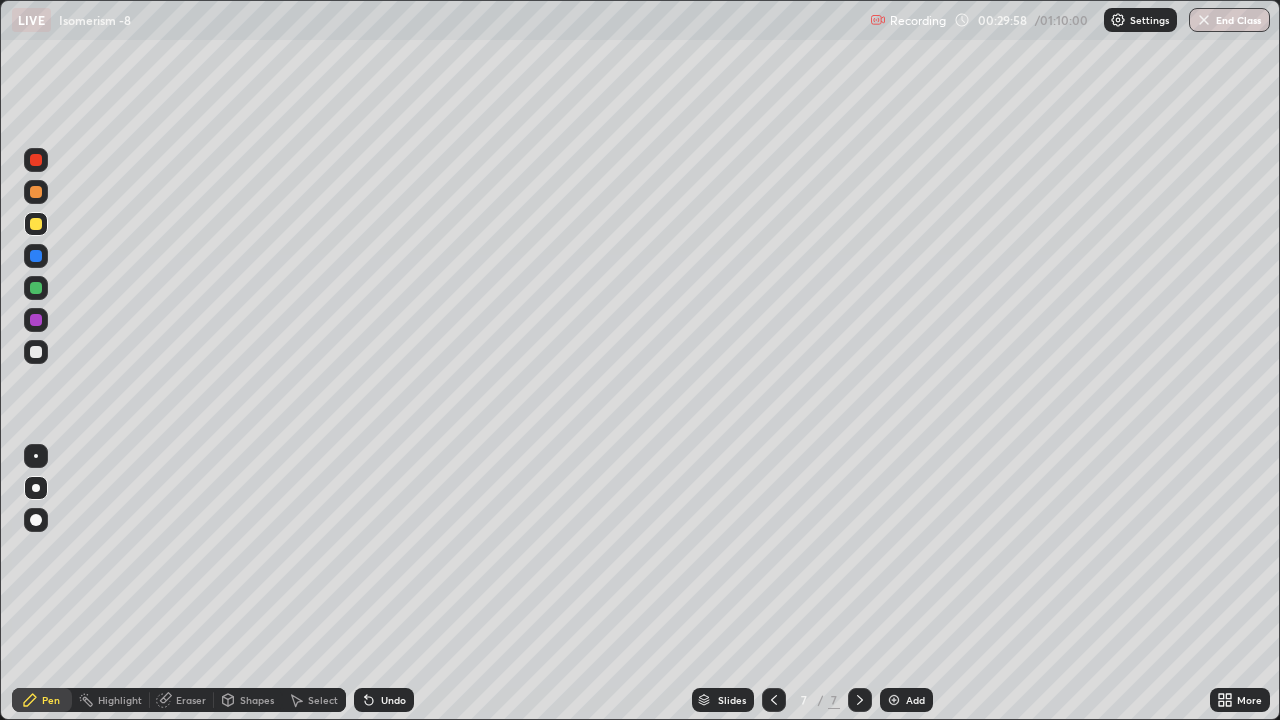 click on "Add" at bounding box center [906, 700] 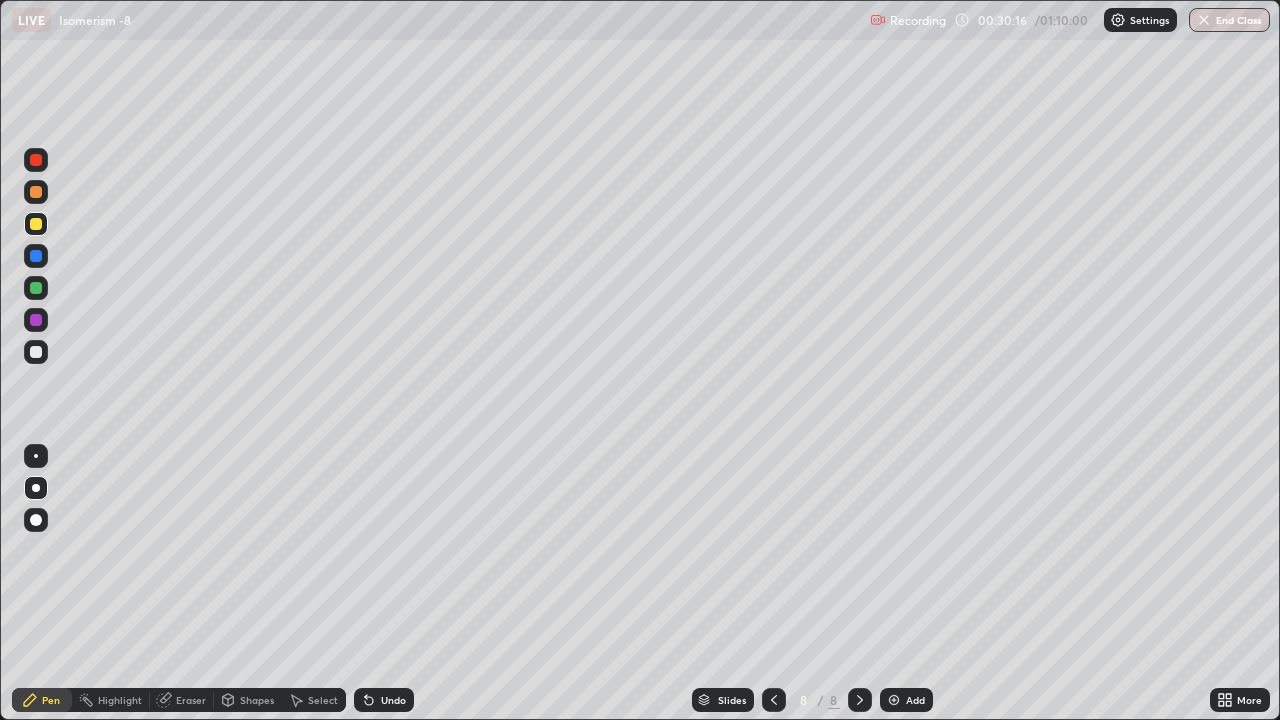 click at bounding box center [36, 352] 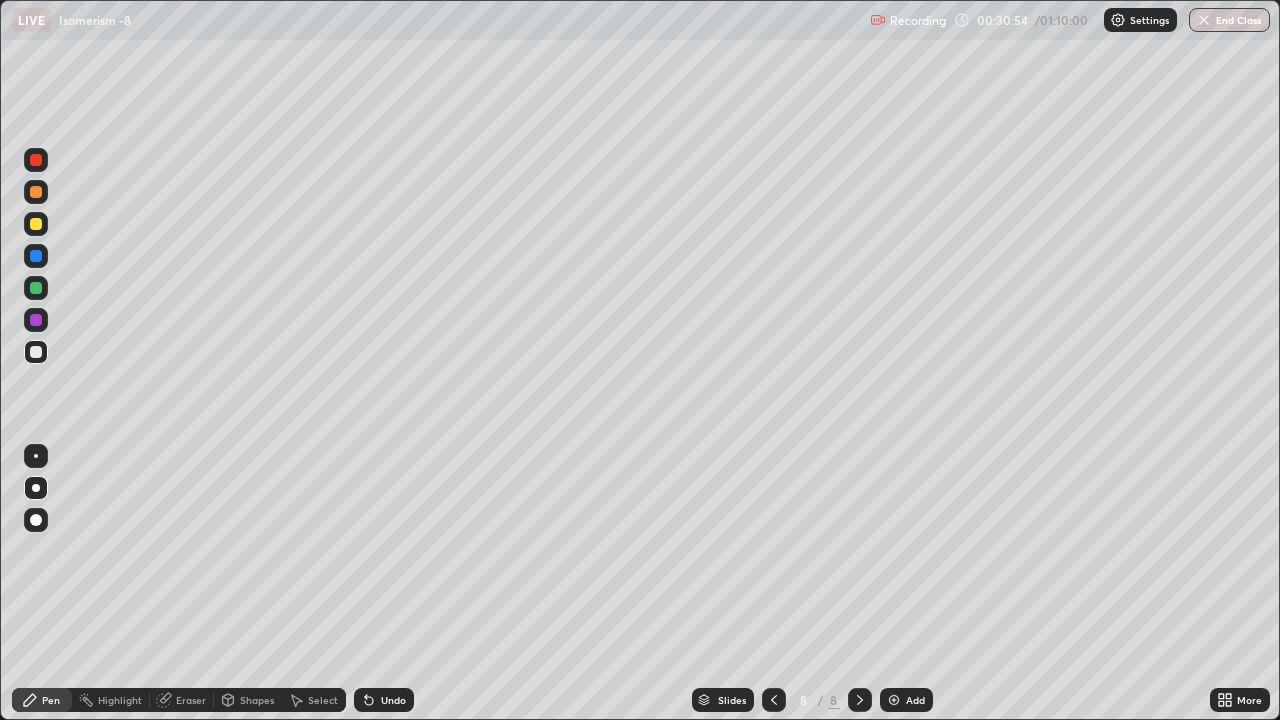 click at bounding box center [36, 288] 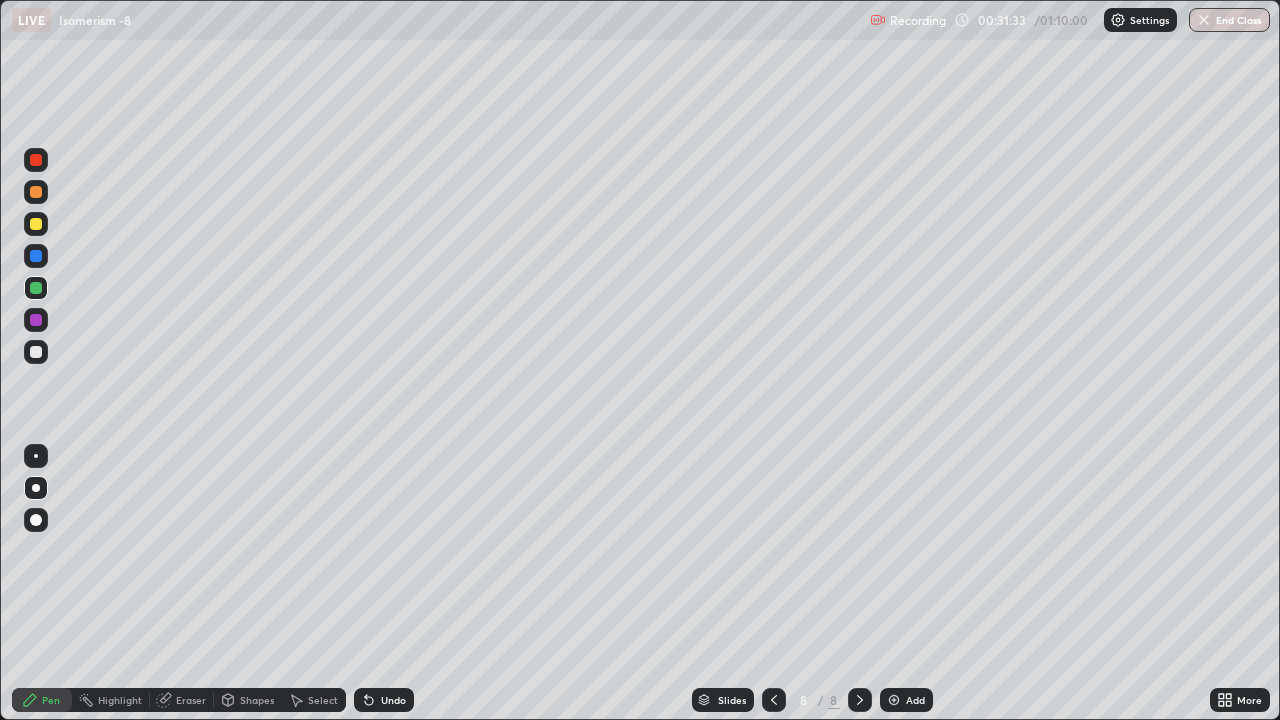 click at bounding box center [36, 352] 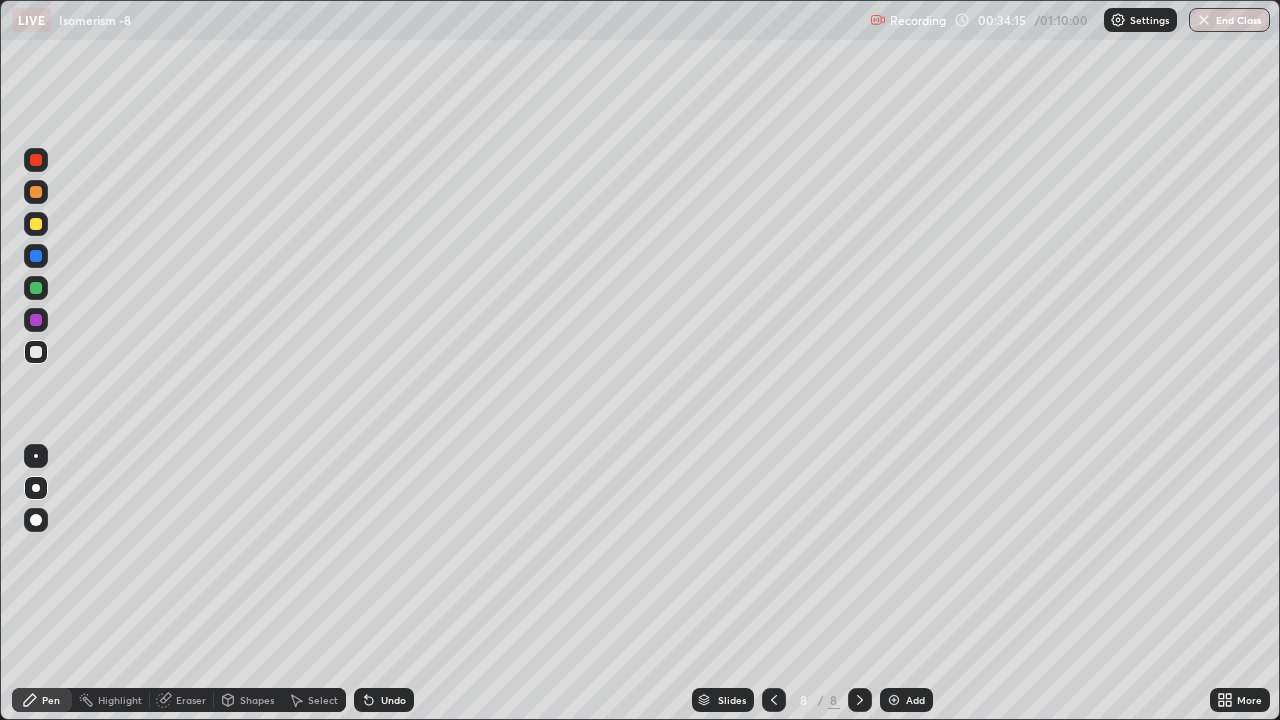 click at bounding box center [894, 700] 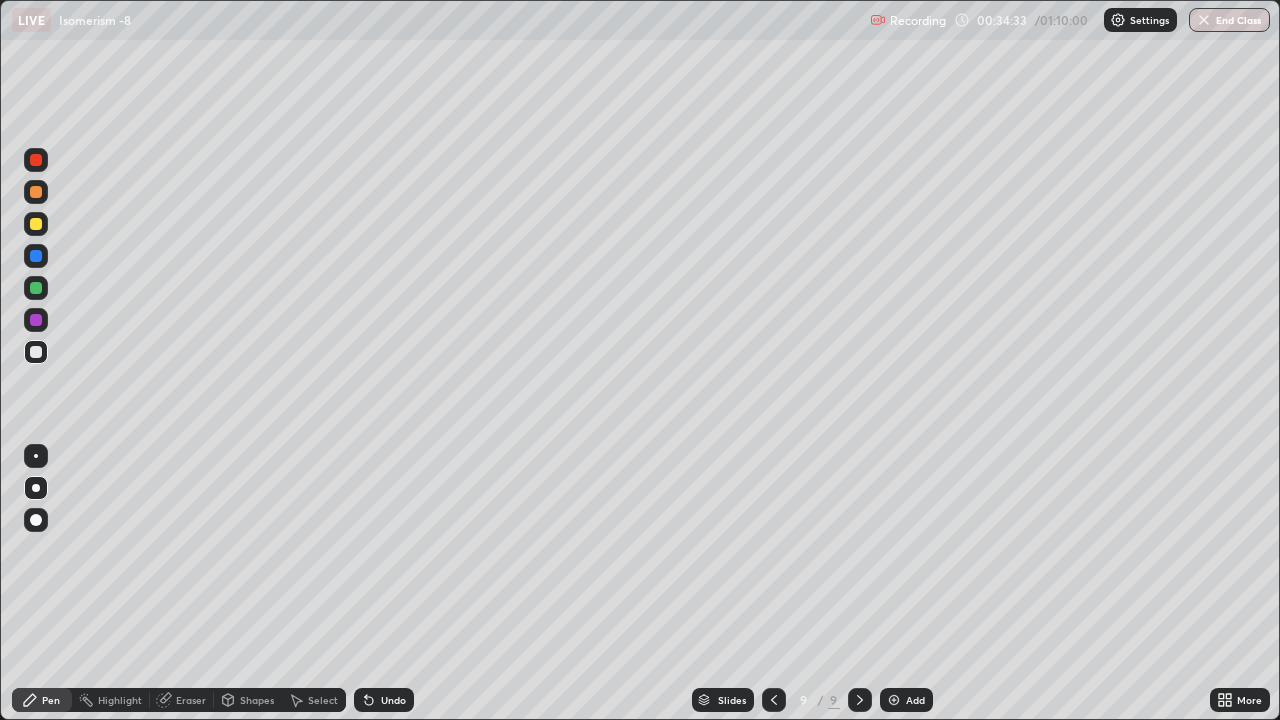 click at bounding box center (36, 224) 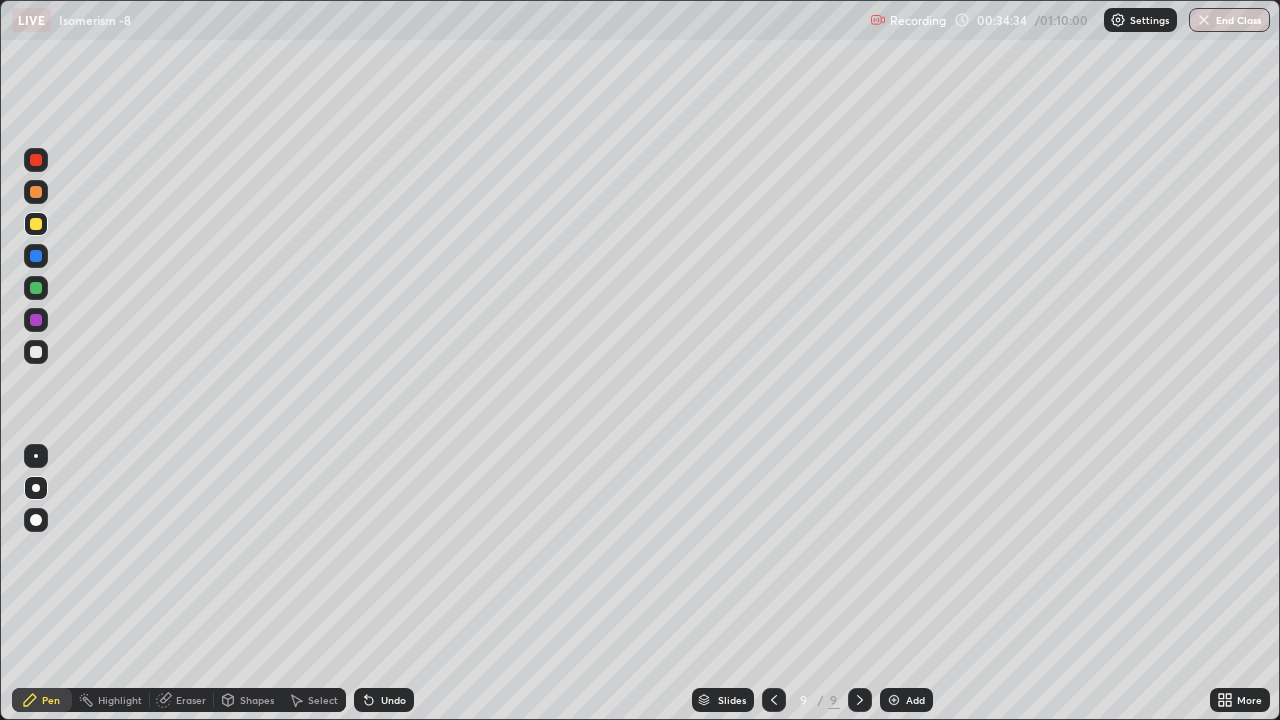 click at bounding box center [36, 456] 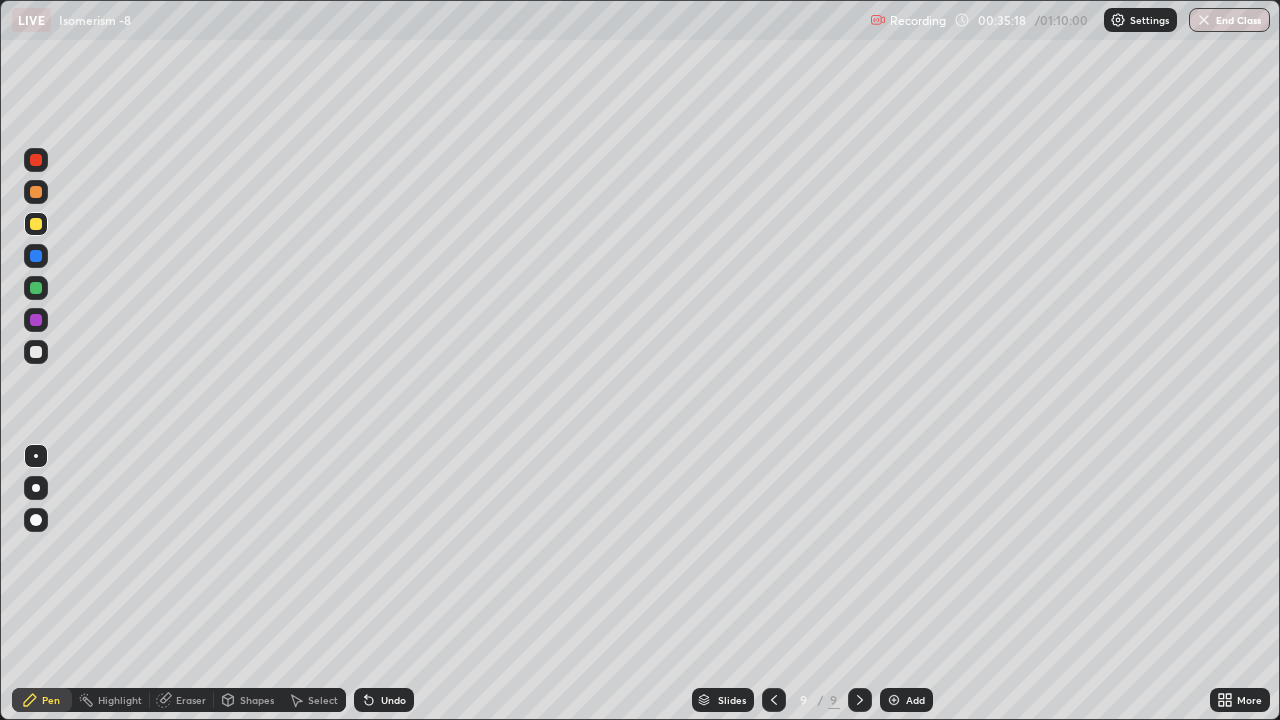 click at bounding box center [36, 352] 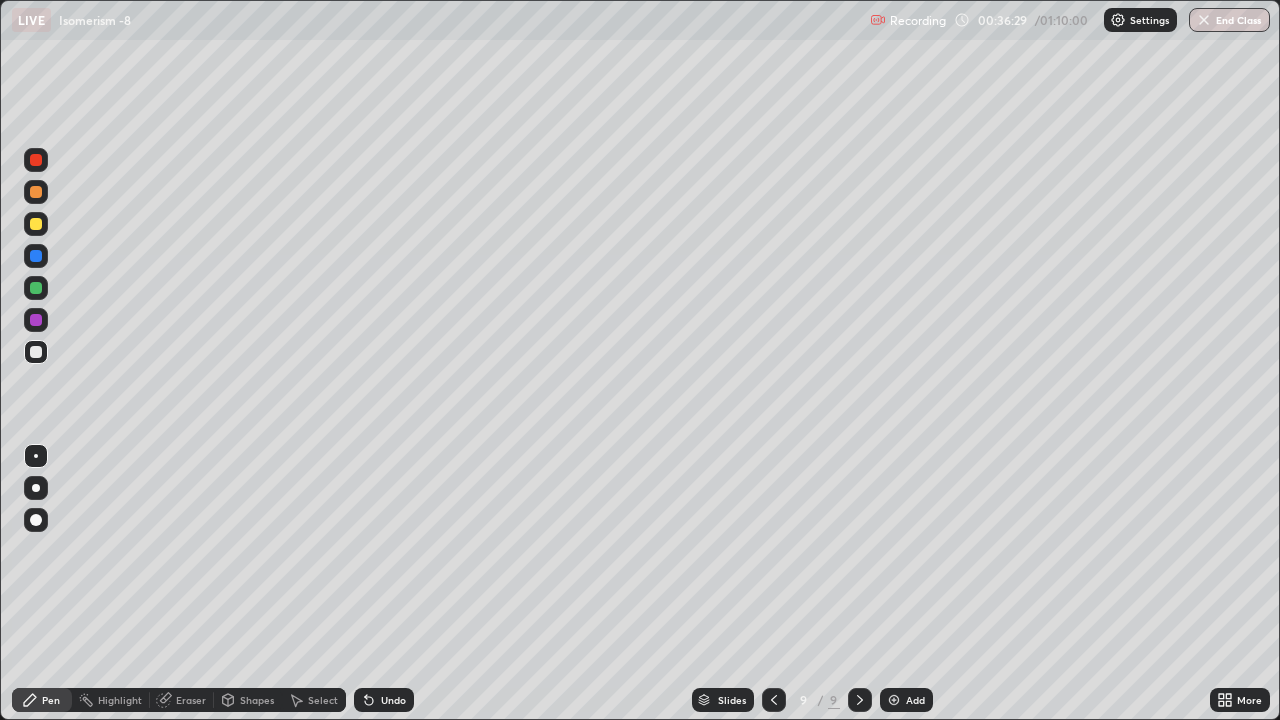 click at bounding box center [36, 488] 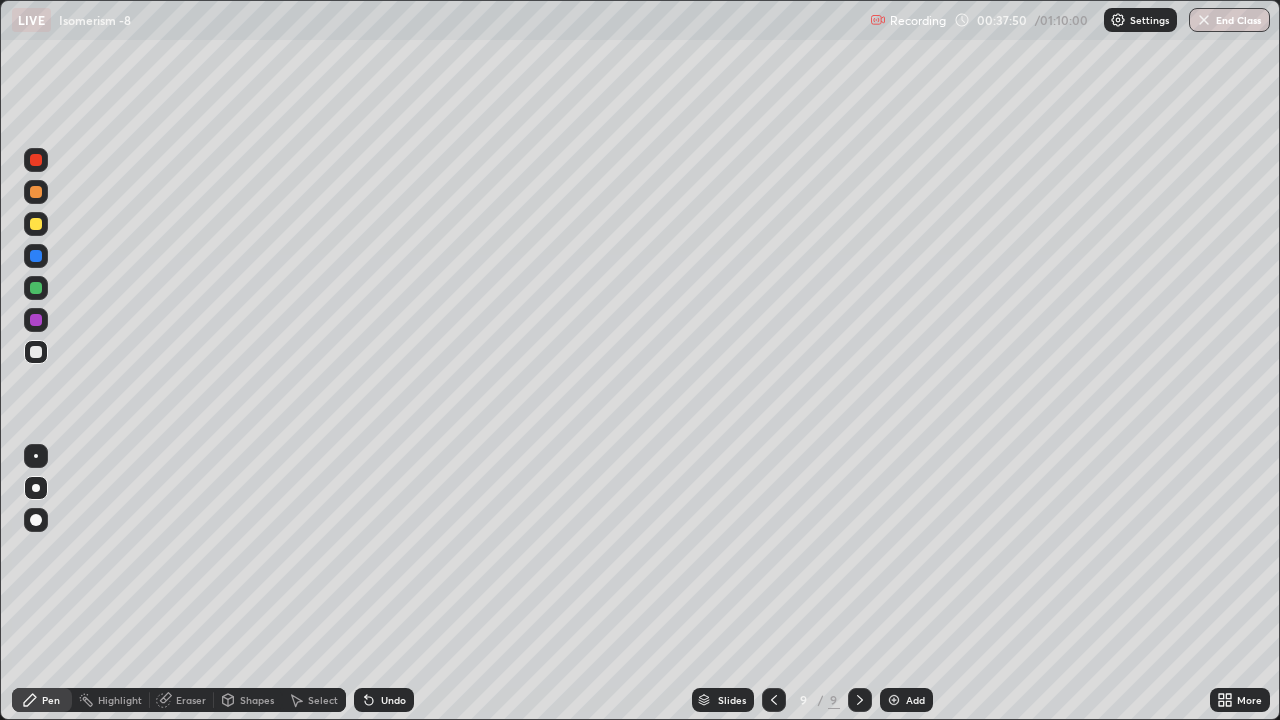 click at bounding box center (36, 224) 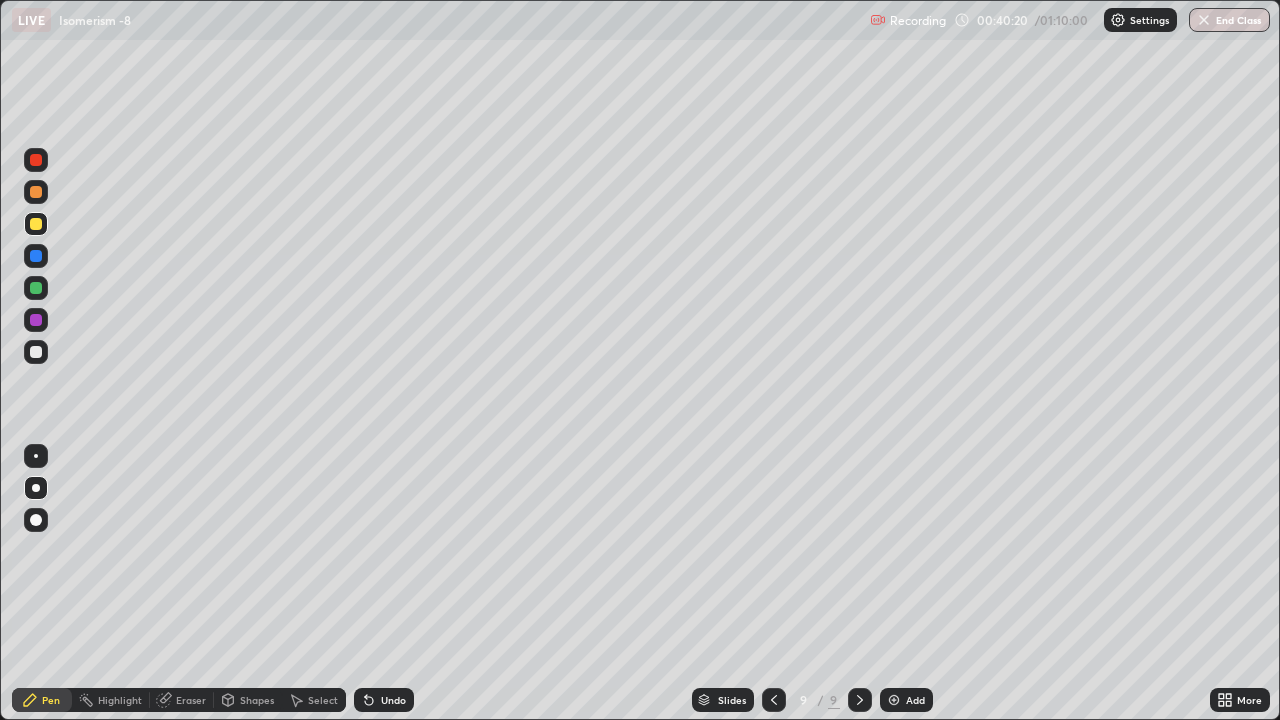 click on "Slides 9 / 9 Add" at bounding box center [812, 700] 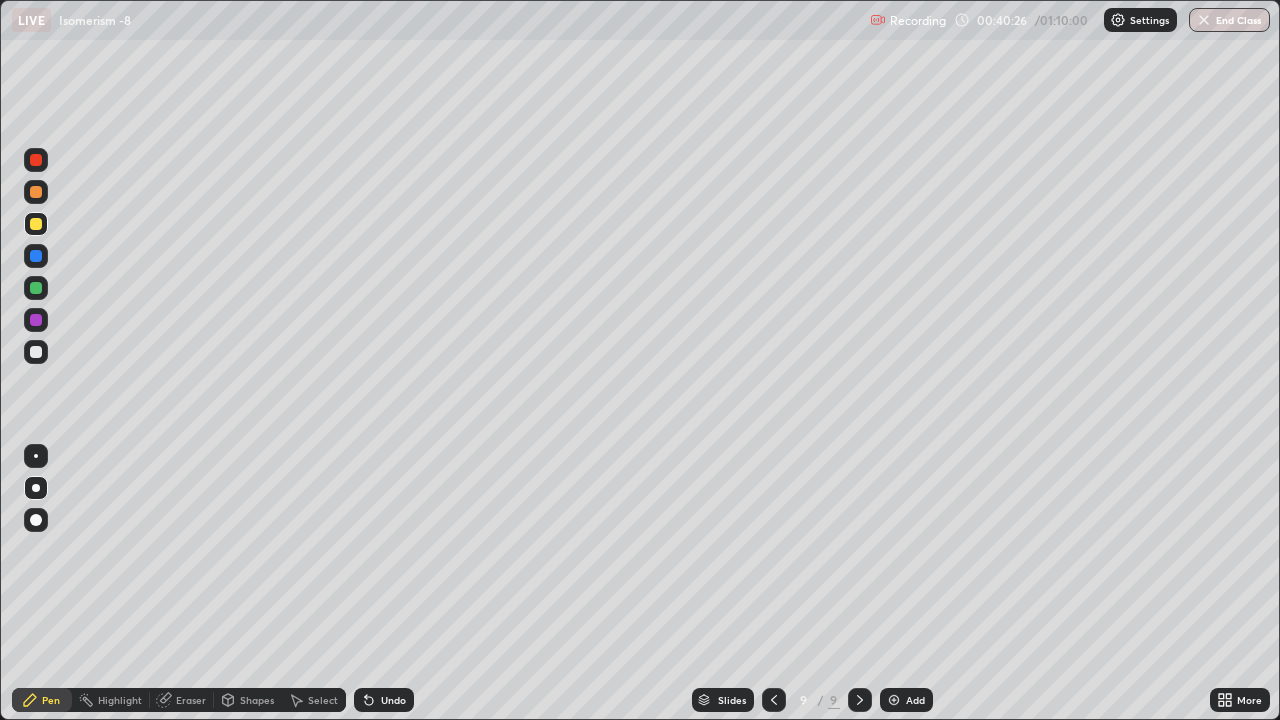 click on "Add" at bounding box center (906, 700) 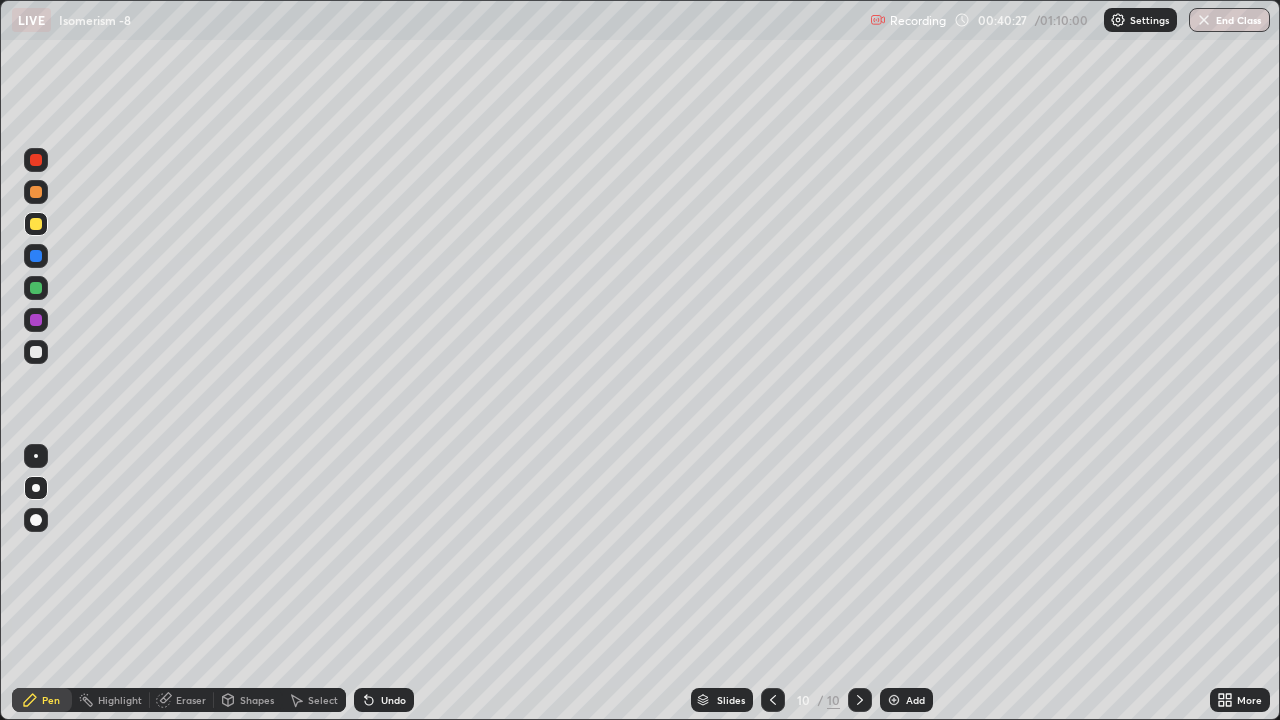click at bounding box center [36, 520] 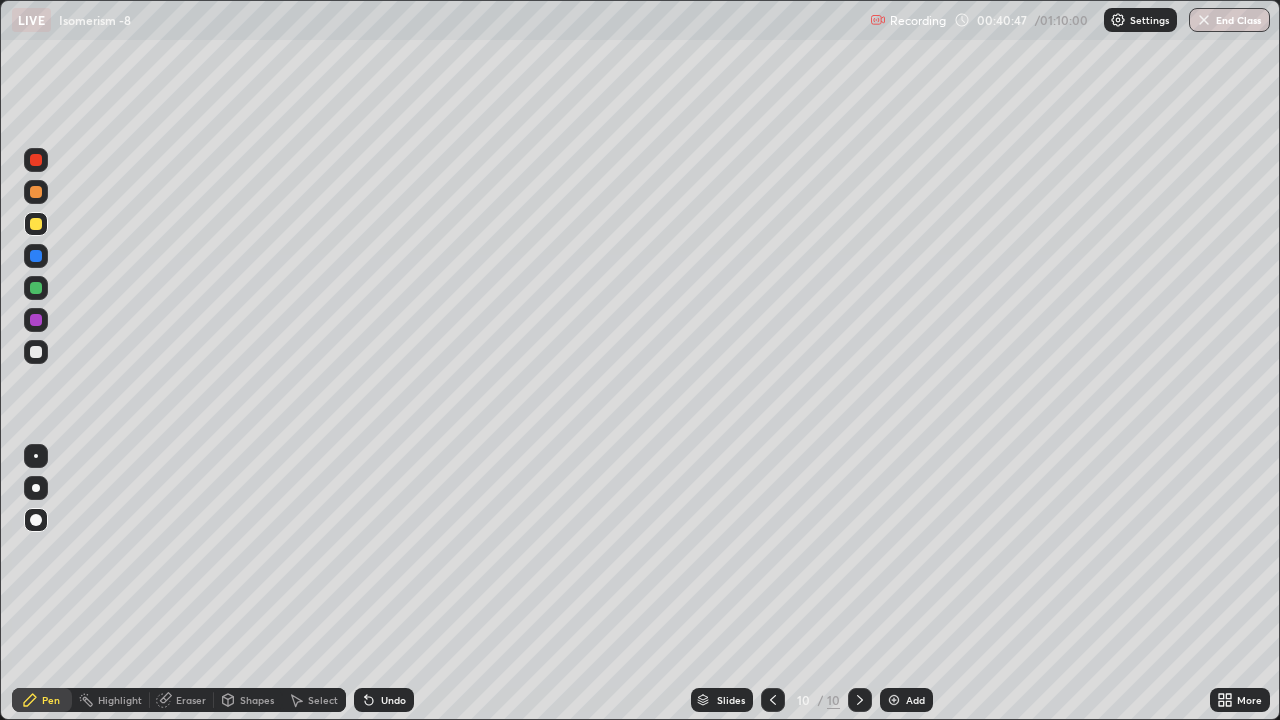 click at bounding box center (36, 352) 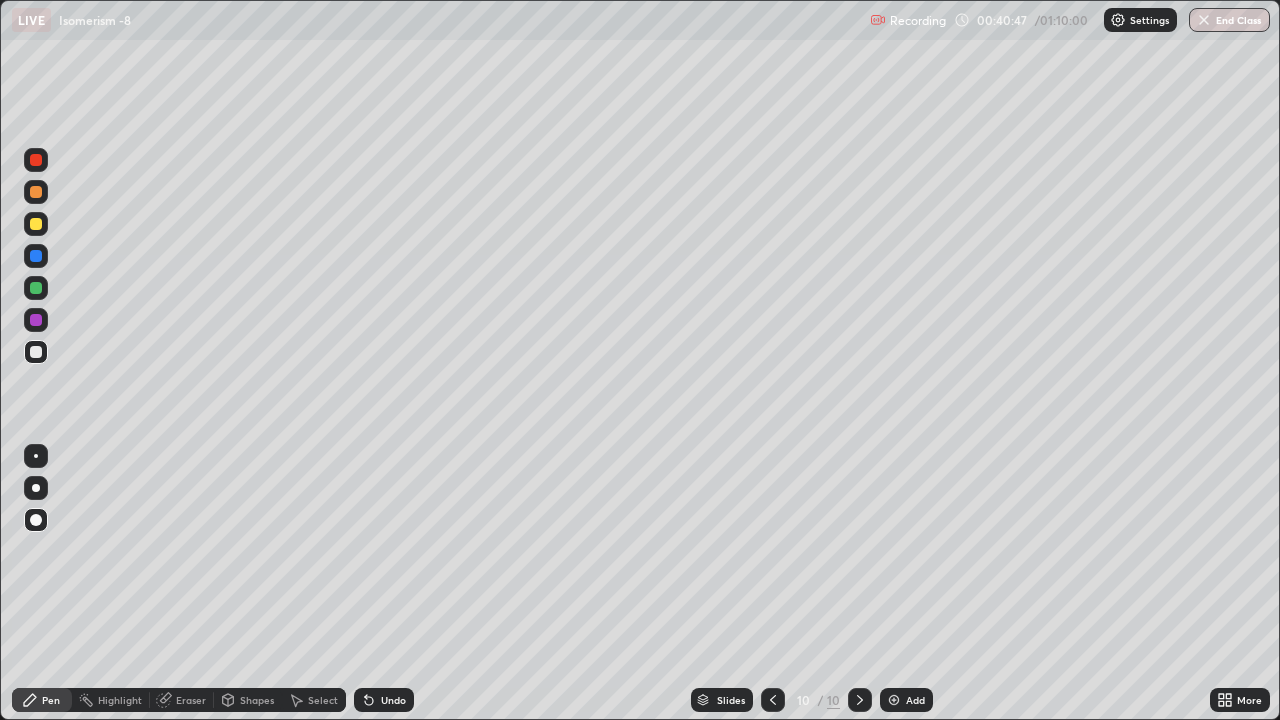 click at bounding box center [36, 488] 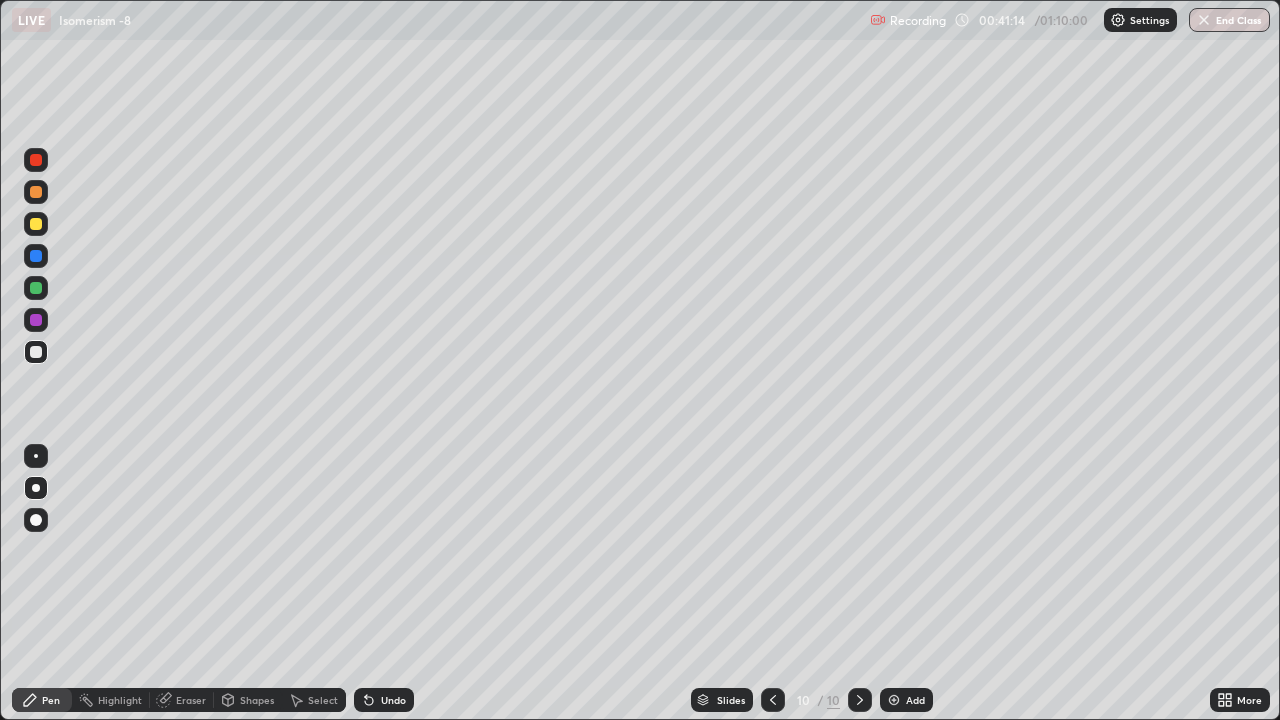 click on "Eraser" at bounding box center [191, 700] 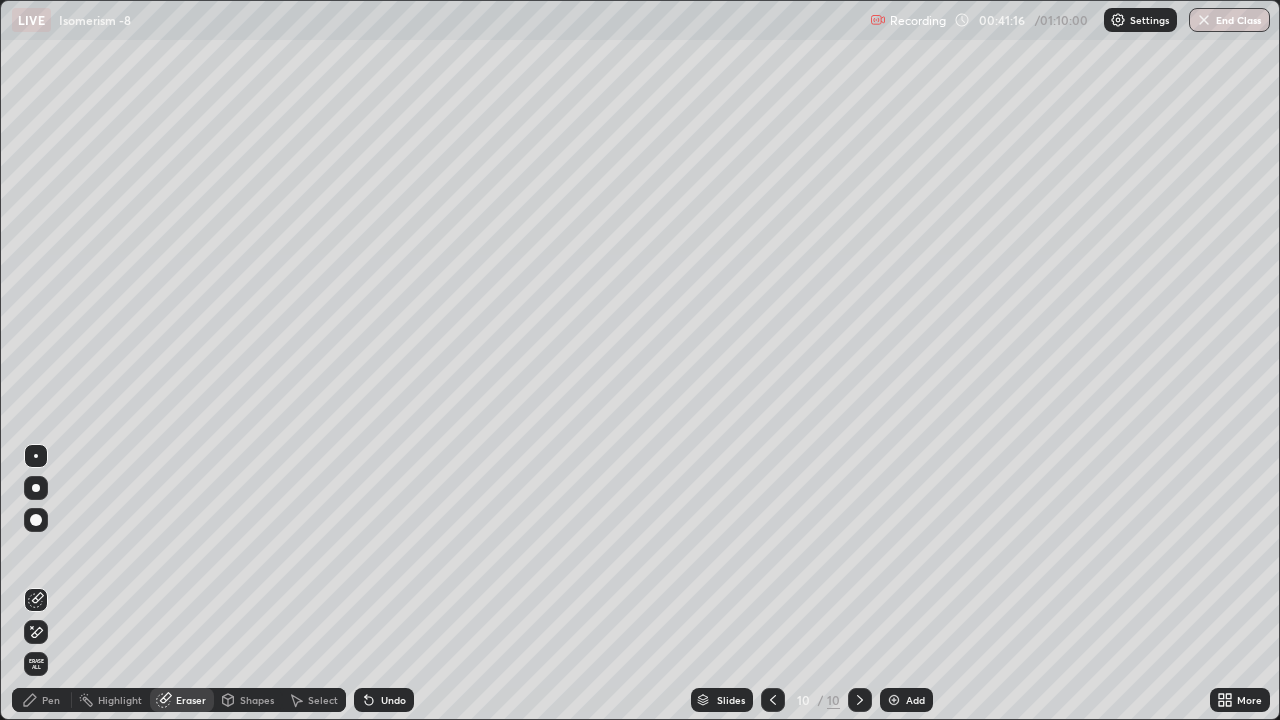 click 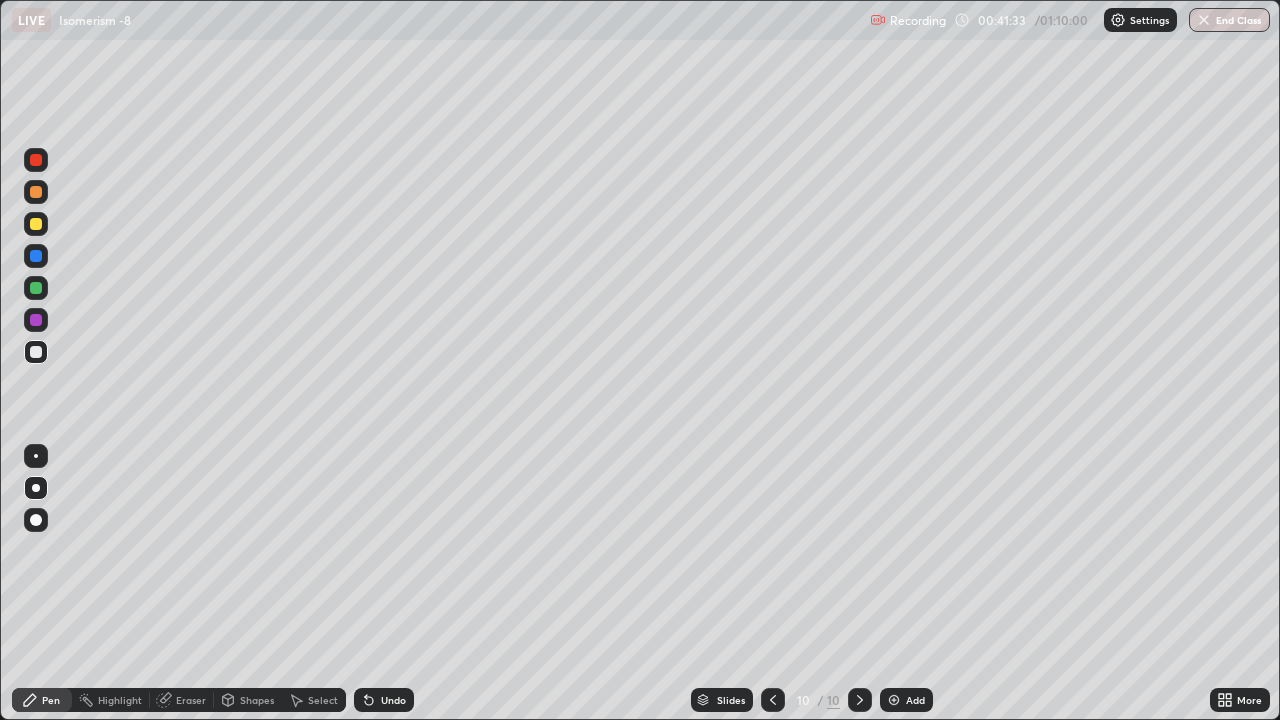 click at bounding box center [36, 288] 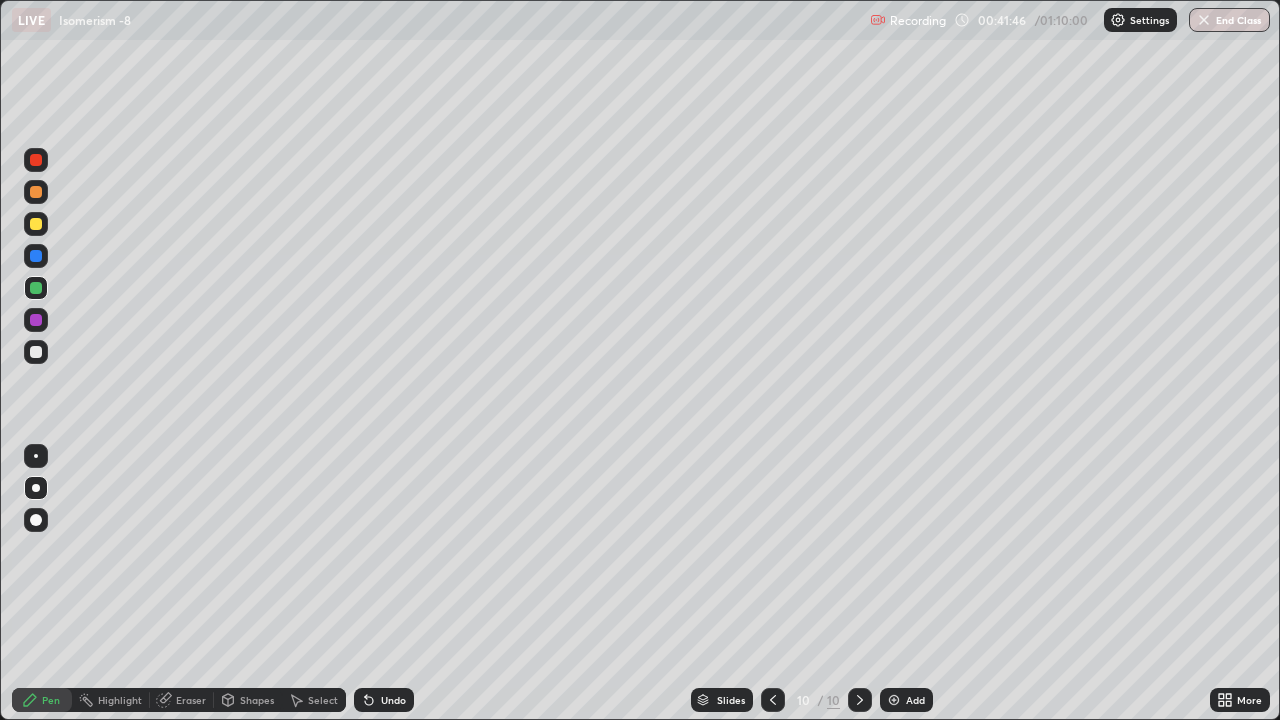 click at bounding box center (36, 352) 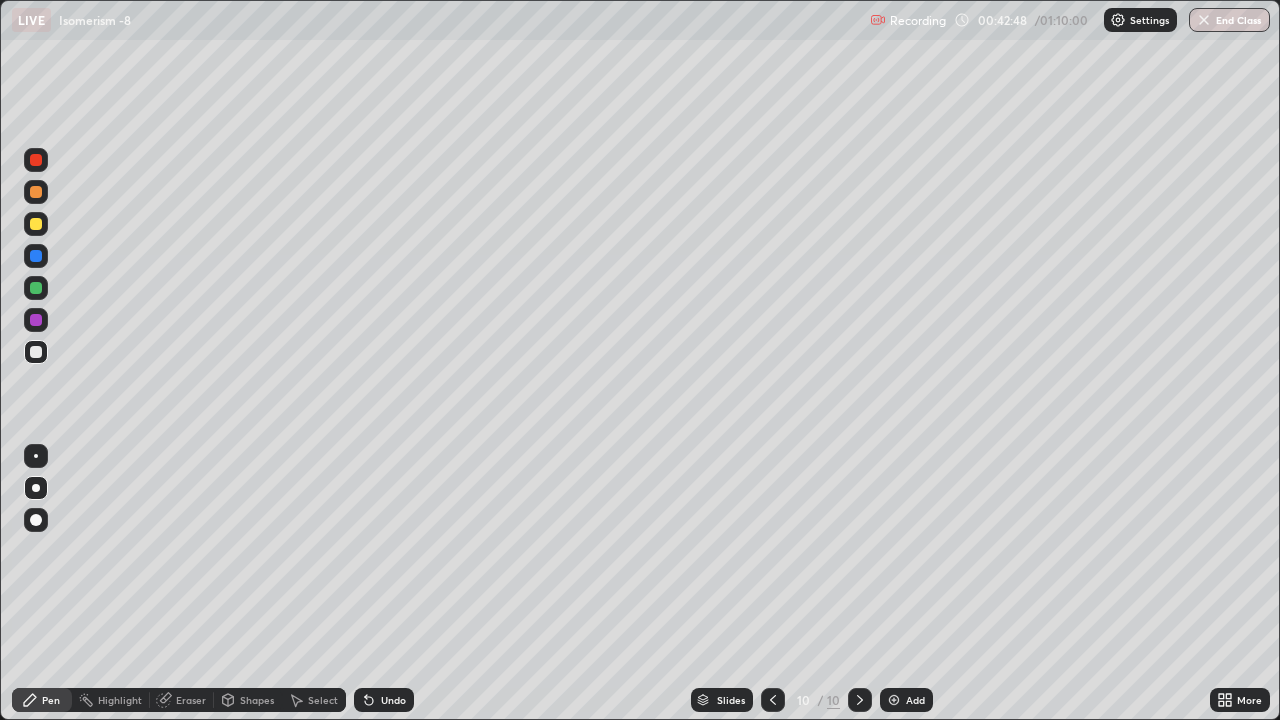 click 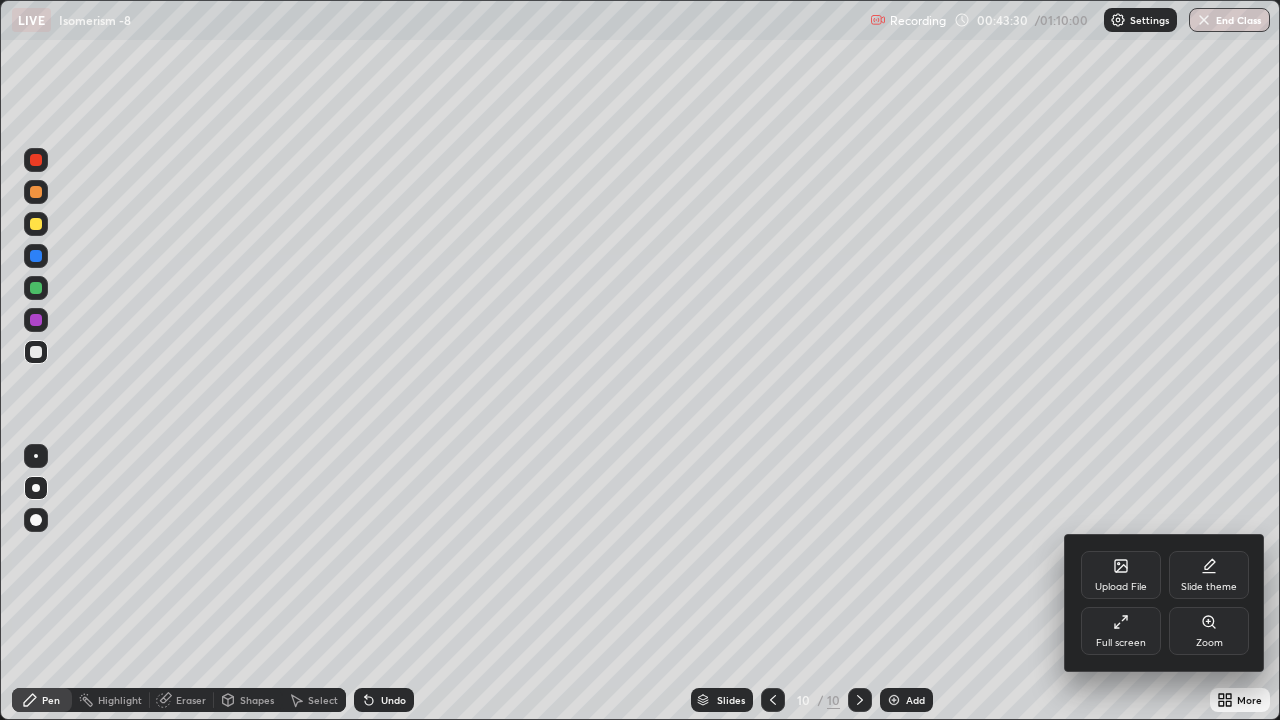 click at bounding box center [640, 360] 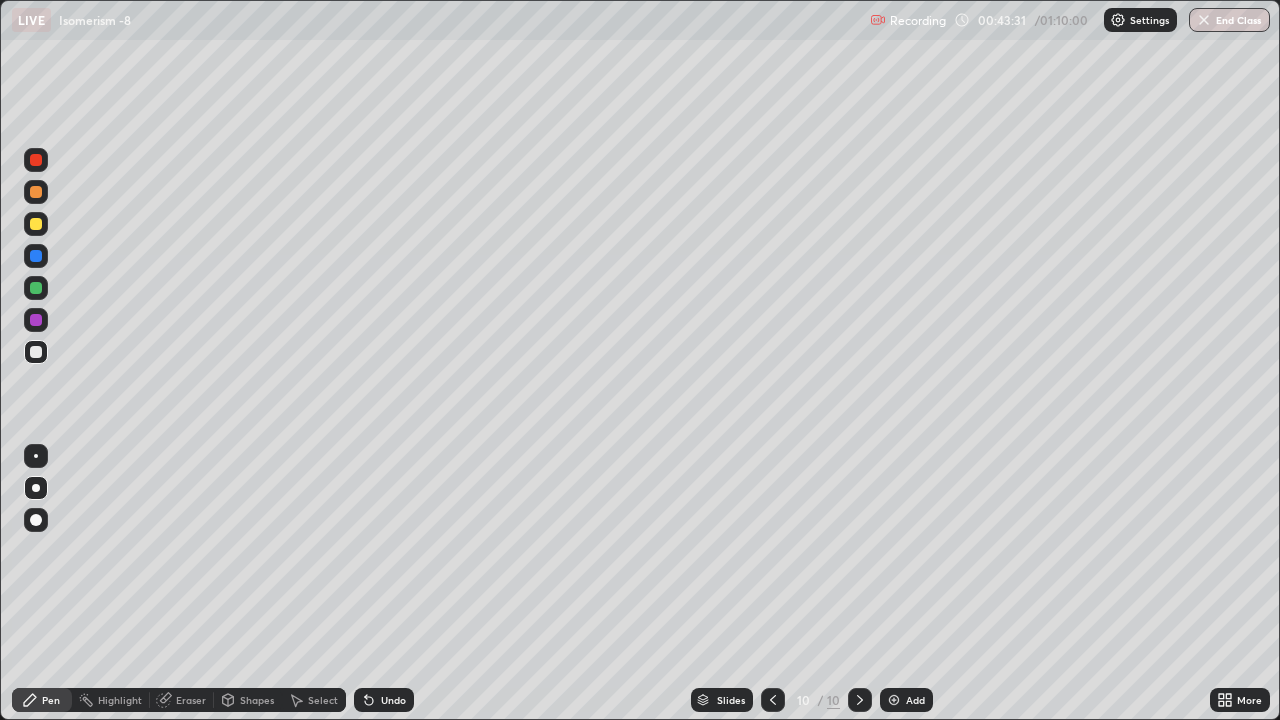 click at bounding box center [894, 700] 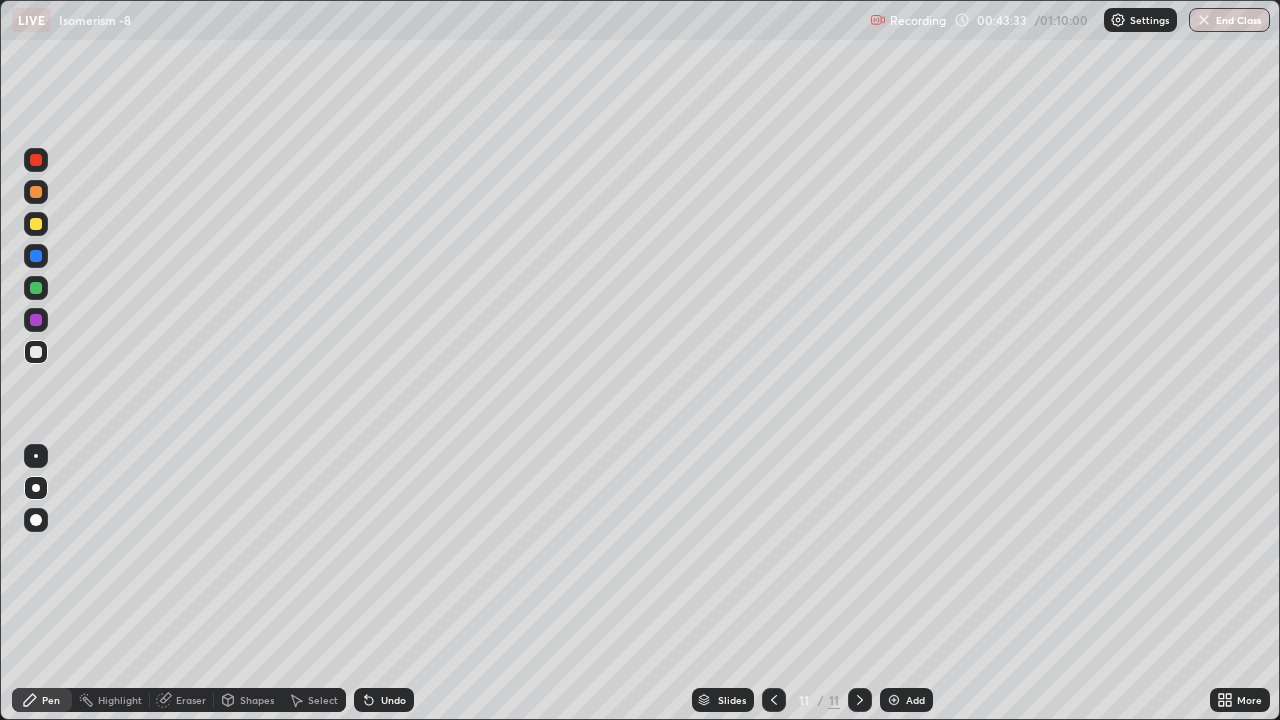 click at bounding box center (36, 224) 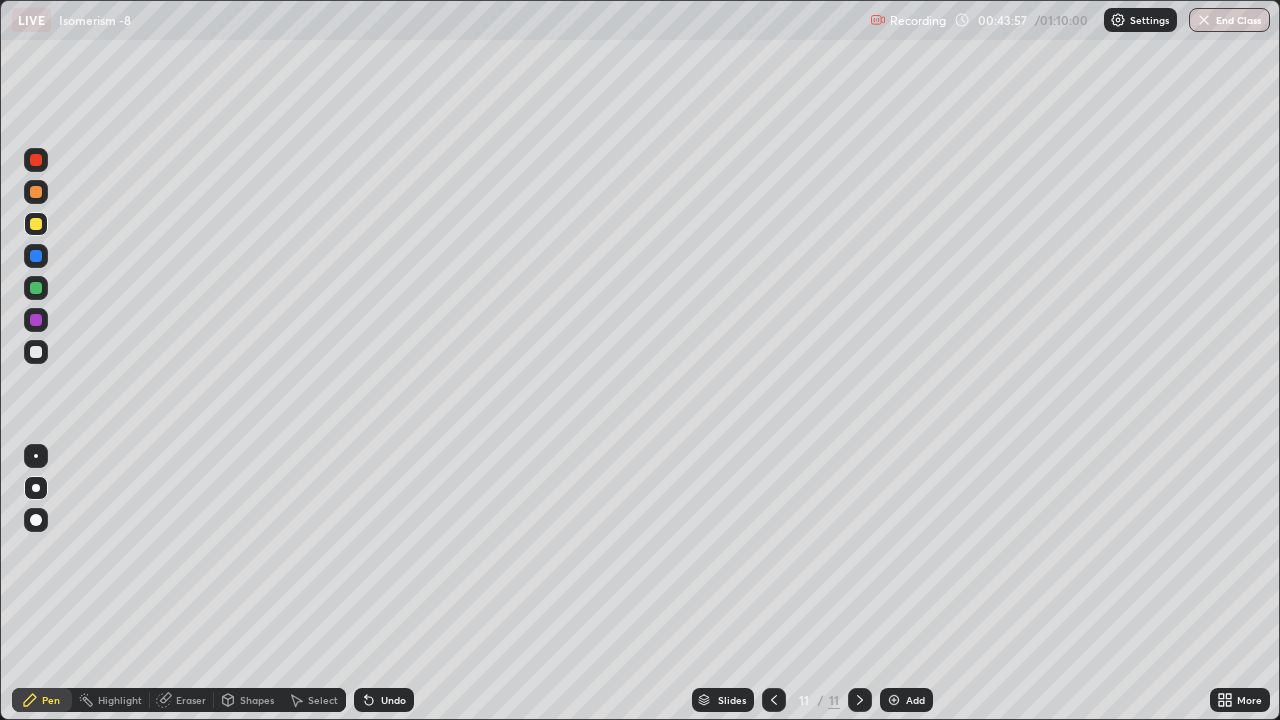 click at bounding box center [36, 352] 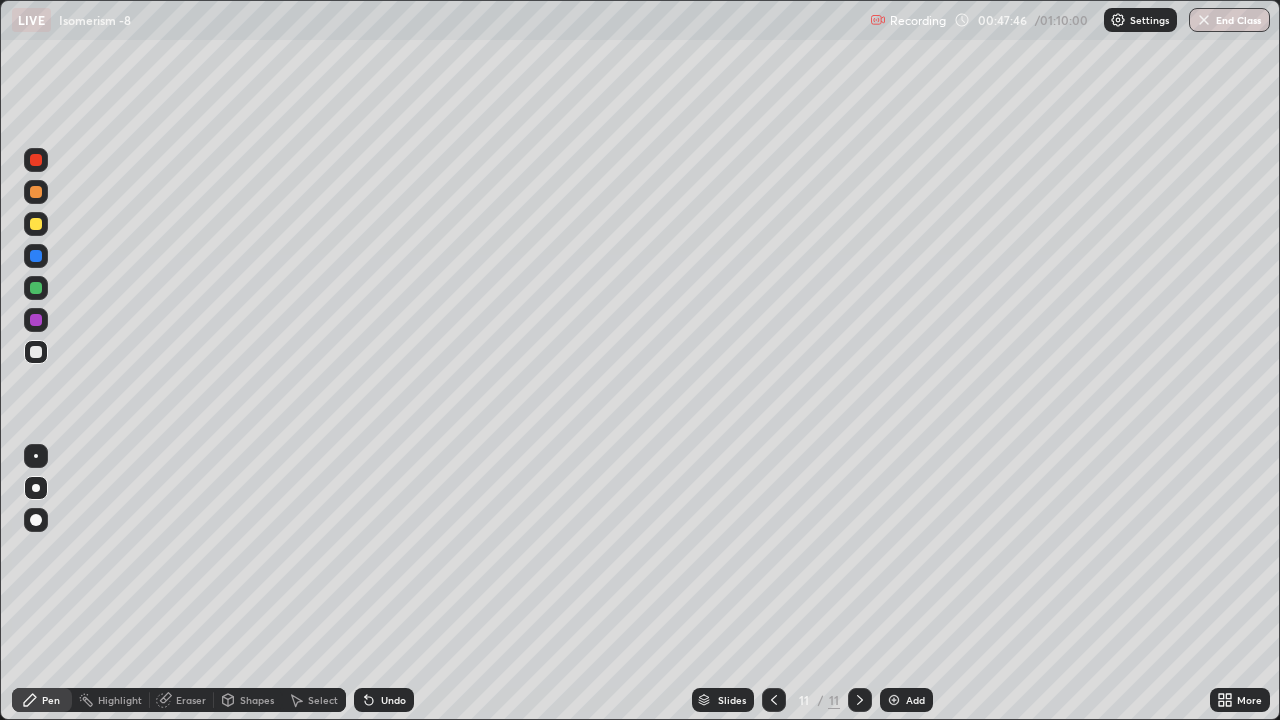 click at bounding box center (894, 700) 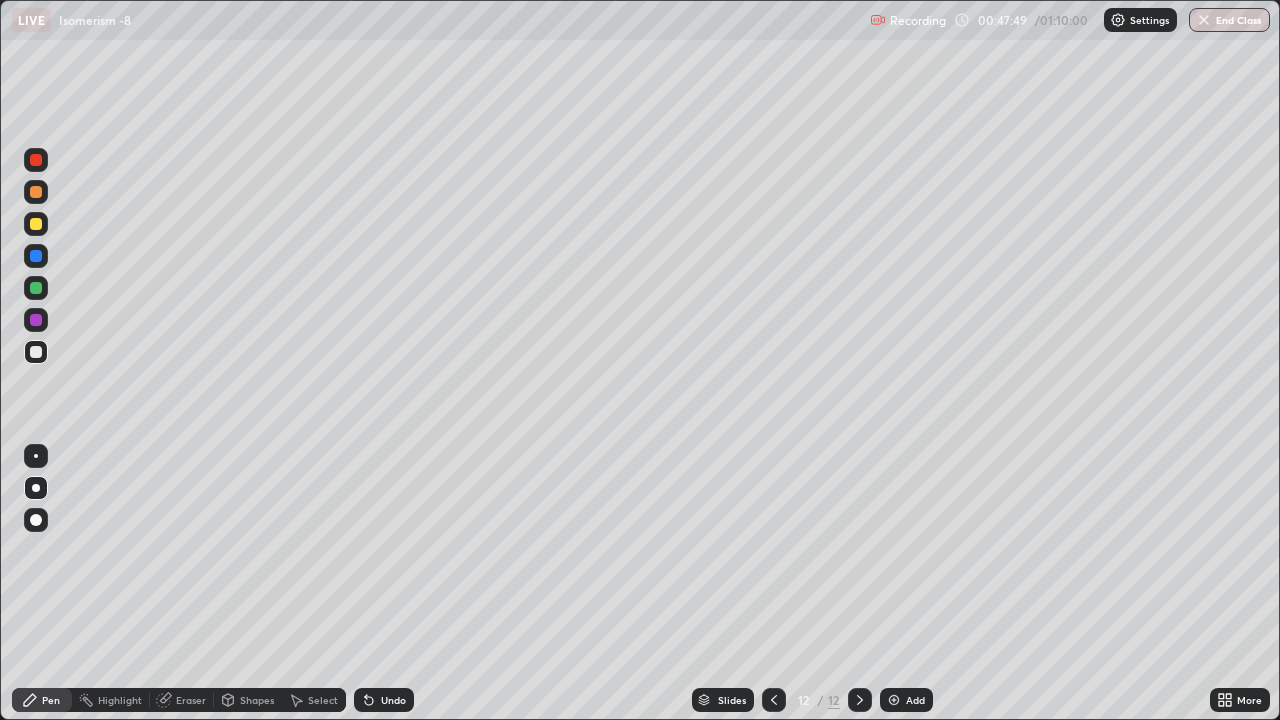 click at bounding box center [36, 224] 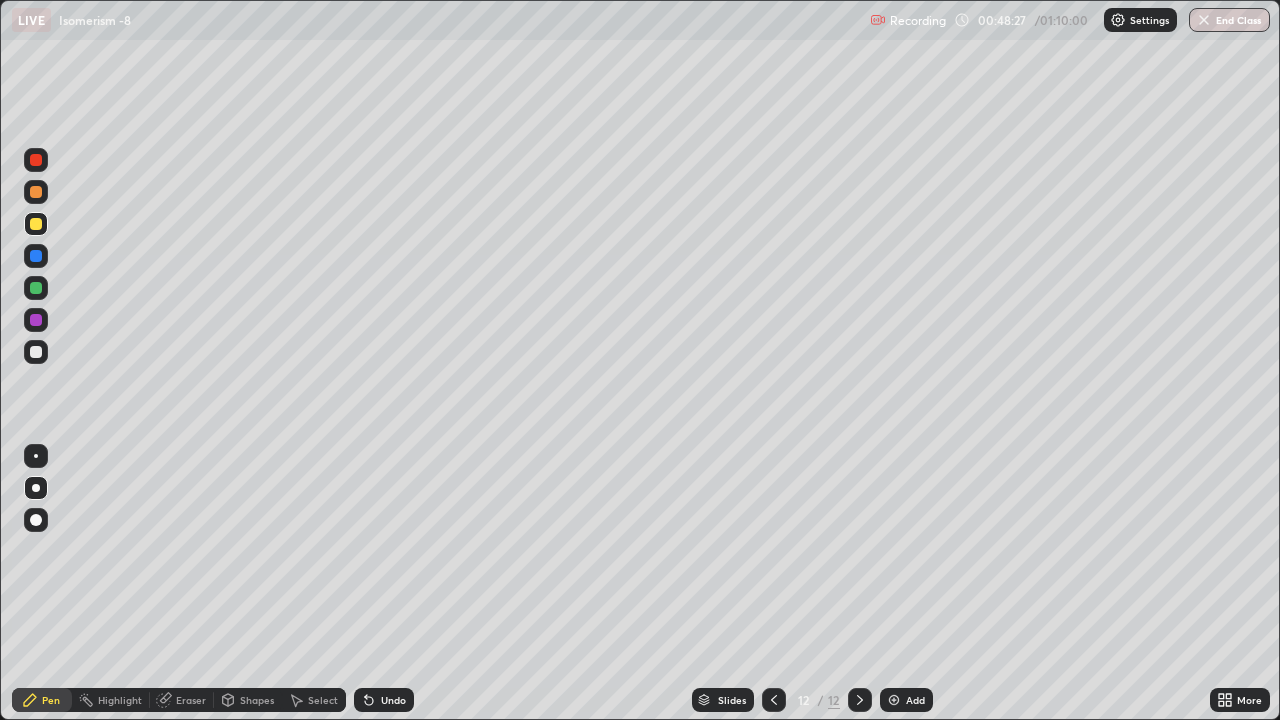 click at bounding box center [36, 352] 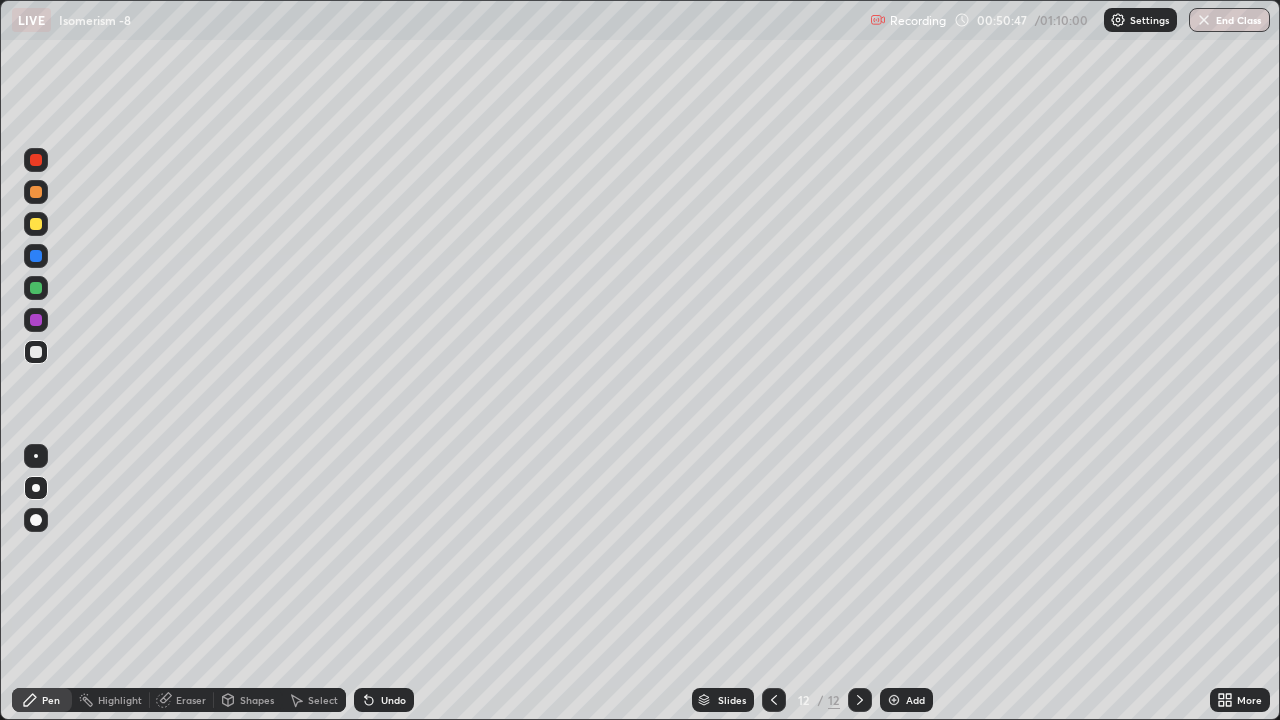 click at bounding box center (36, 288) 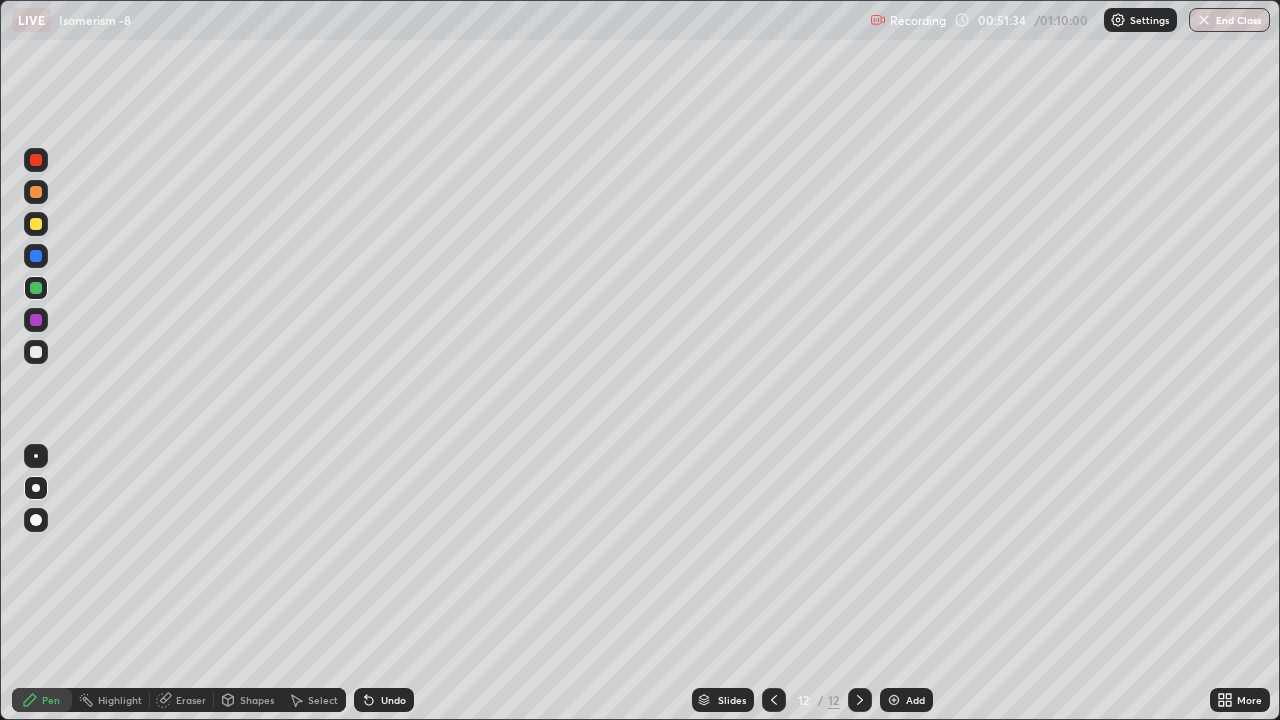 click at bounding box center (36, 352) 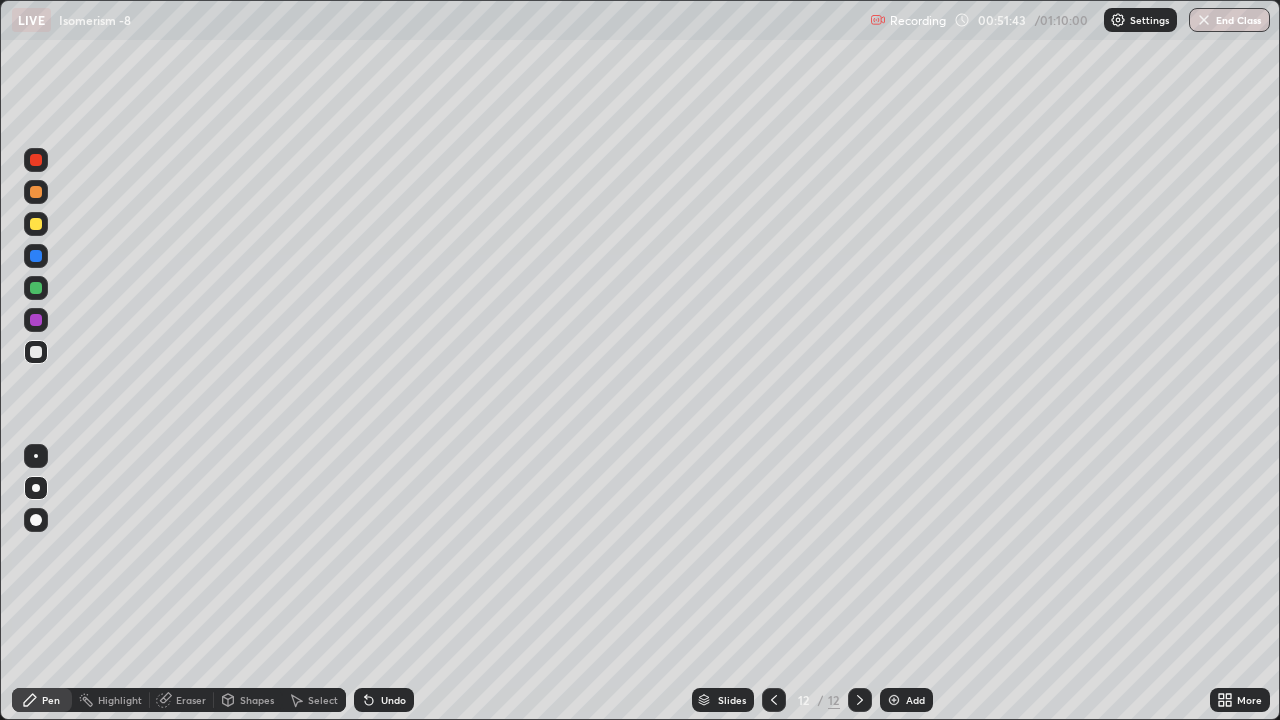 click at bounding box center [36, 224] 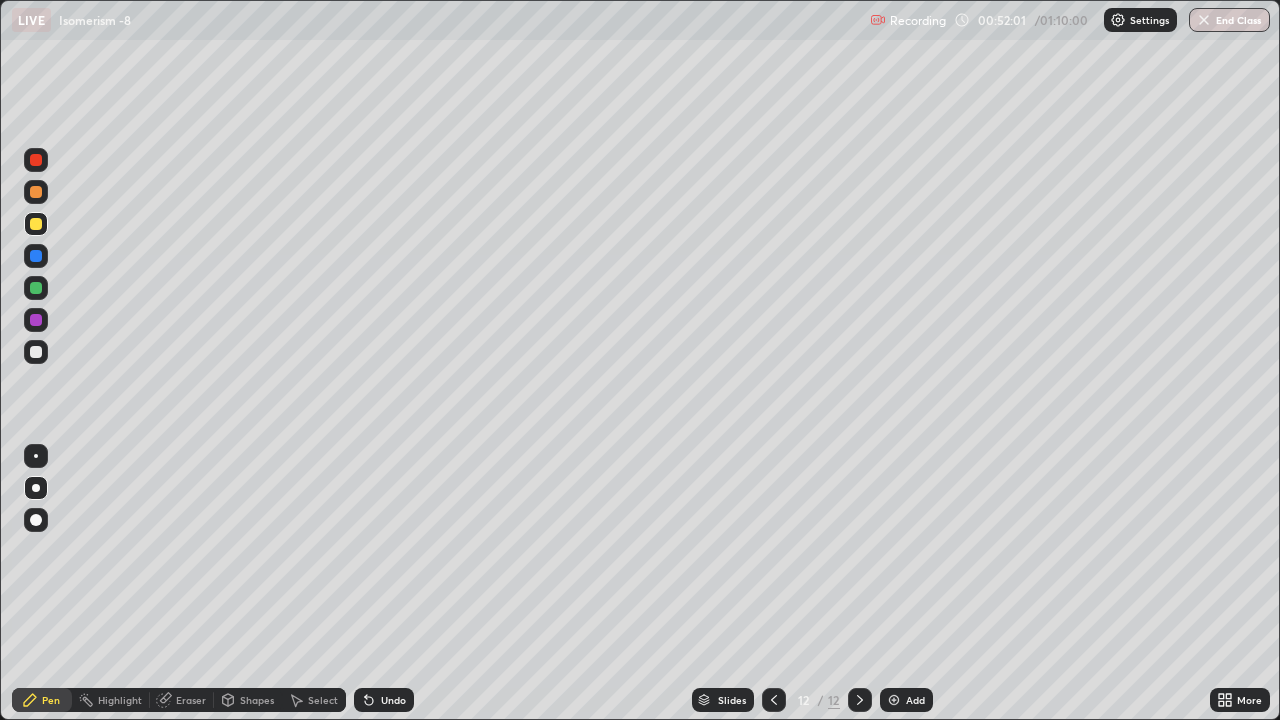 click at bounding box center [36, 352] 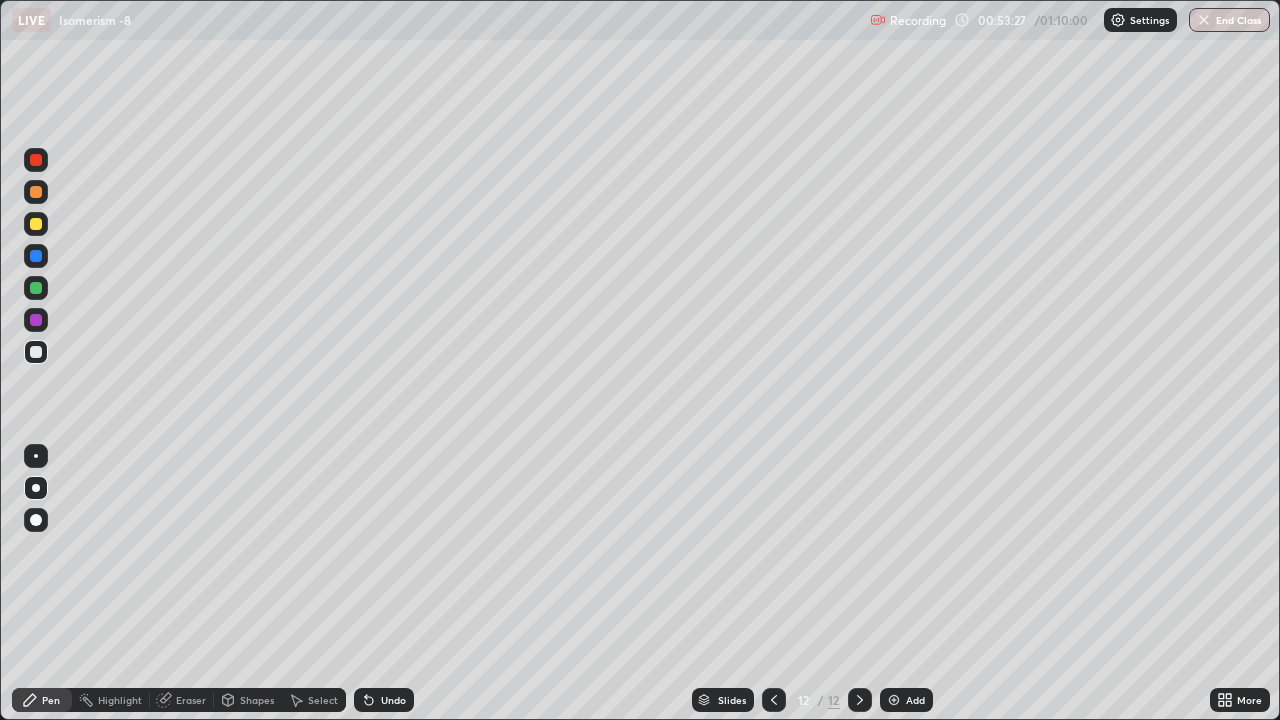 click on "Add" at bounding box center [906, 700] 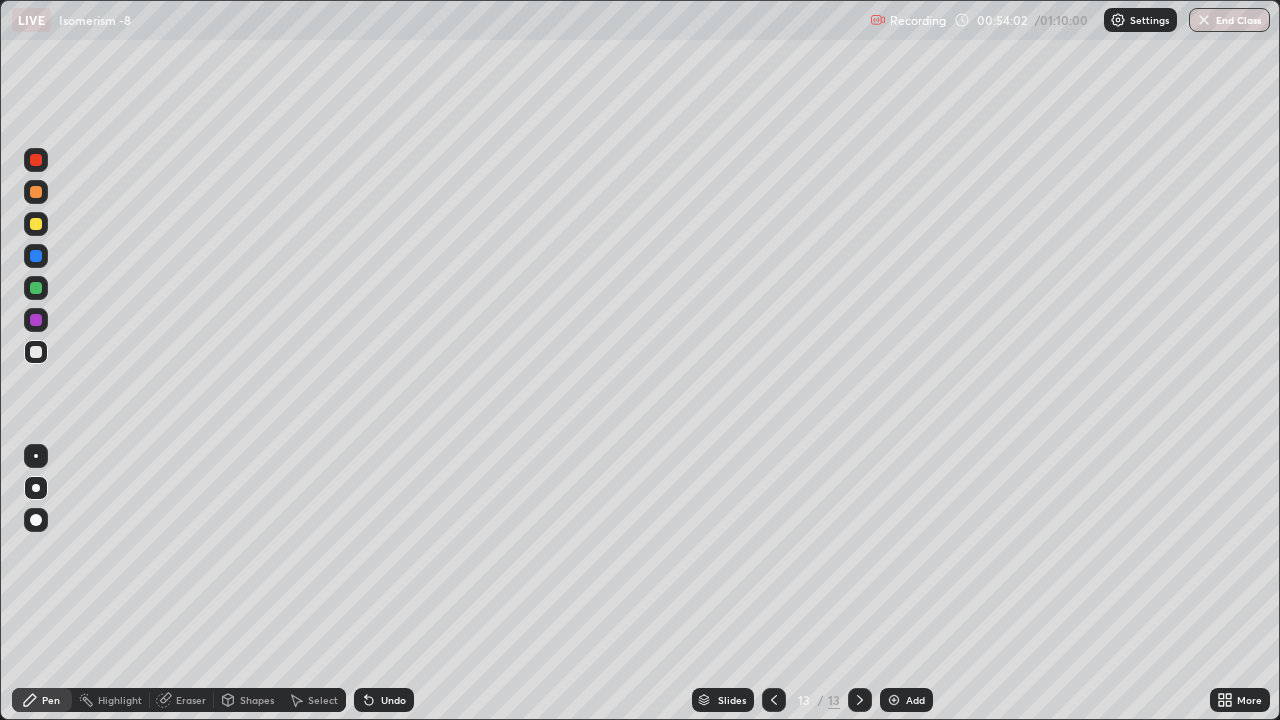 click at bounding box center (36, 224) 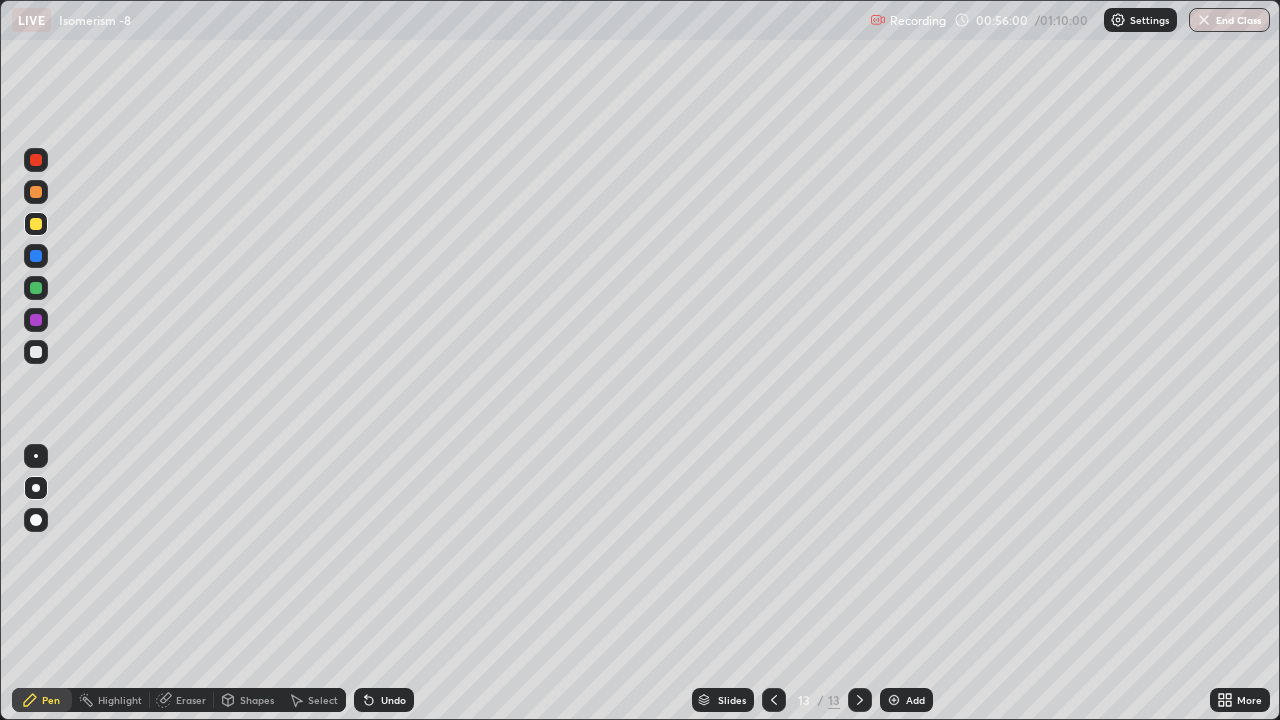 click at bounding box center [36, 352] 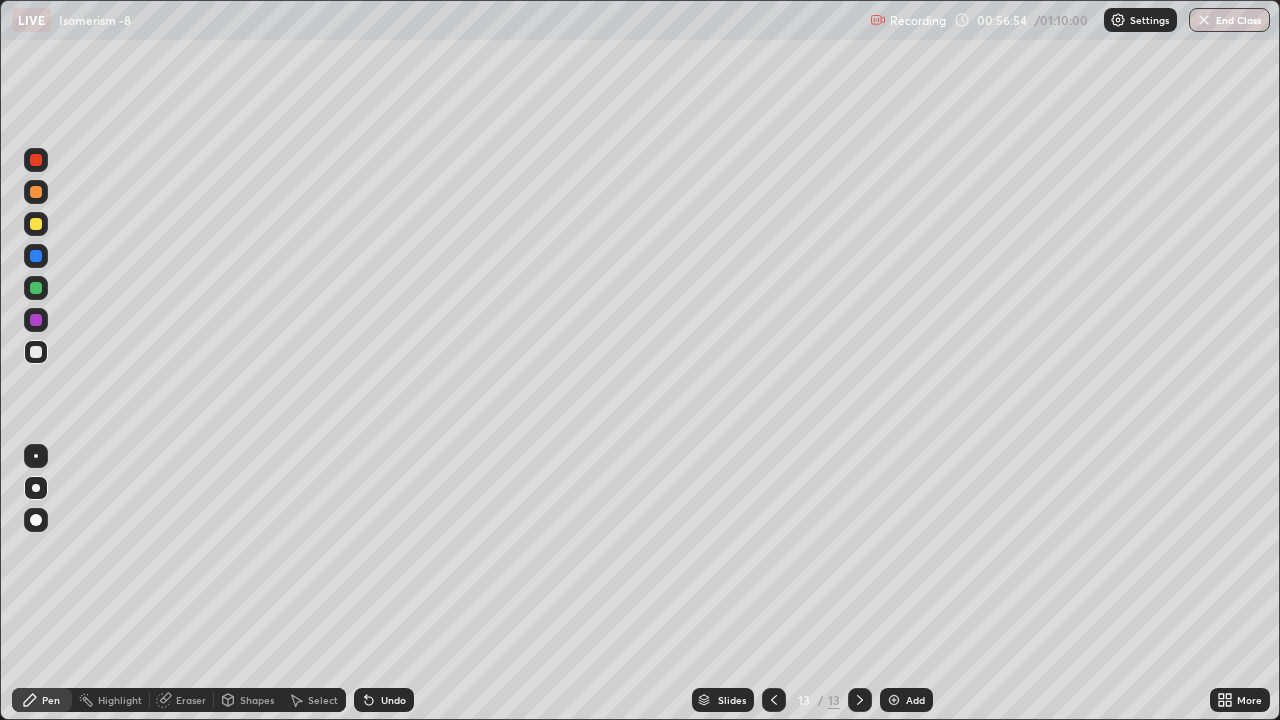 click at bounding box center [36, 224] 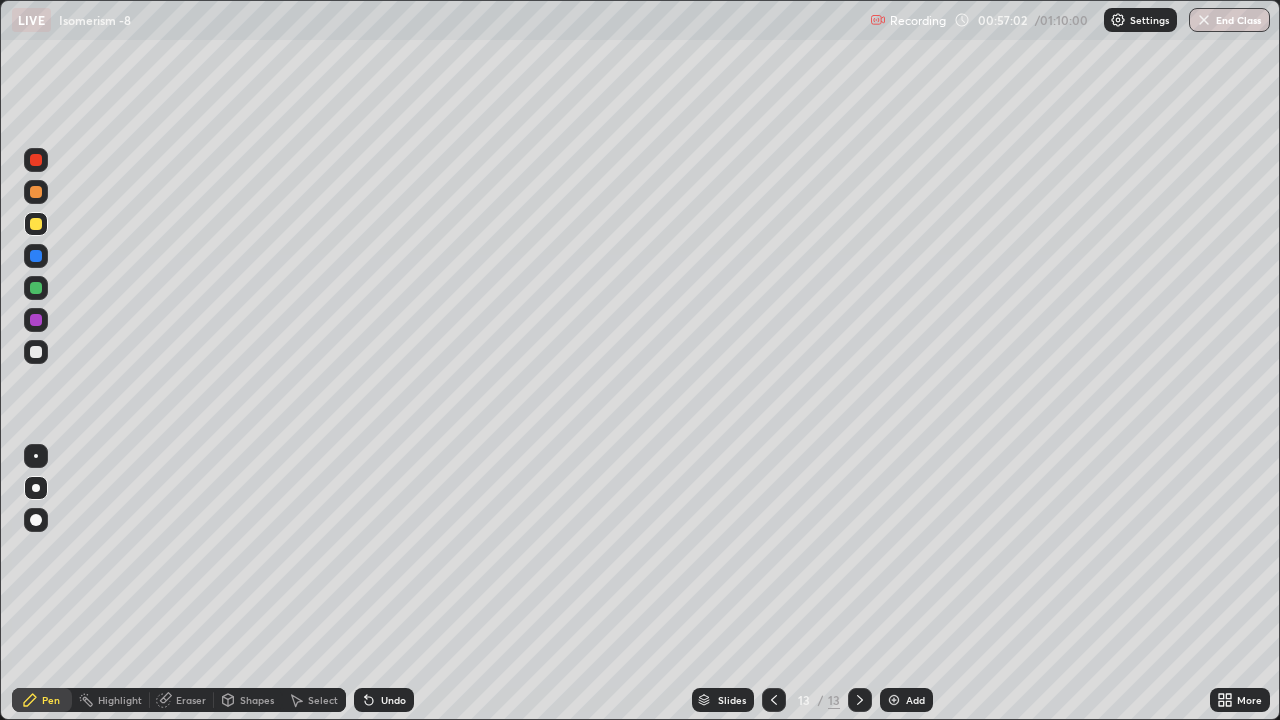 click 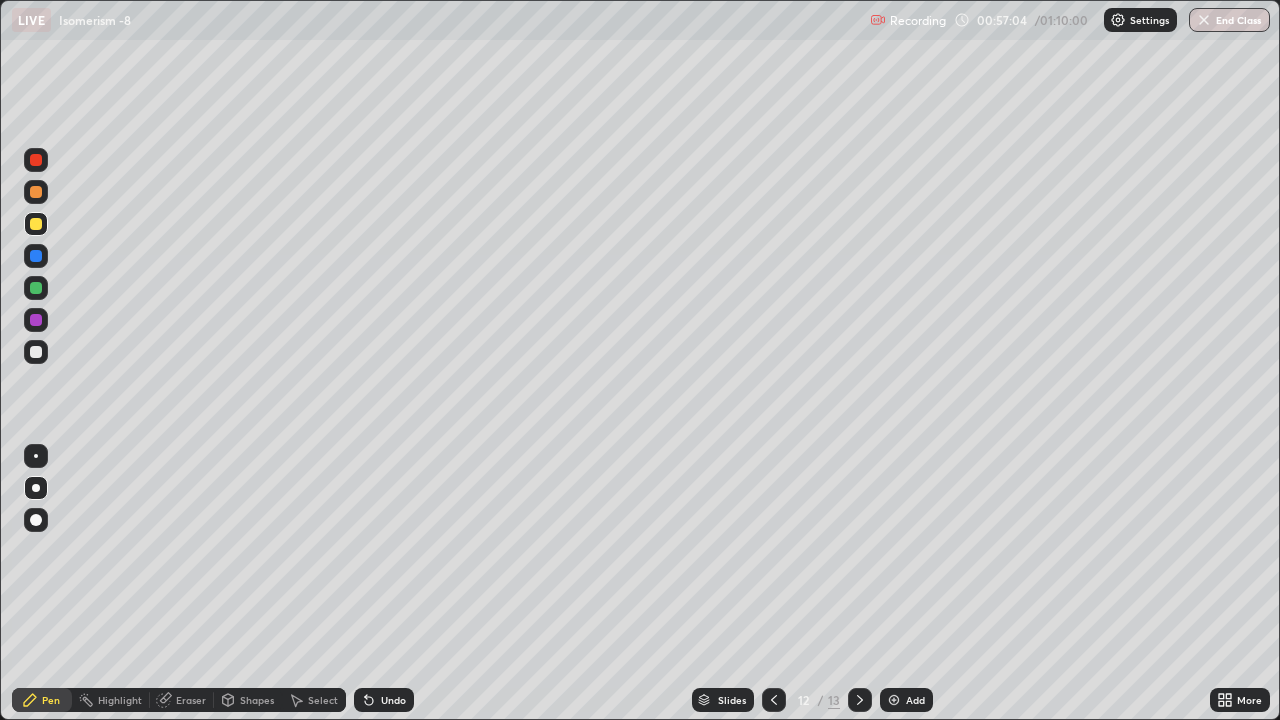 click at bounding box center (860, 700) 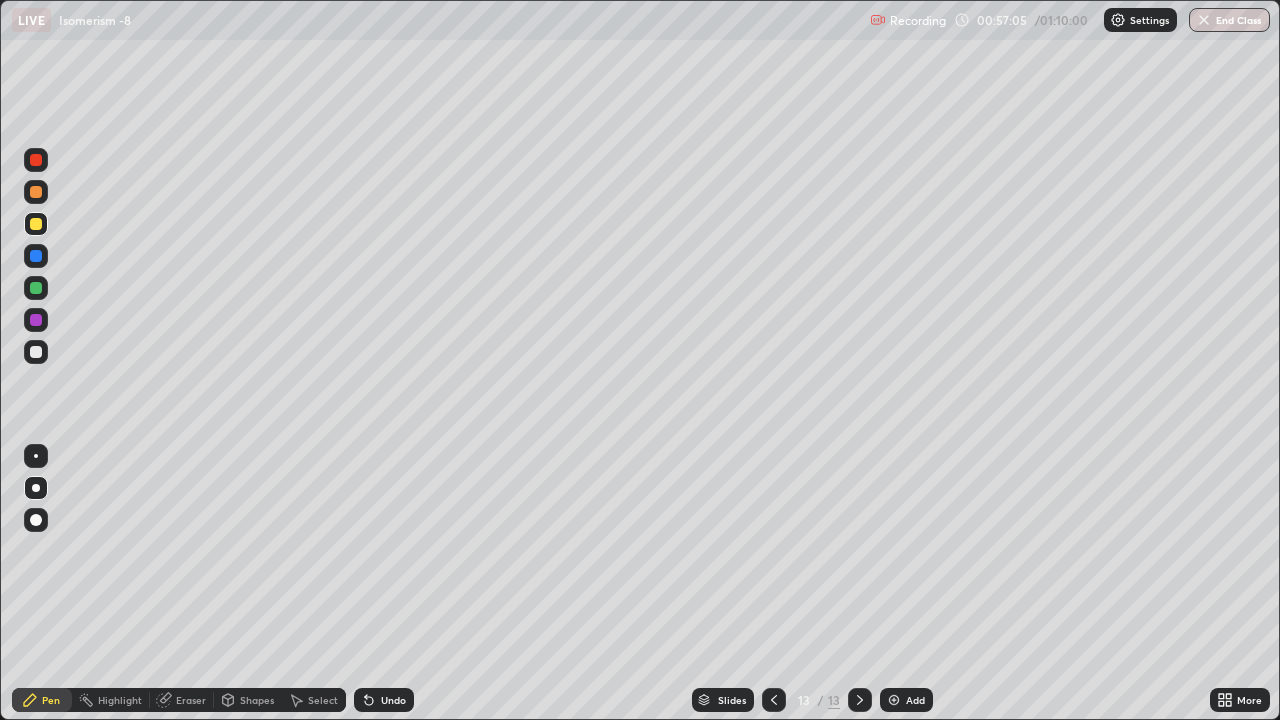 click at bounding box center (894, 700) 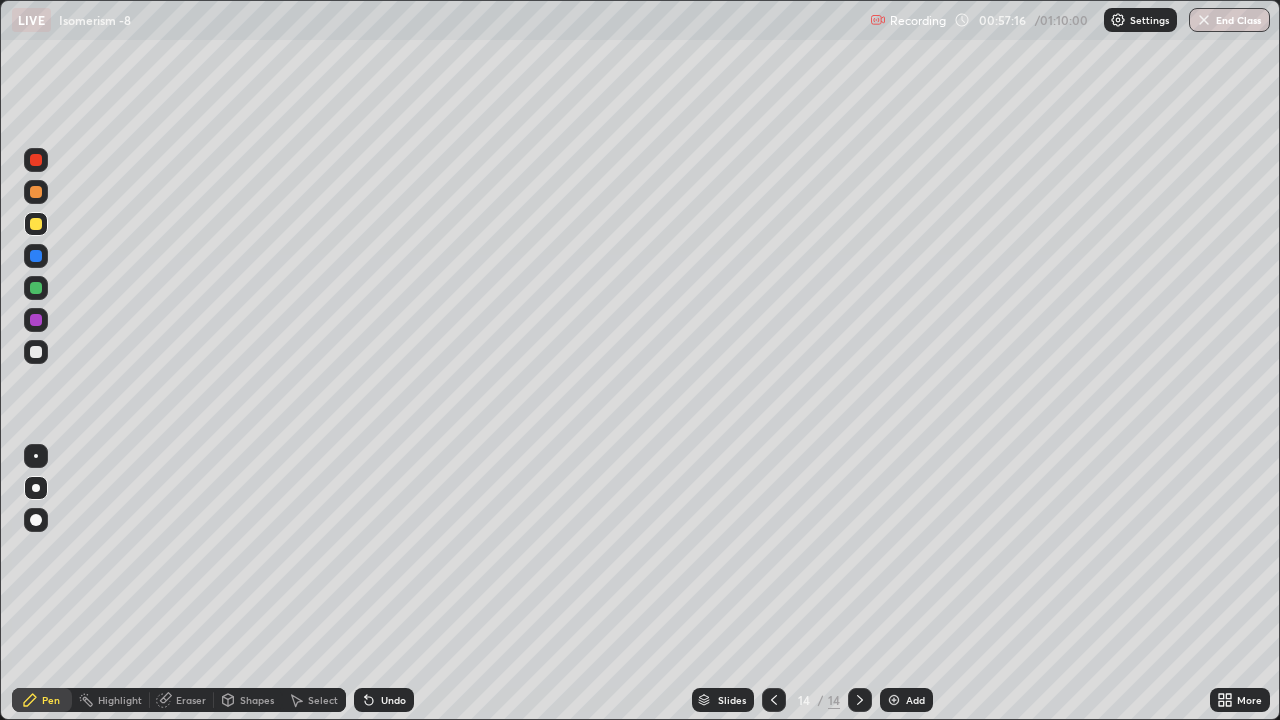 click at bounding box center (36, 352) 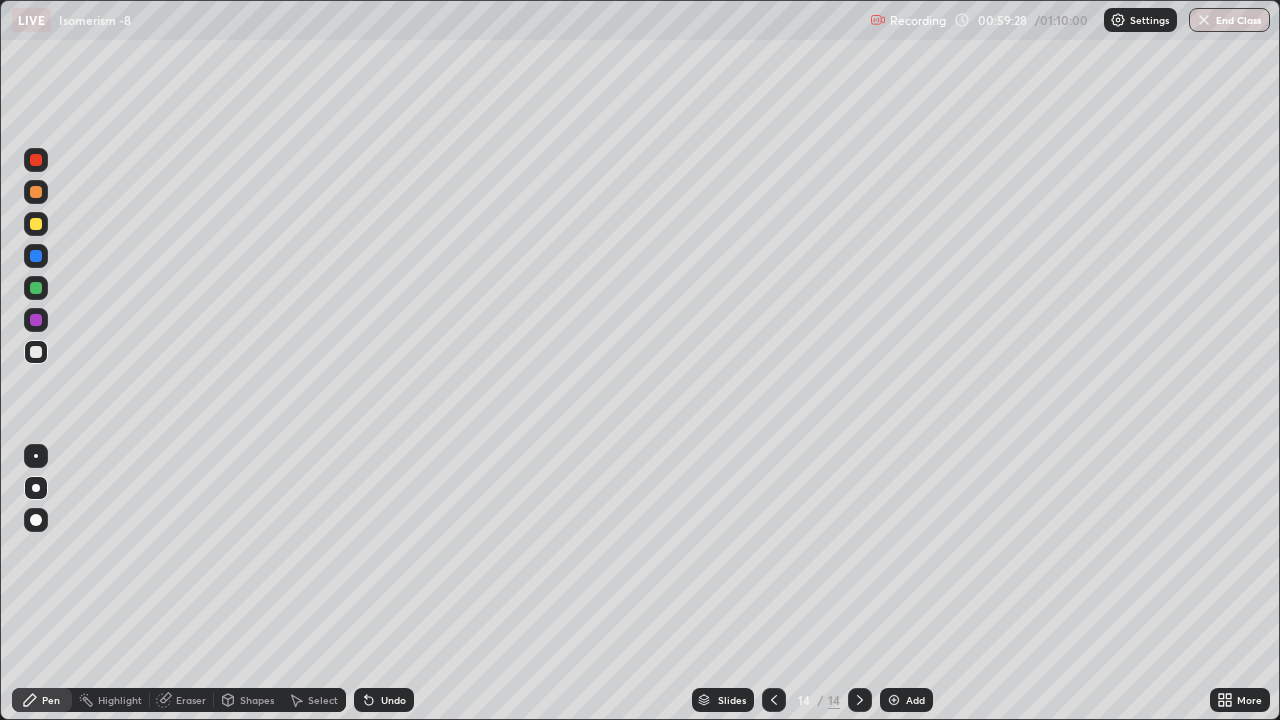click at bounding box center (36, 224) 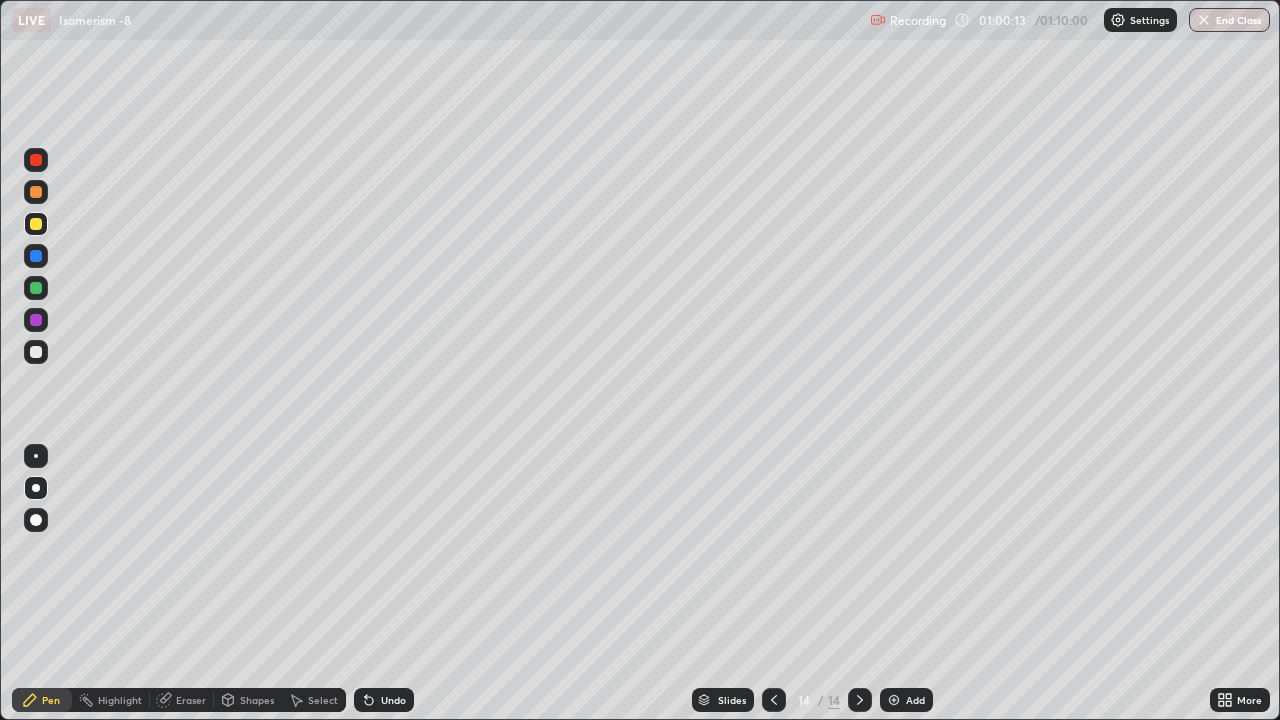 click on "Add" at bounding box center [906, 700] 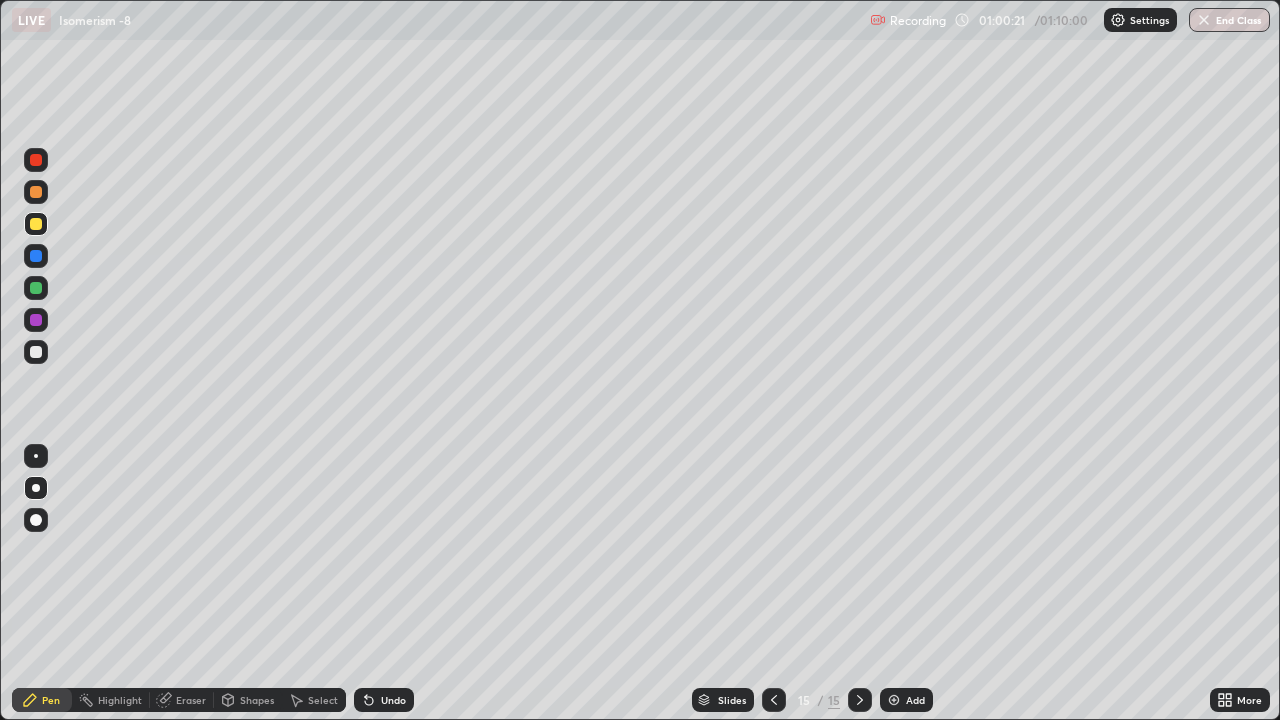 click at bounding box center (36, 352) 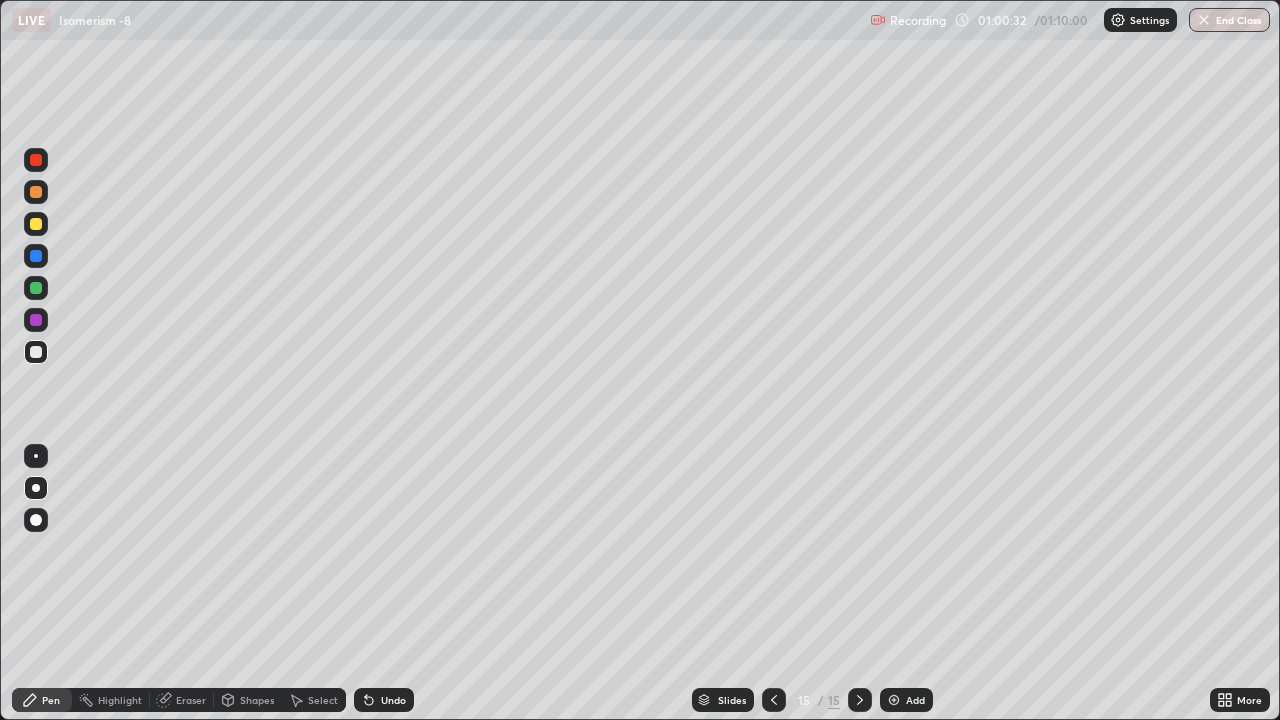 click 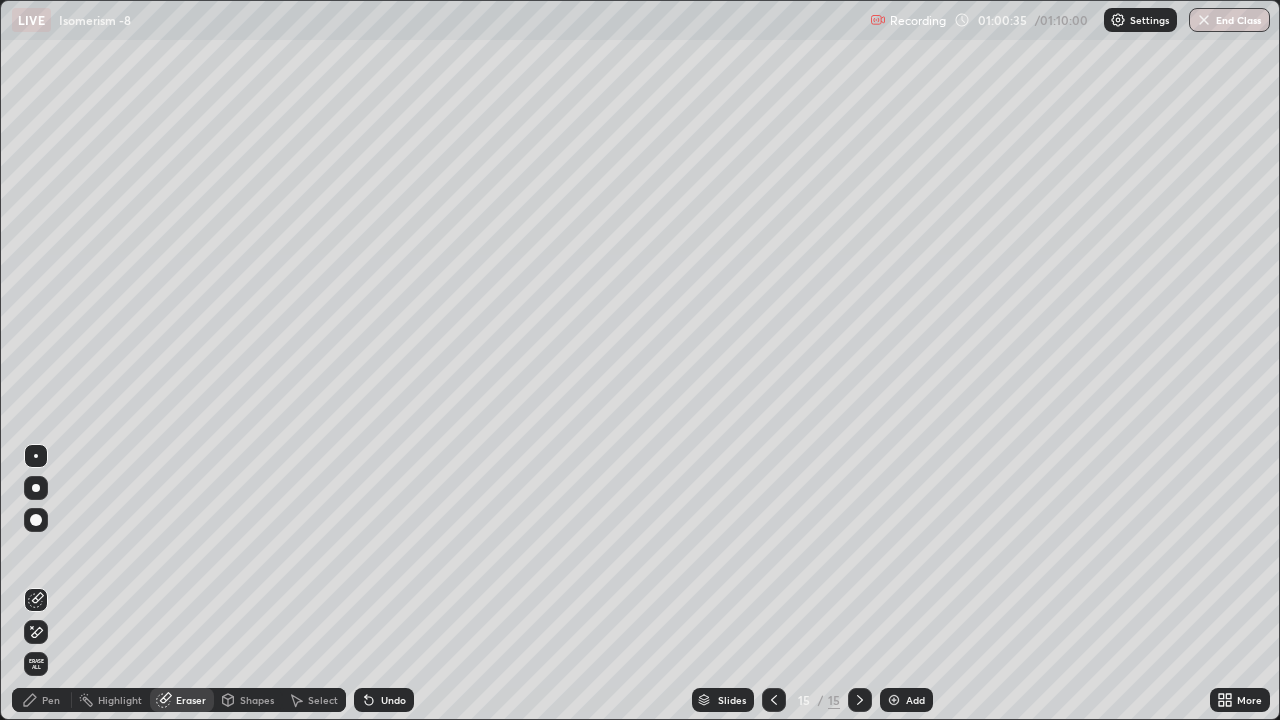 click 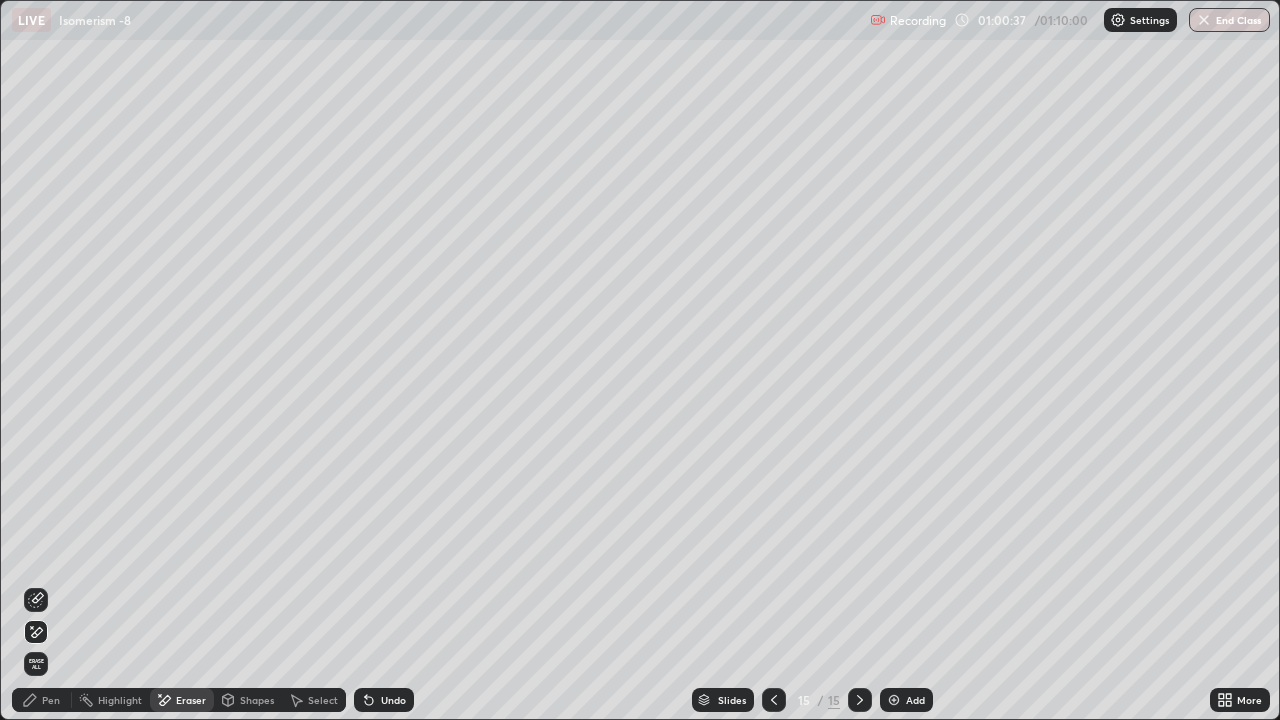 click on "Pen" at bounding box center [42, 700] 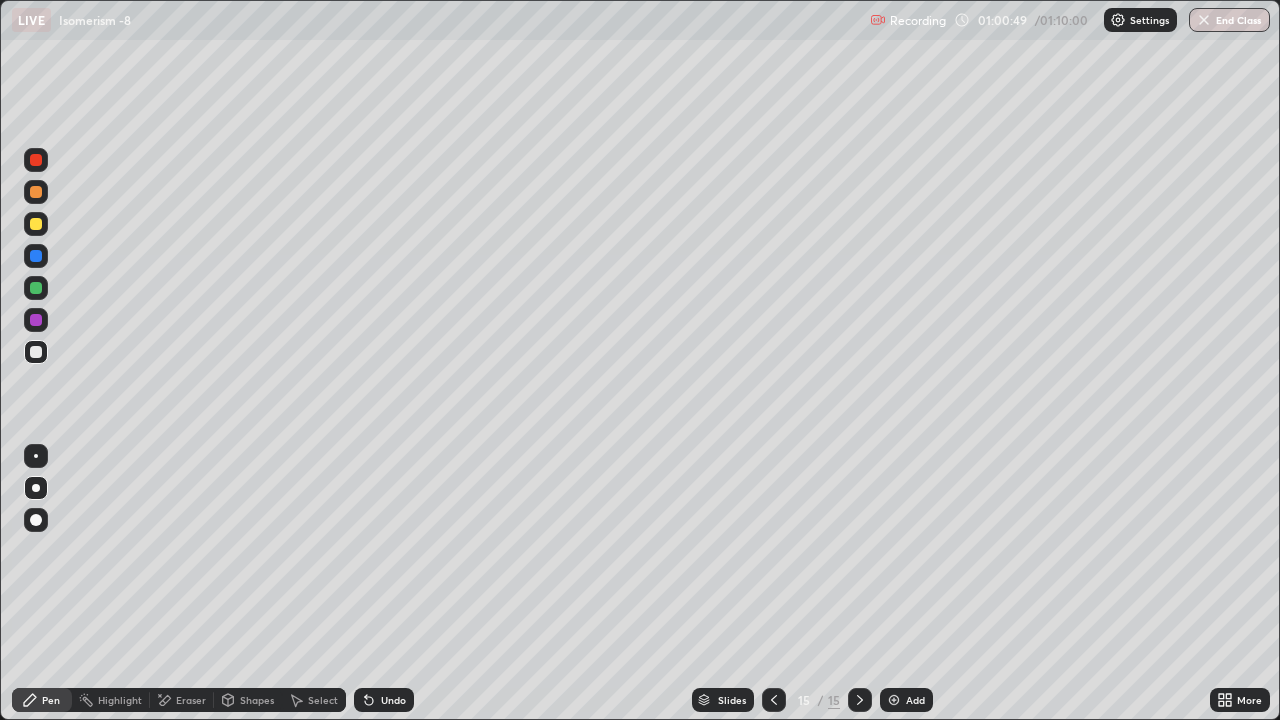 click 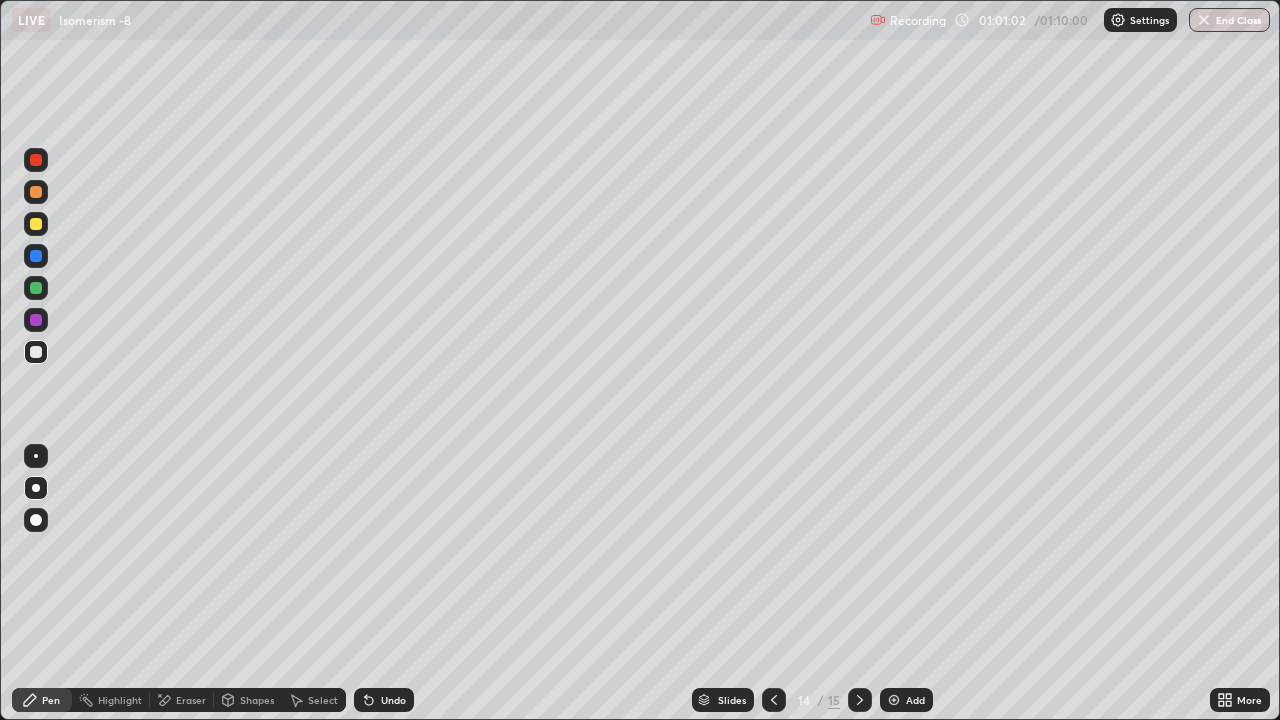 click 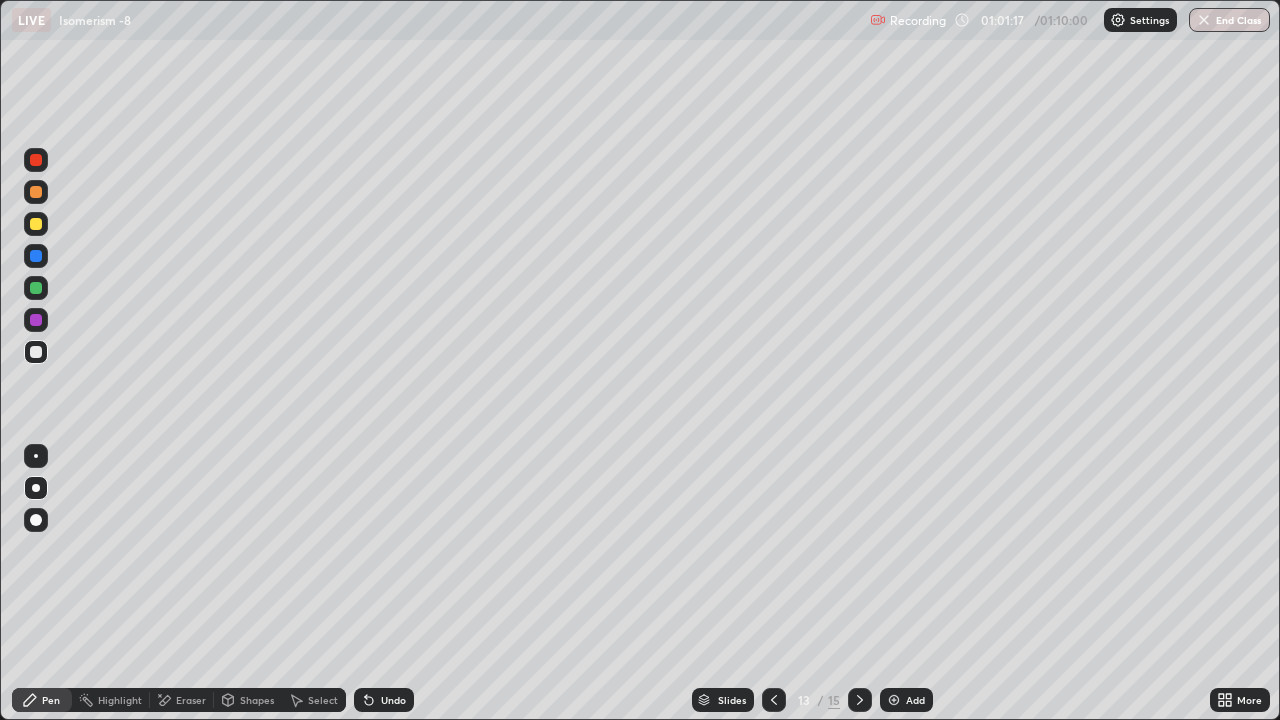 click 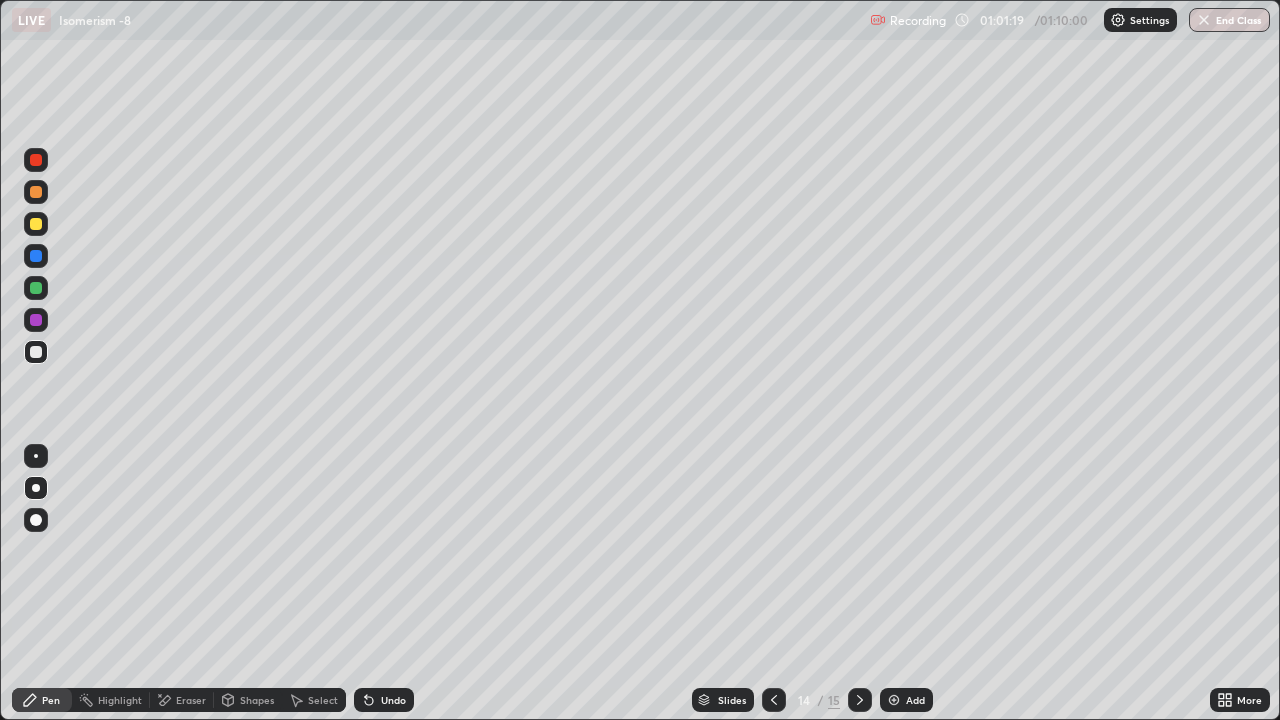 click 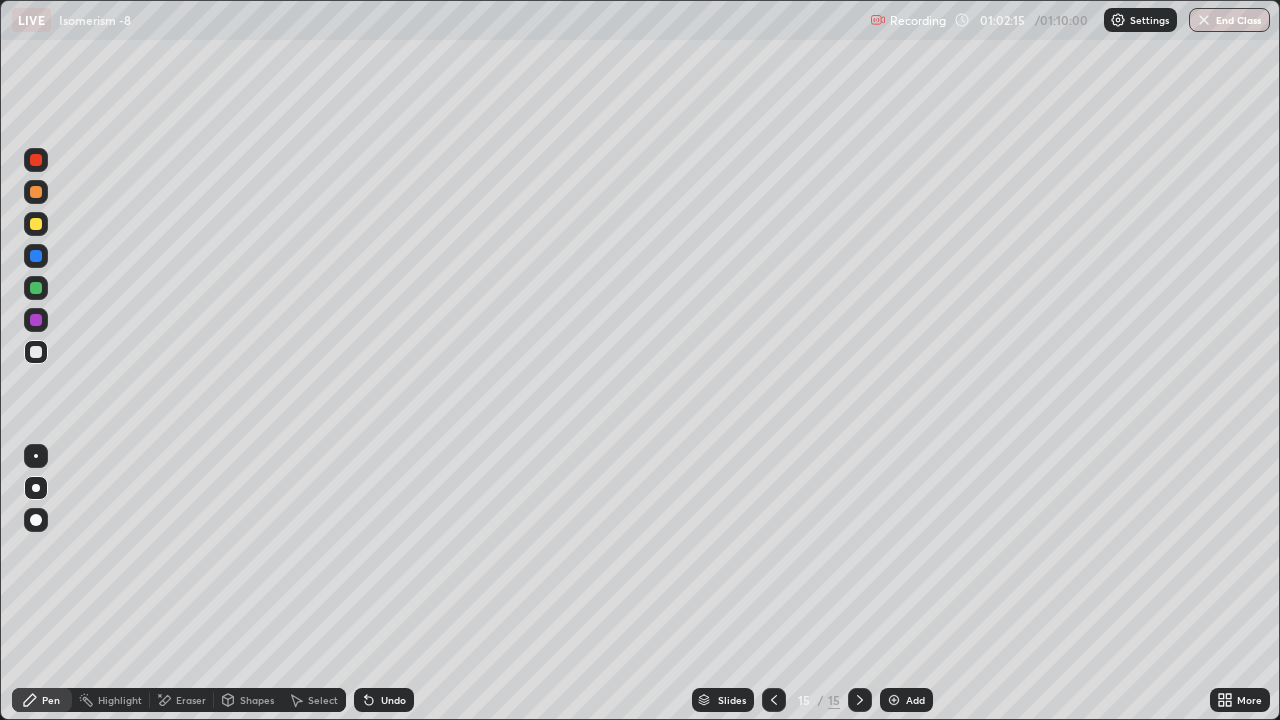 click at bounding box center [774, 700] 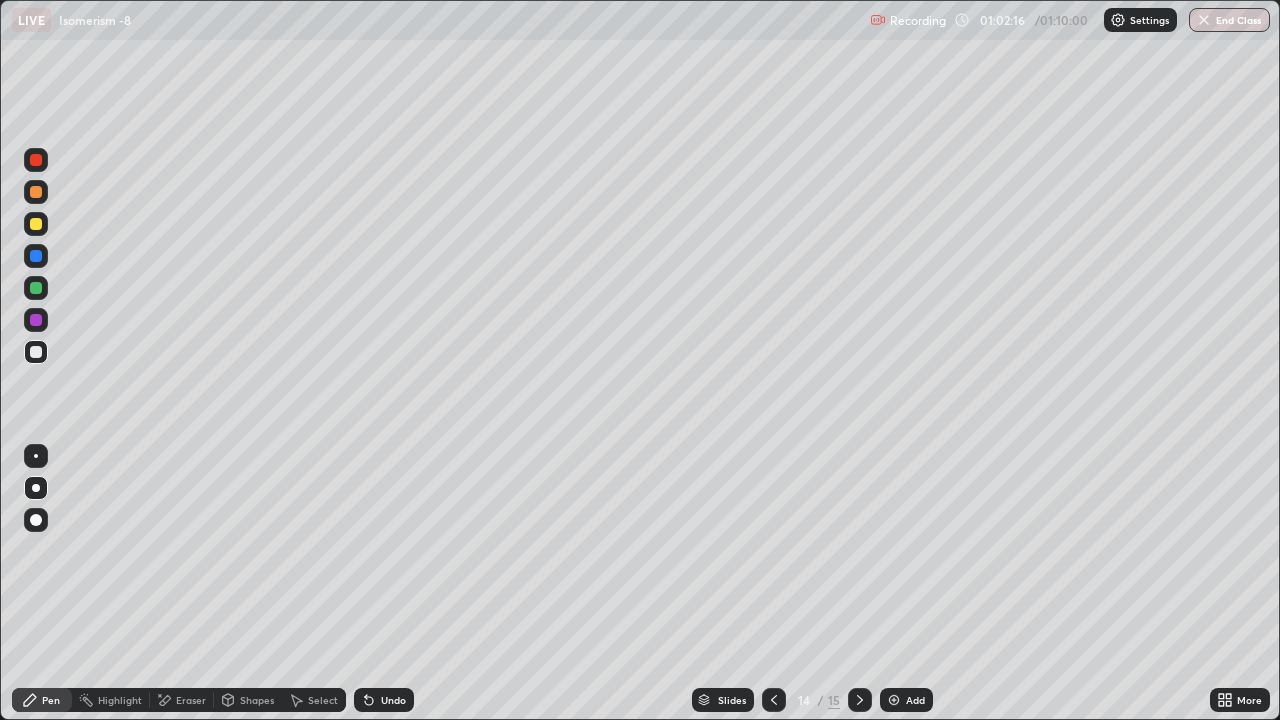 click 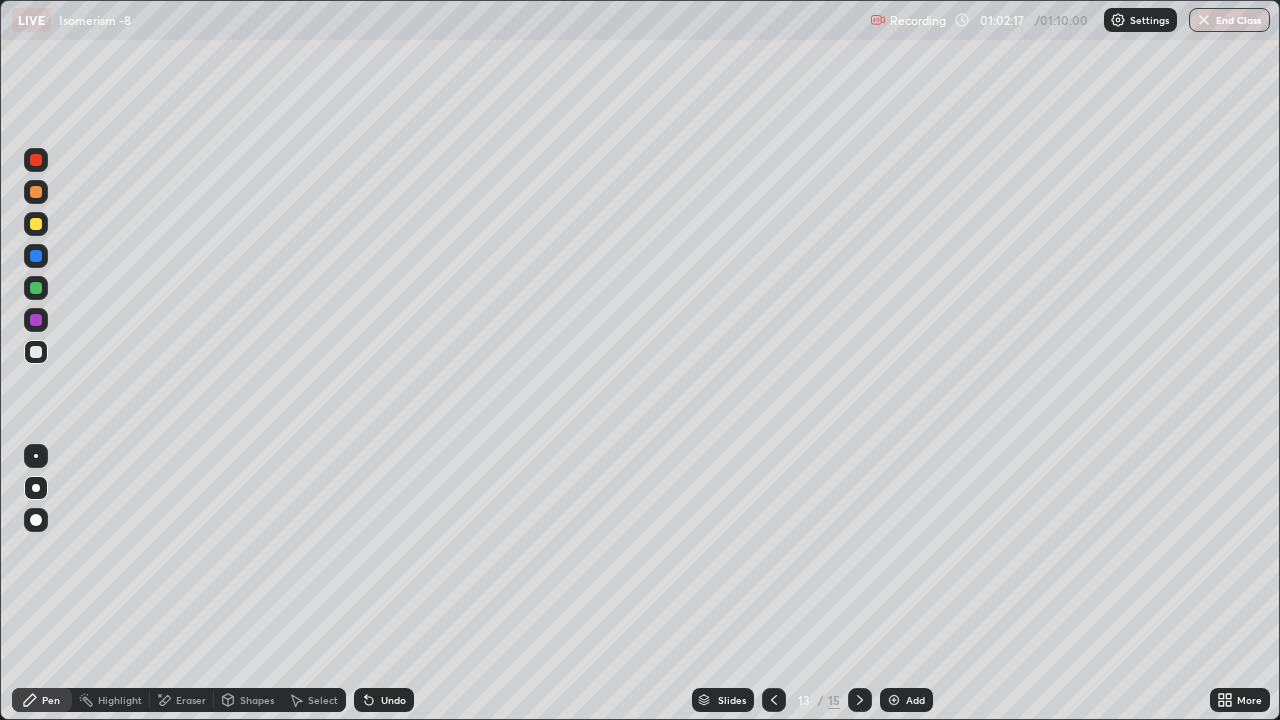 click at bounding box center (774, 700) 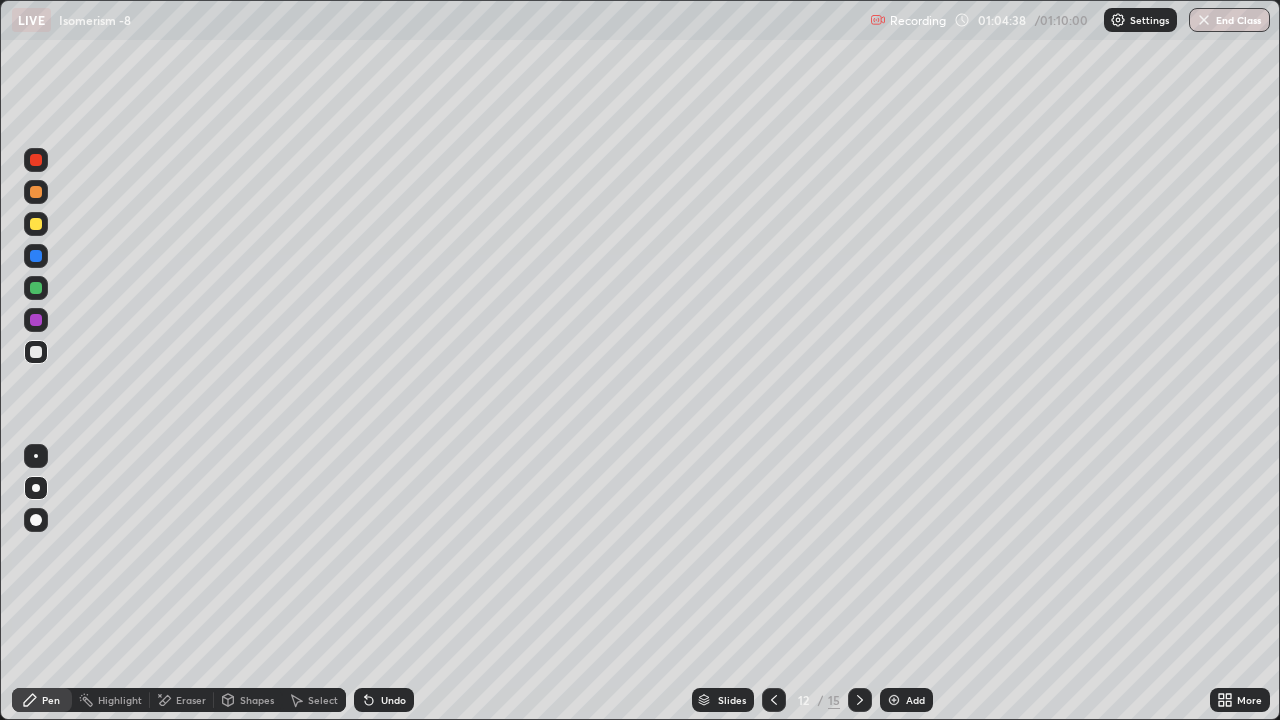 click 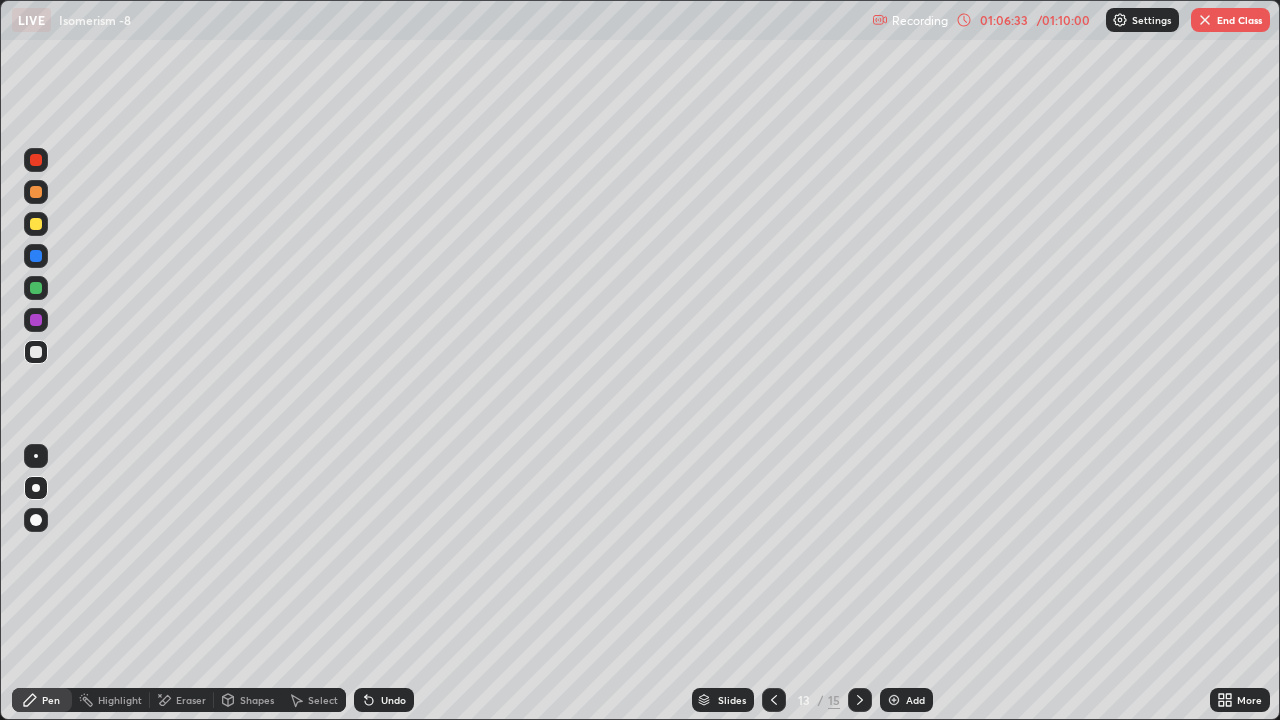 click at bounding box center (860, 700) 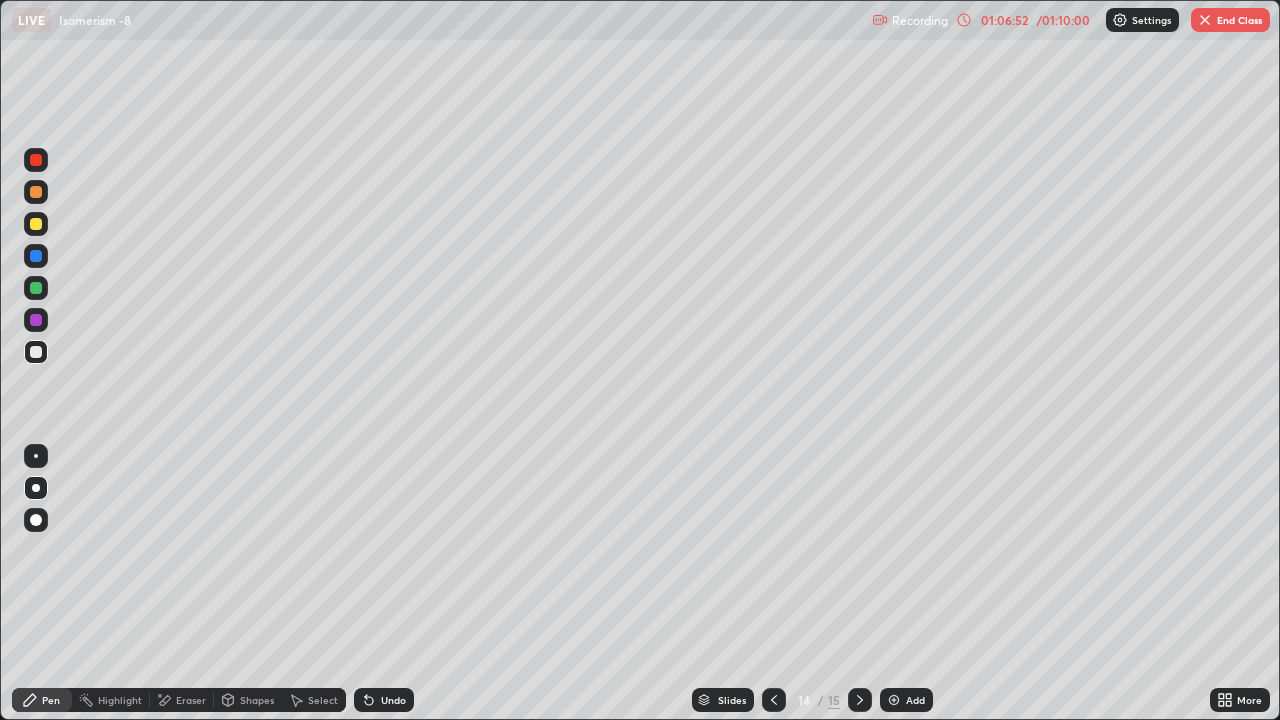 click at bounding box center (36, 256) 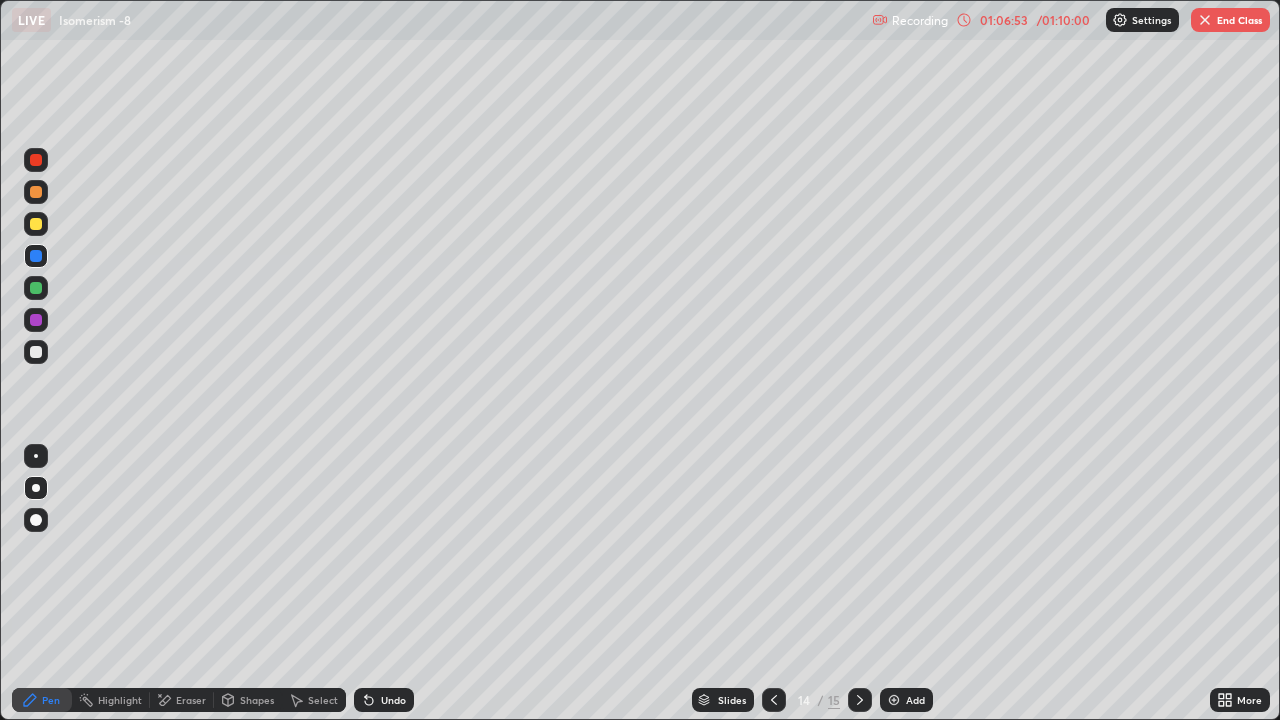 click at bounding box center (36, 288) 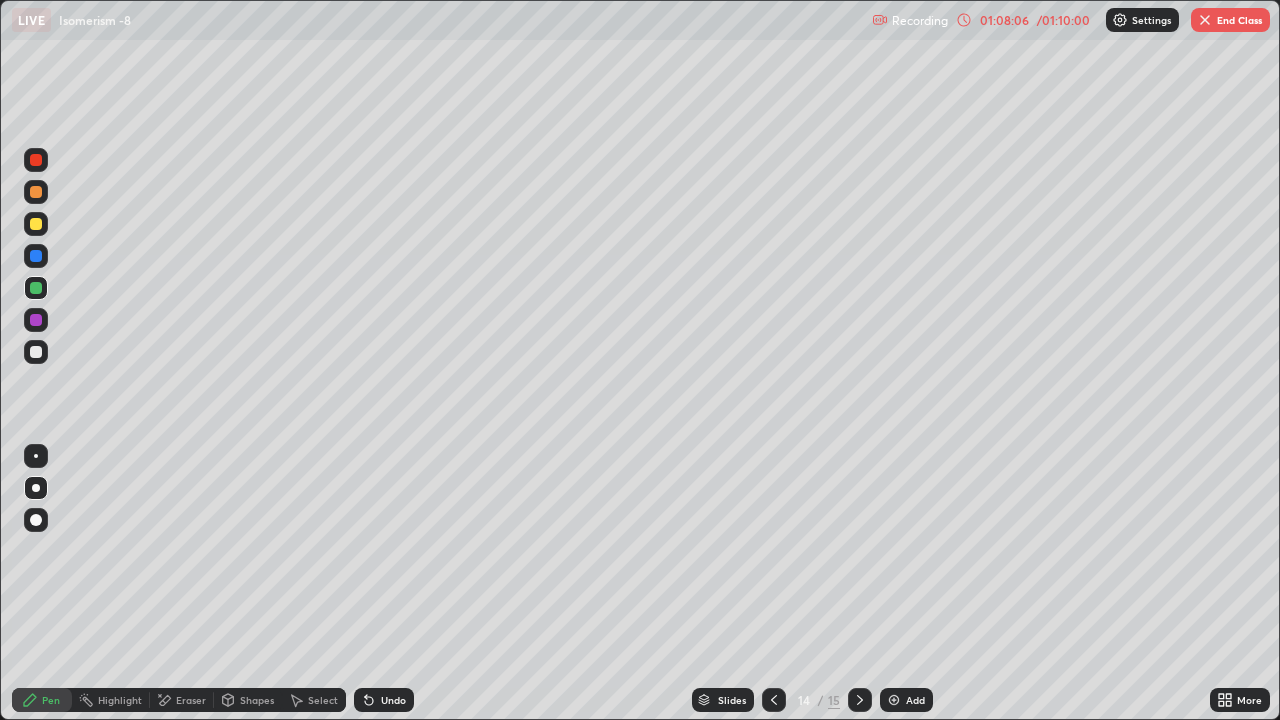 click at bounding box center (36, 520) 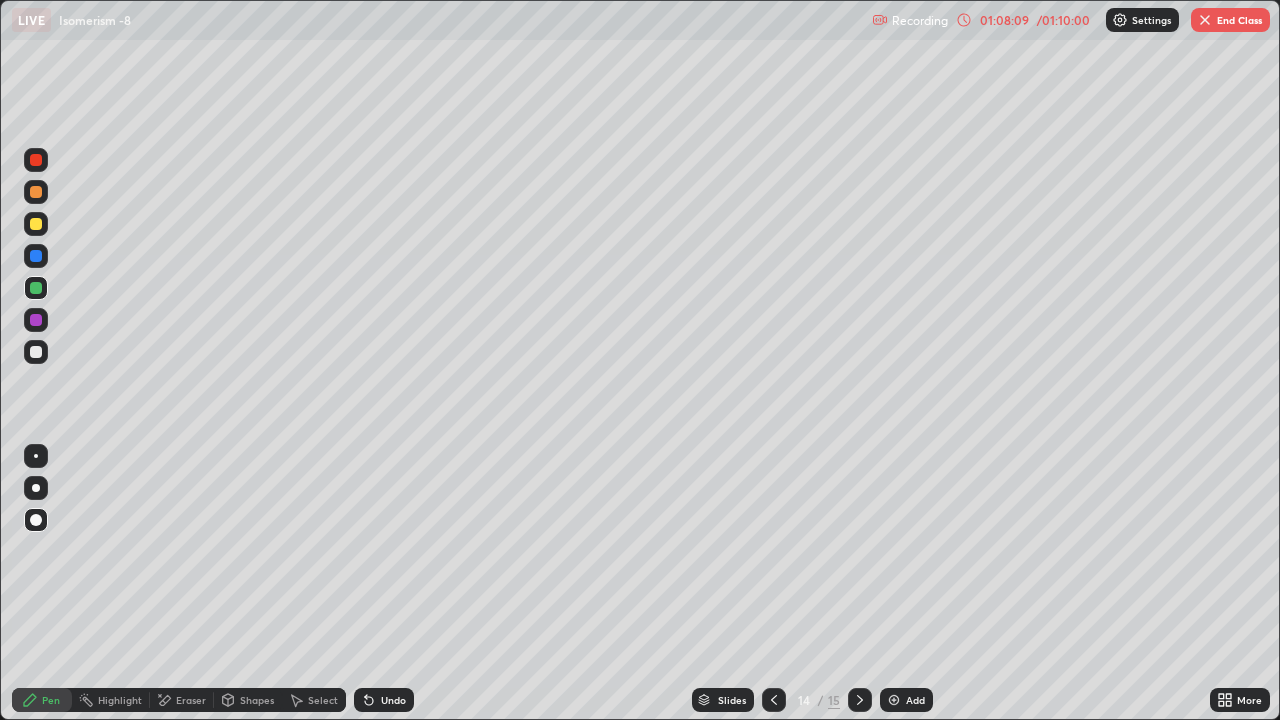 click at bounding box center [894, 700] 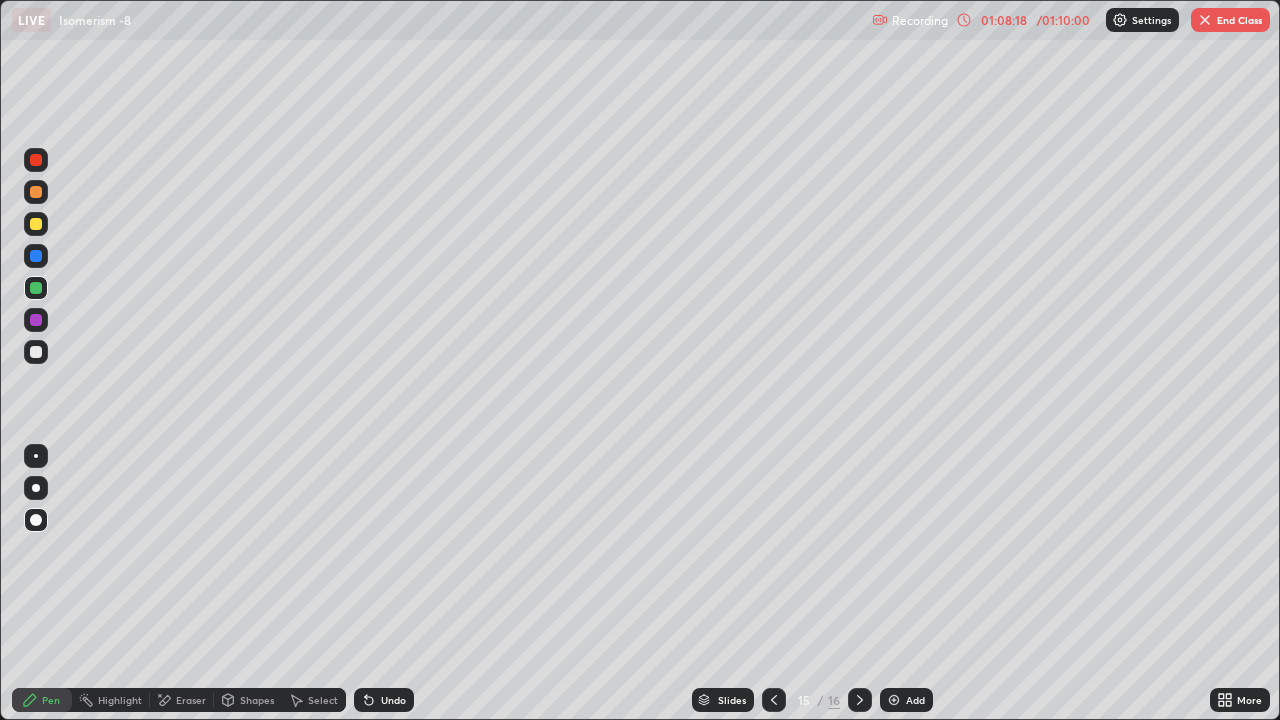 click at bounding box center [36, 352] 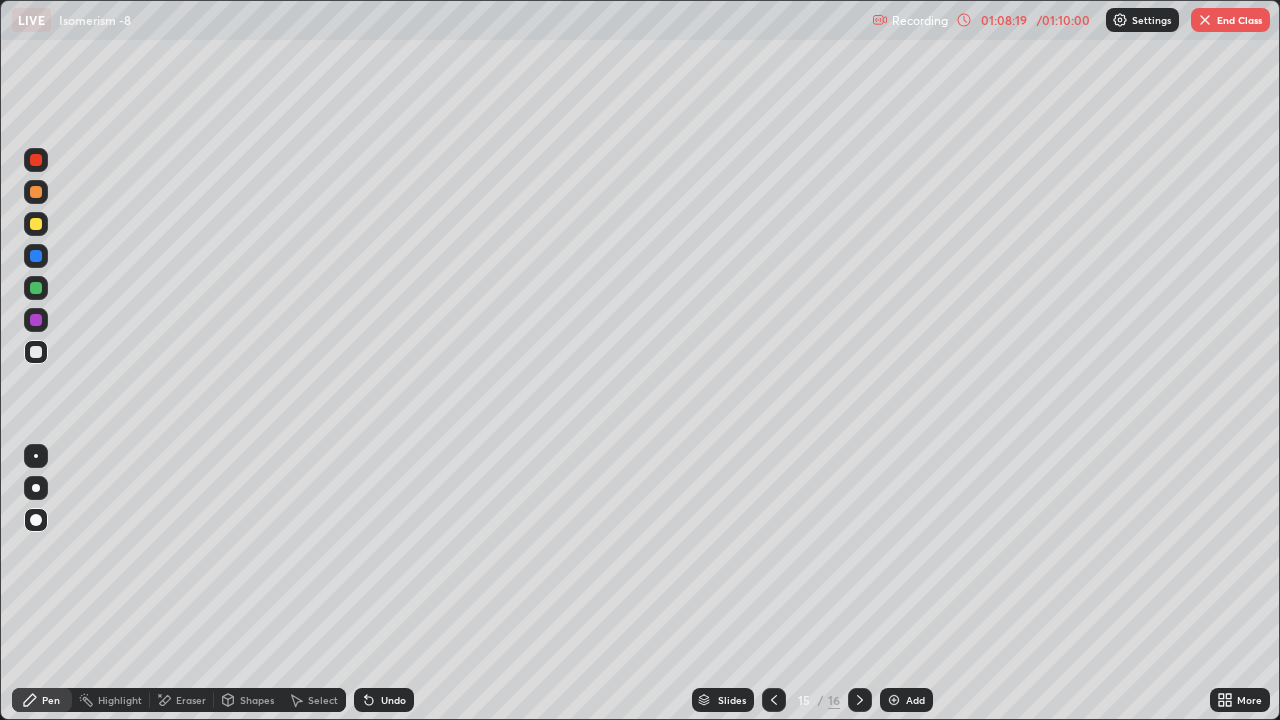 click at bounding box center (36, 488) 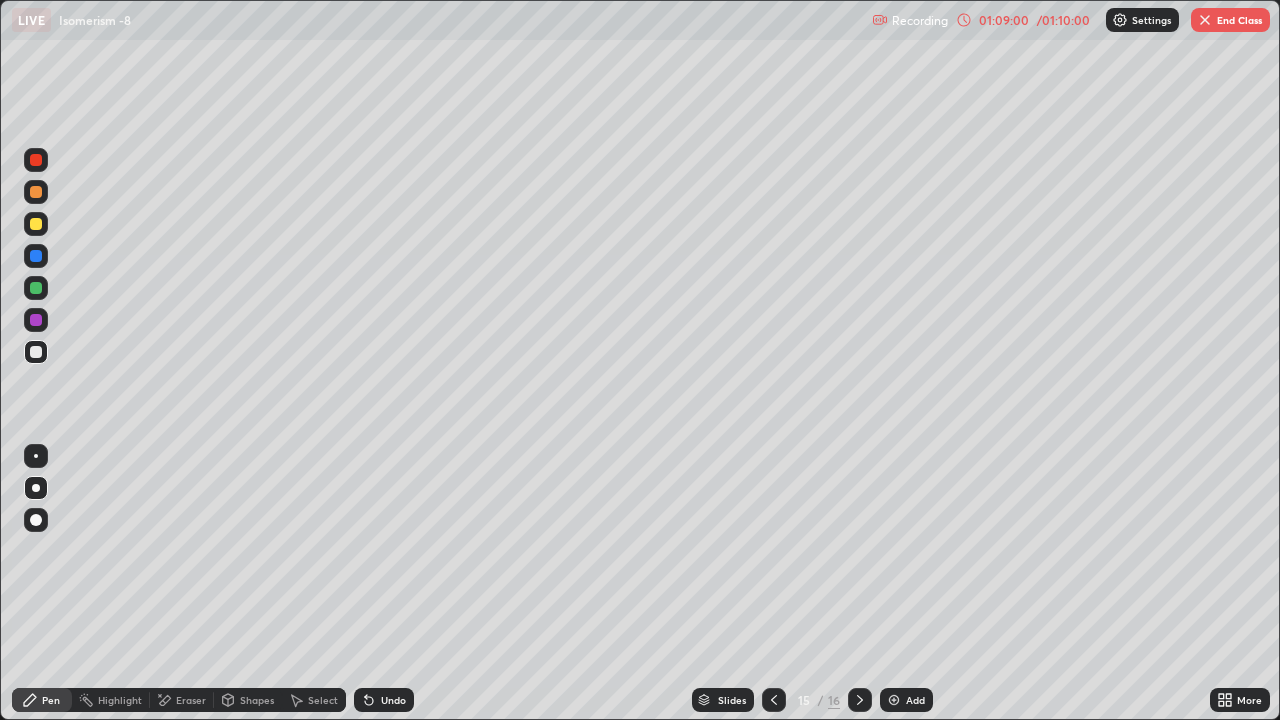click on "End Class" at bounding box center [1230, 20] 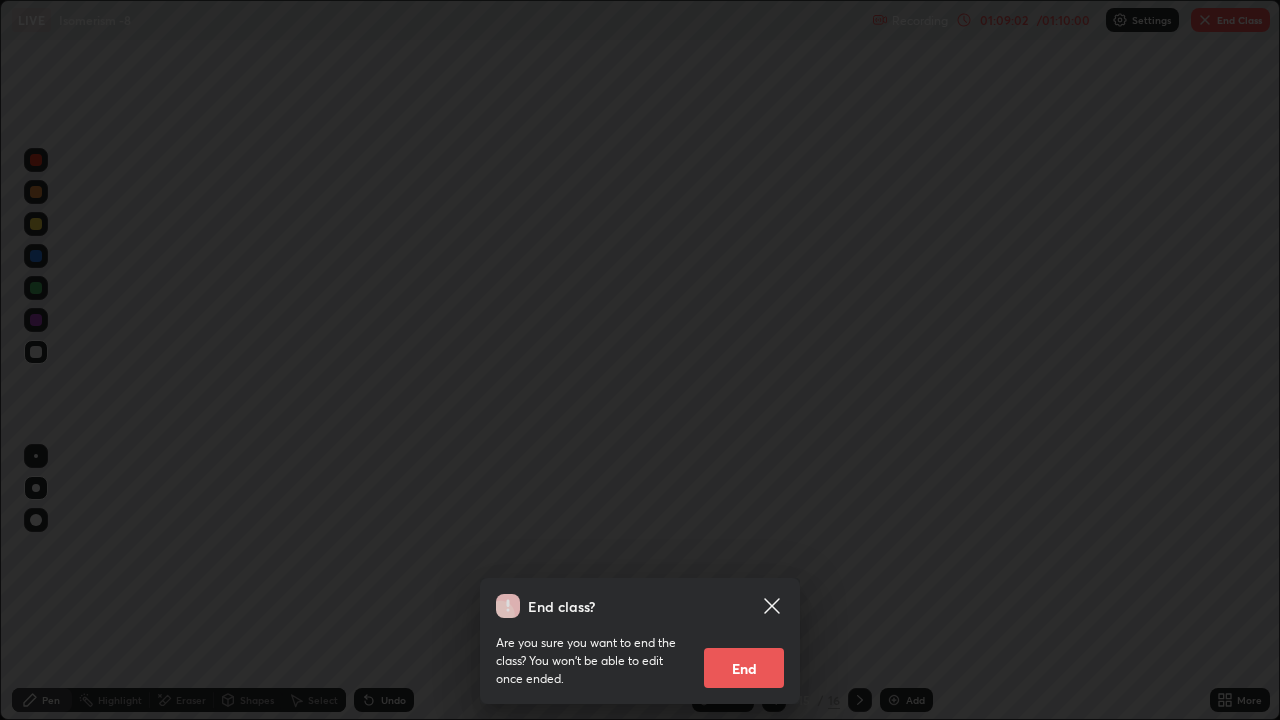 click on "End" at bounding box center (744, 668) 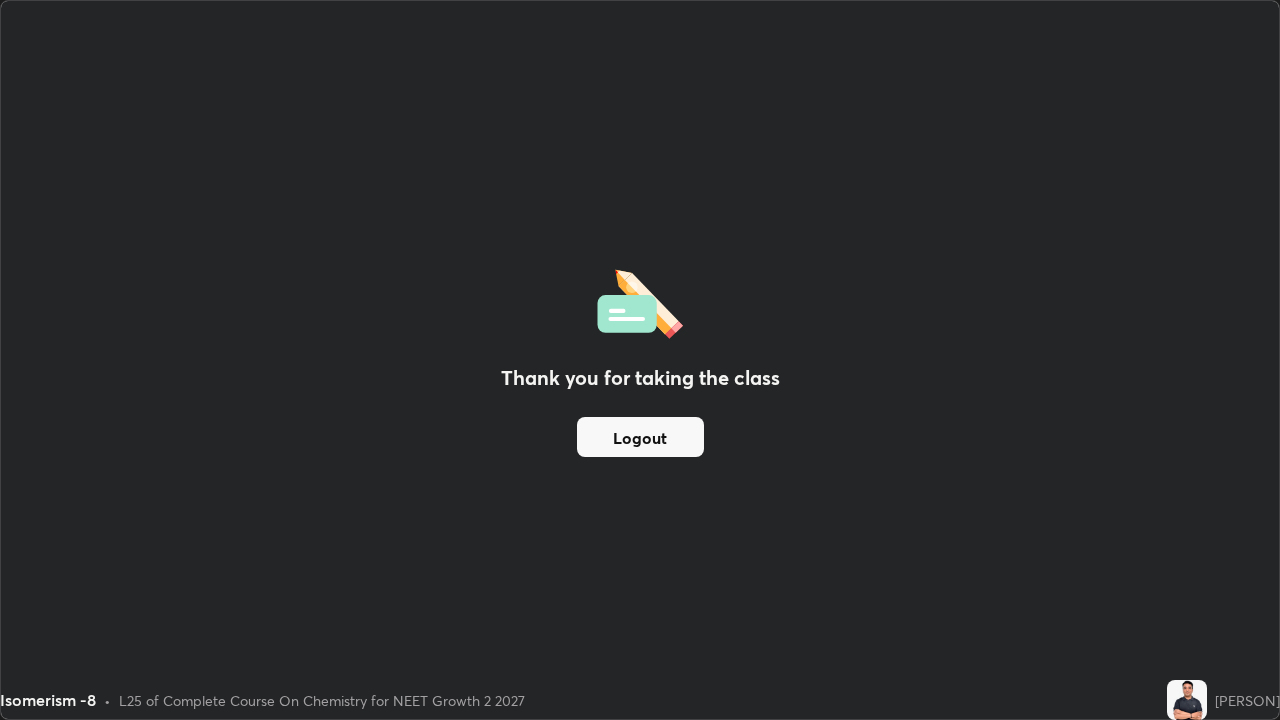 click on "Logout" at bounding box center (640, 437) 